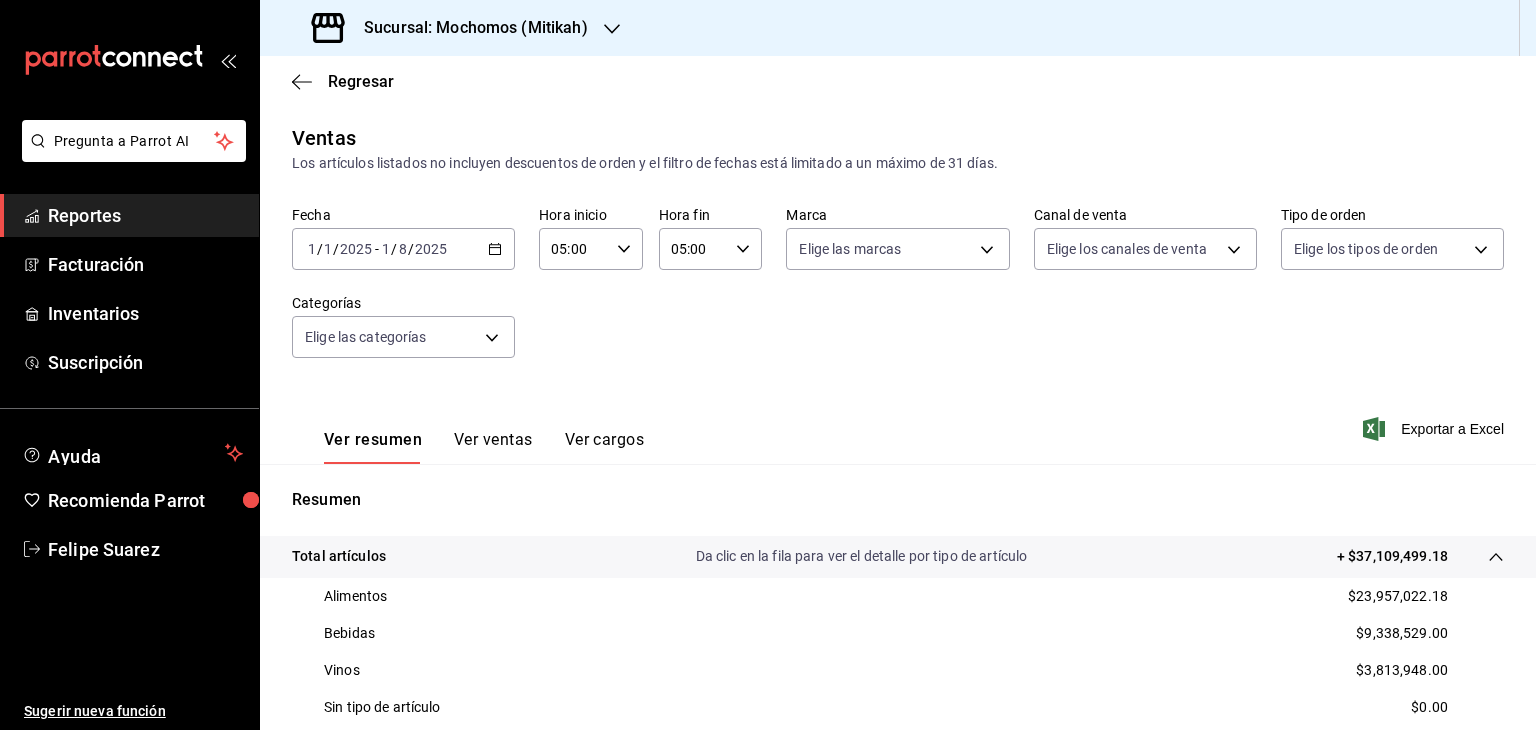 scroll, scrollTop: 0, scrollLeft: 0, axis: both 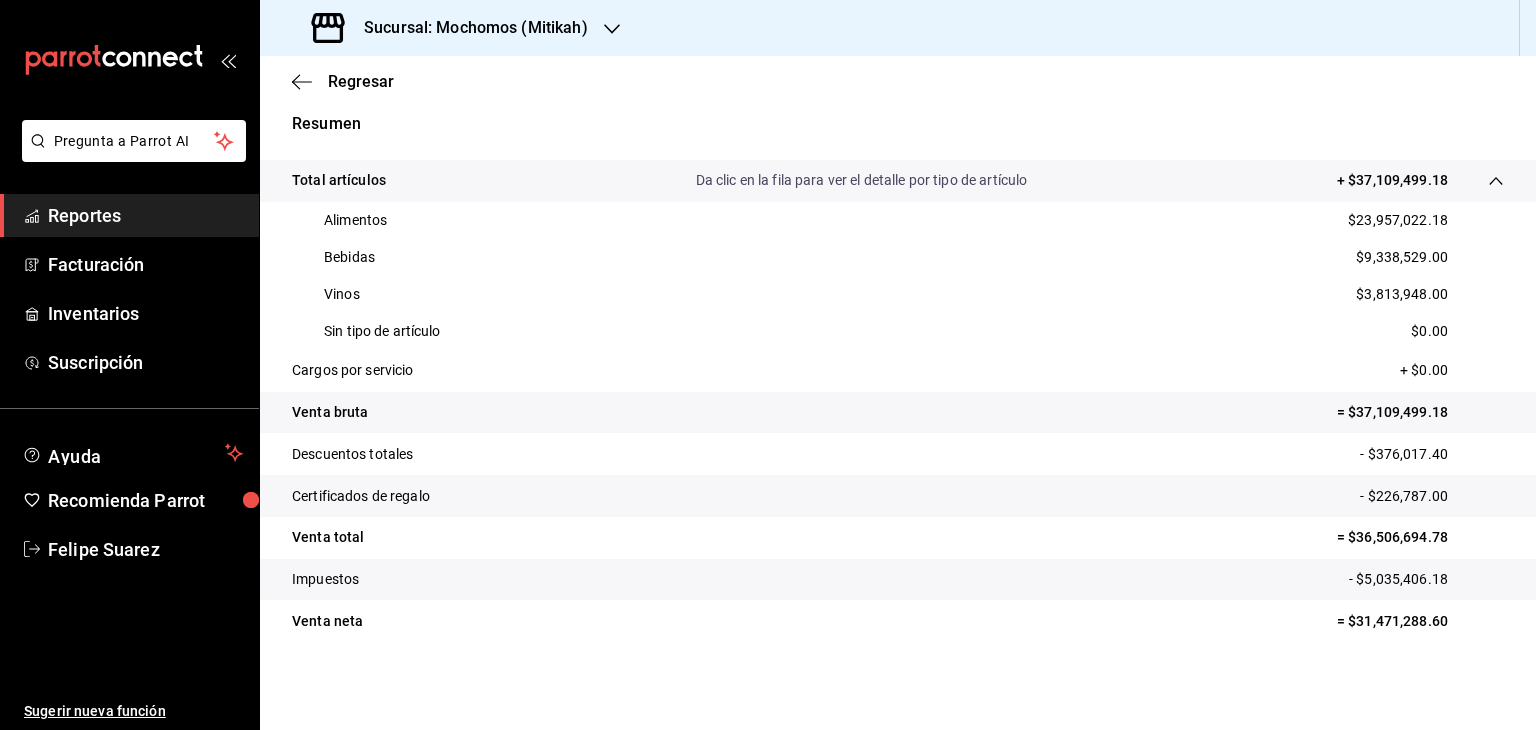 click on "Sucursal: Mochomos (Mitikah)" at bounding box center (468, 28) 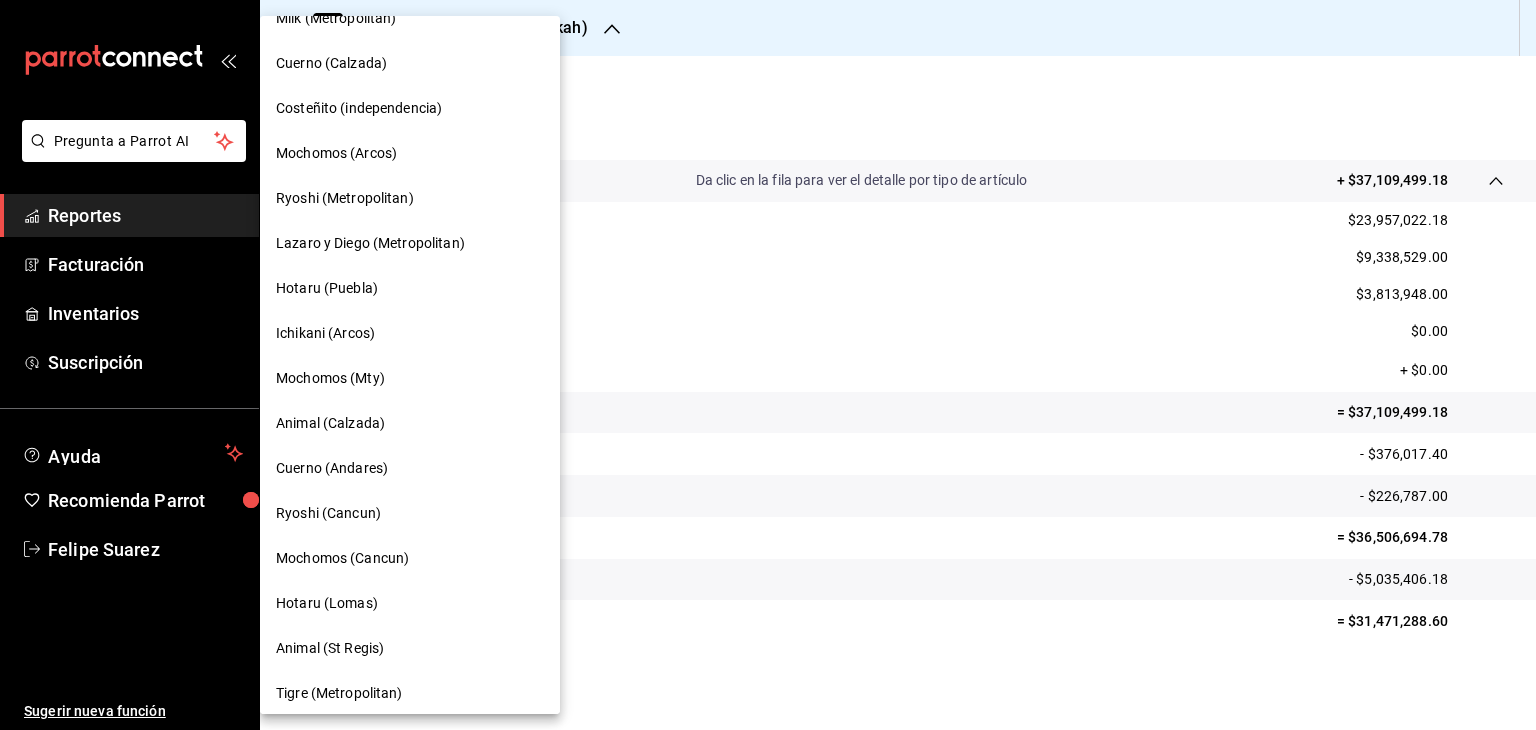 scroll, scrollTop: 5, scrollLeft: 0, axis: vertical 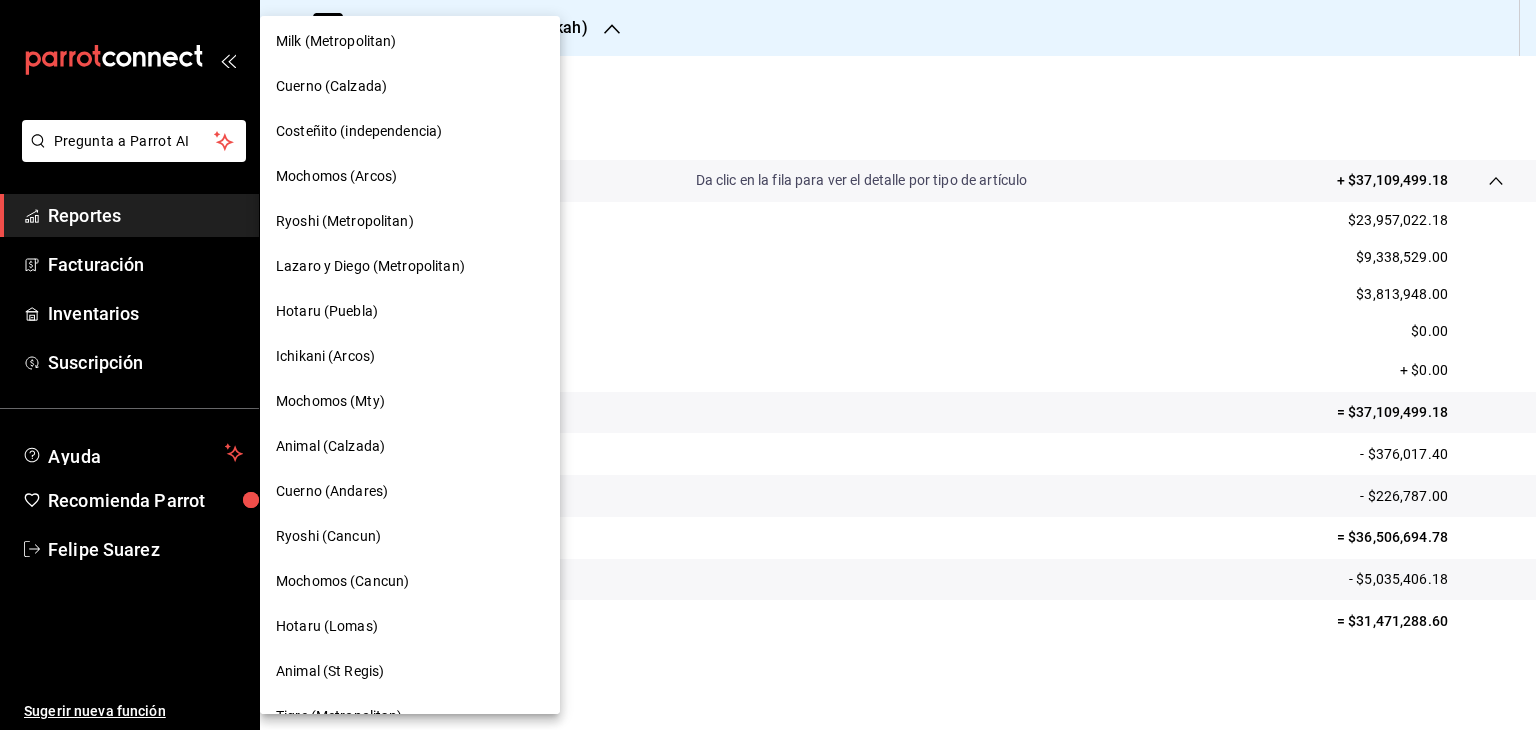 click on "Mochomos (Arcos)" at bounding box center (336, 176) 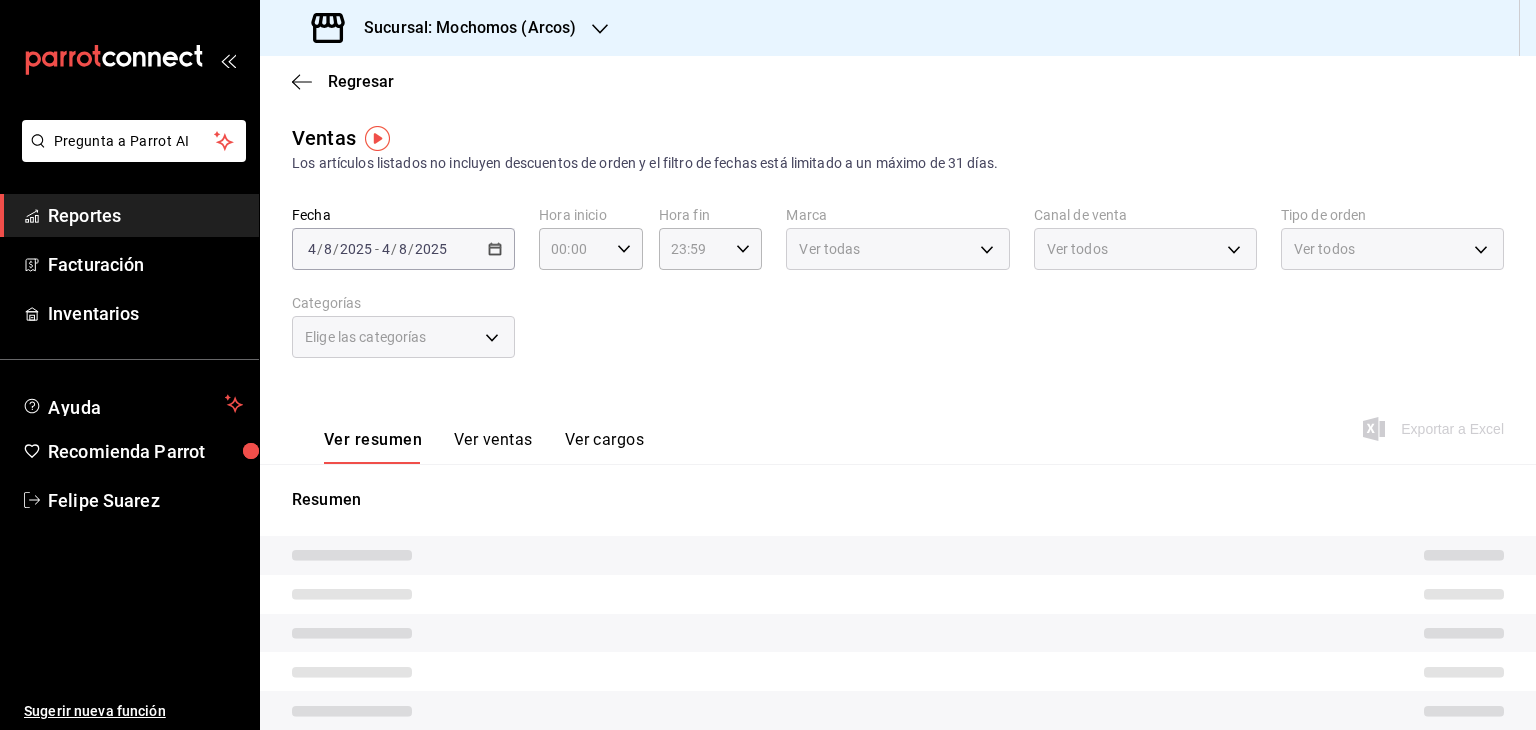 type on "05:00" 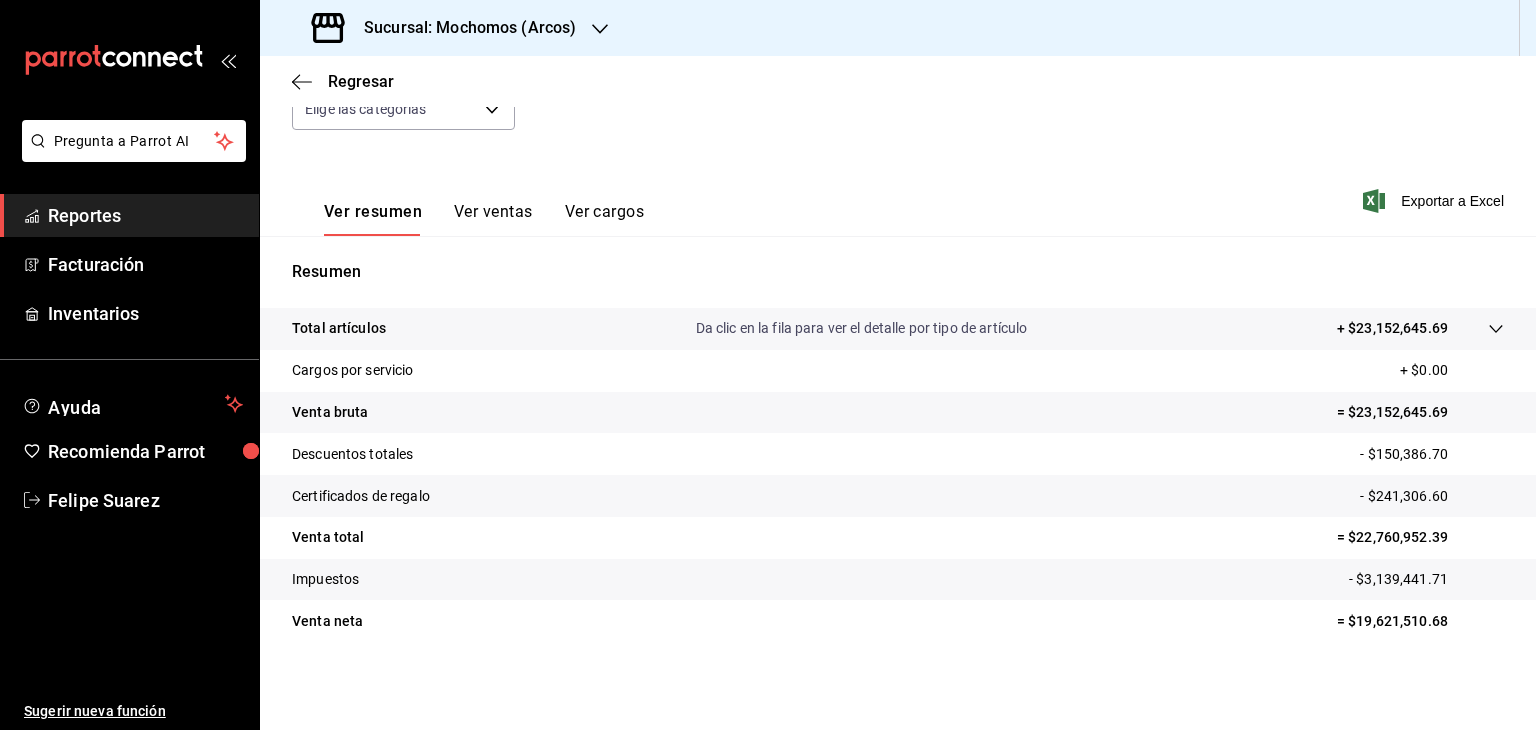 scroll, scrollTop: 228, scrollLeft: 0, axis: vertical 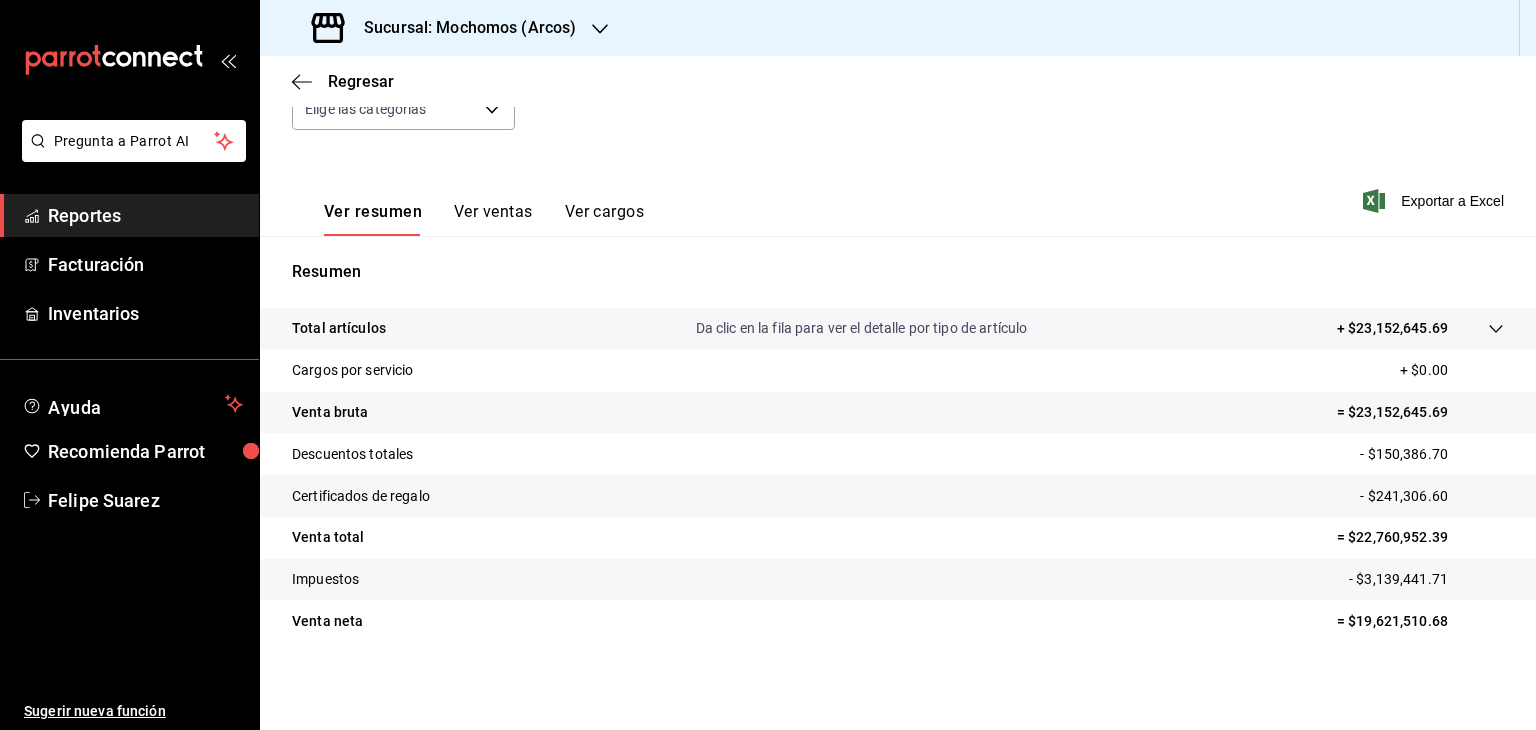click on "Total artículos Da clic en la fila para ver el detalle por tipo de artículo + $23,152,645.69" at bounding box center (898, 329) 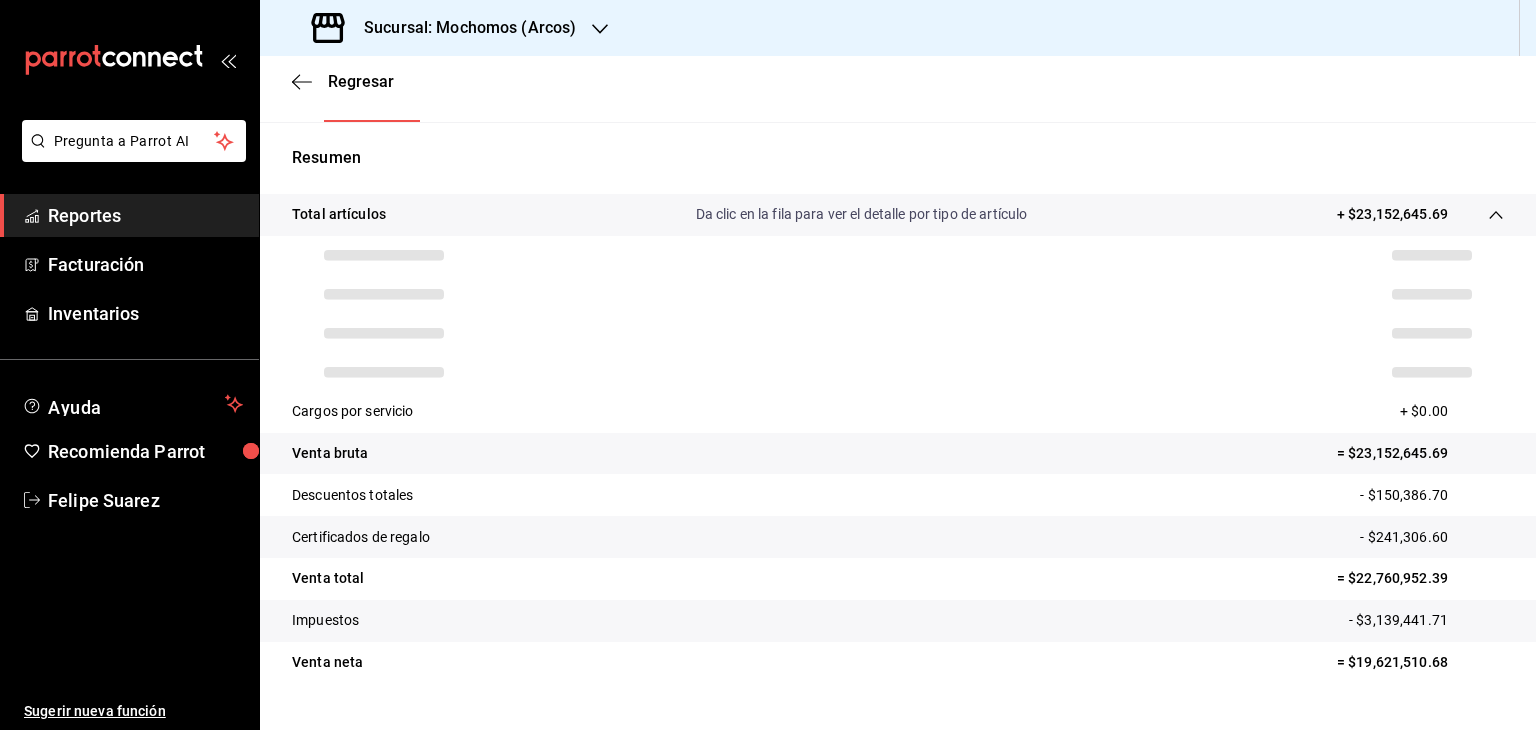 scroll, scrollTop: 344, scrollLeft: 0, axis: vertical 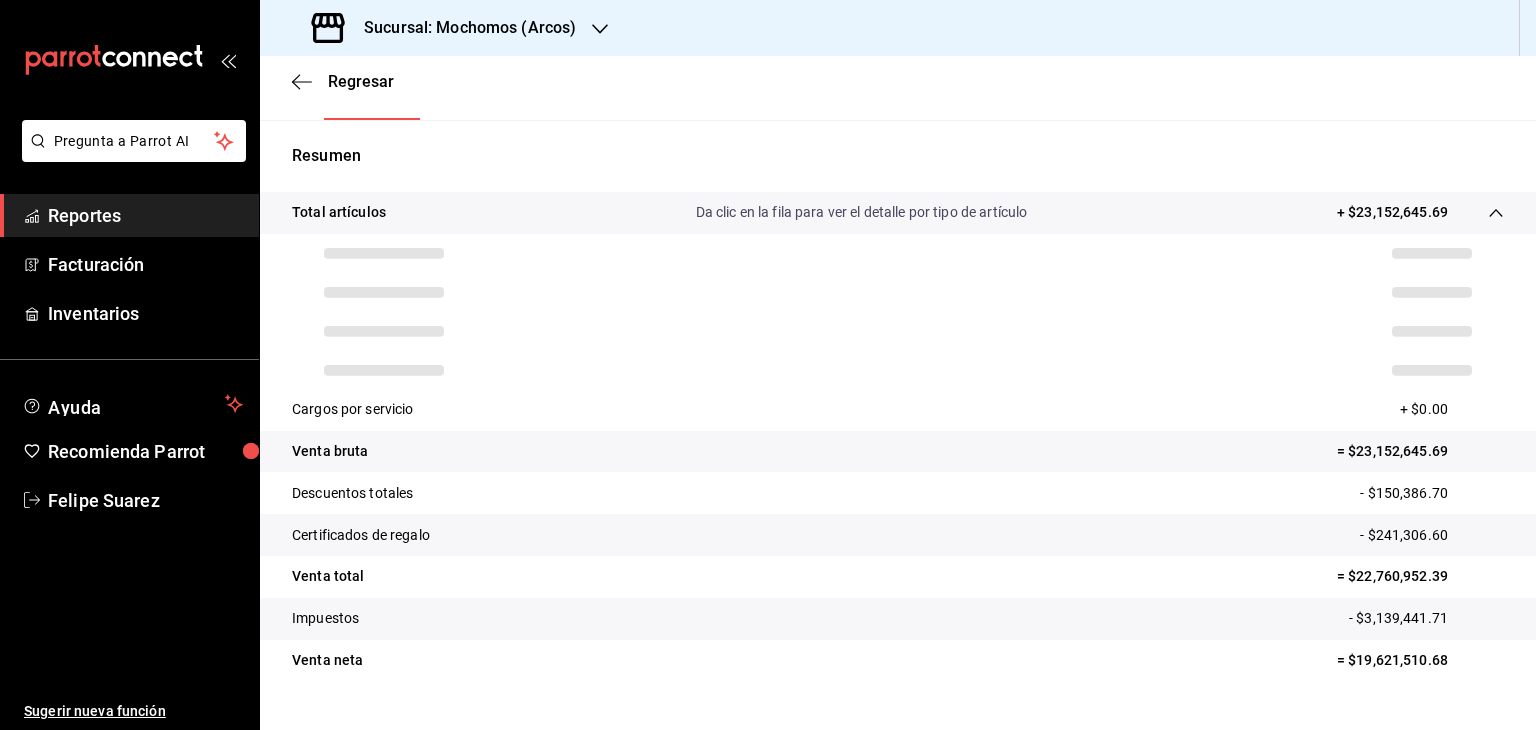 click on "- $150,386.70" at bounding box center [1432, 493] 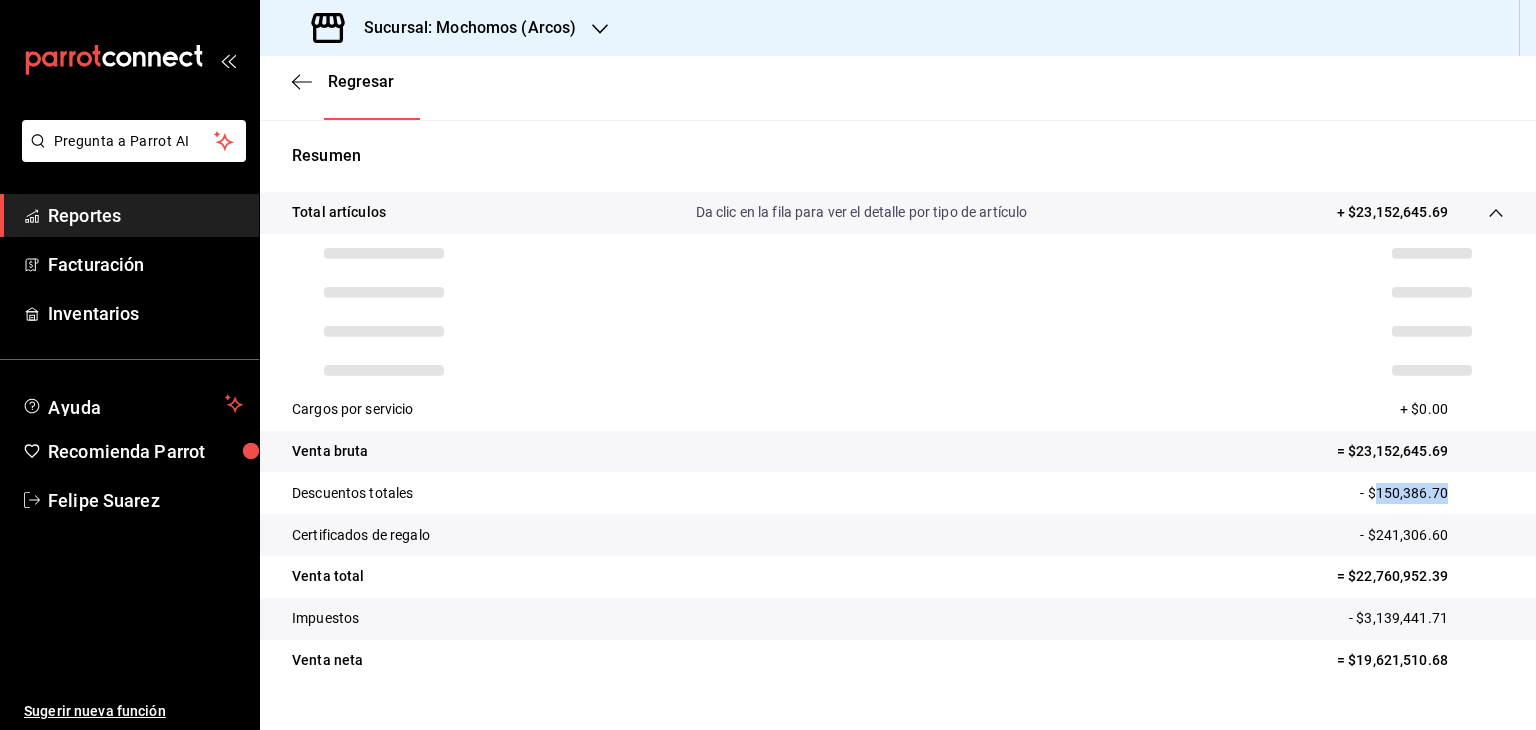 click on "- $150,386.70" at bounding box center (1432, 493) 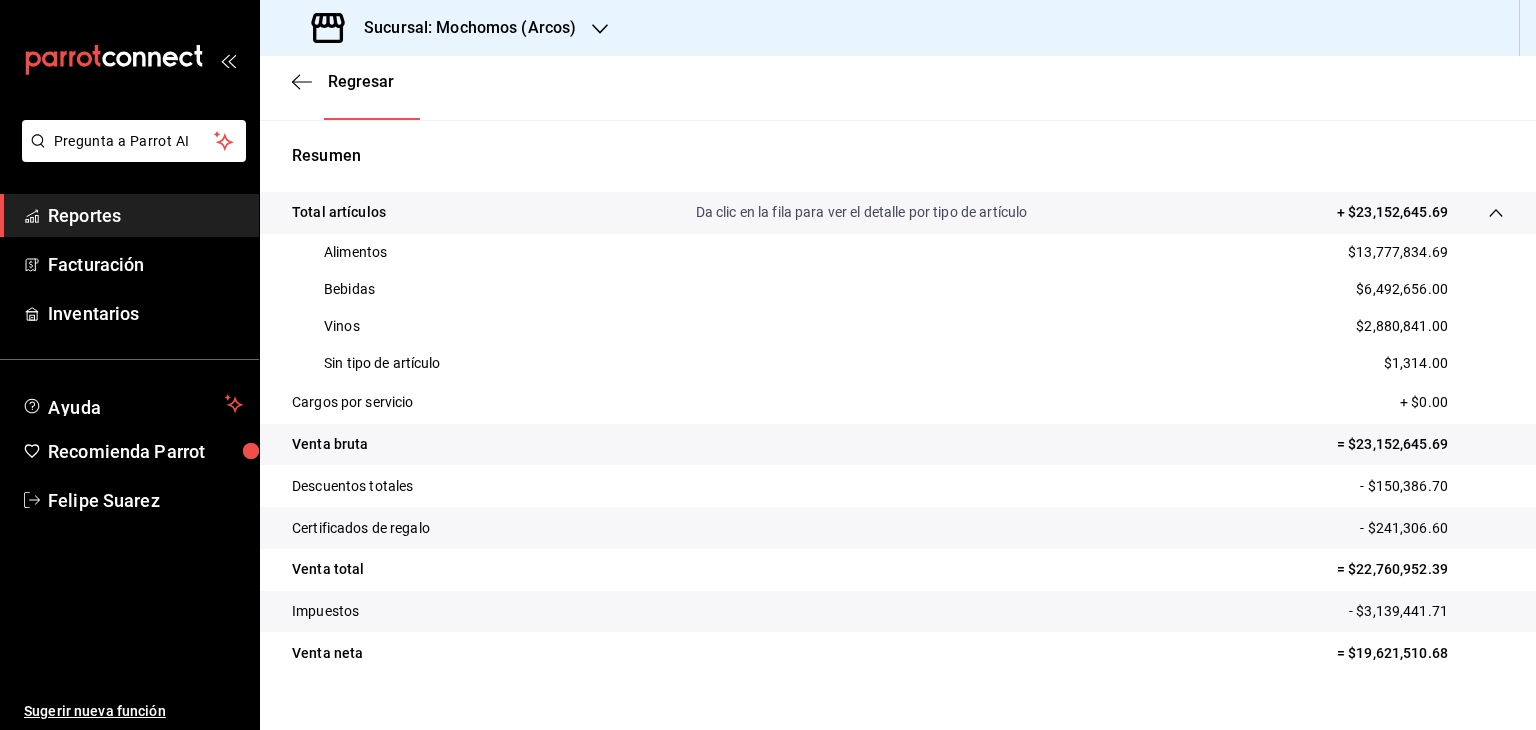 click on "- $241,306.60" at bounding box center [1432, 528] 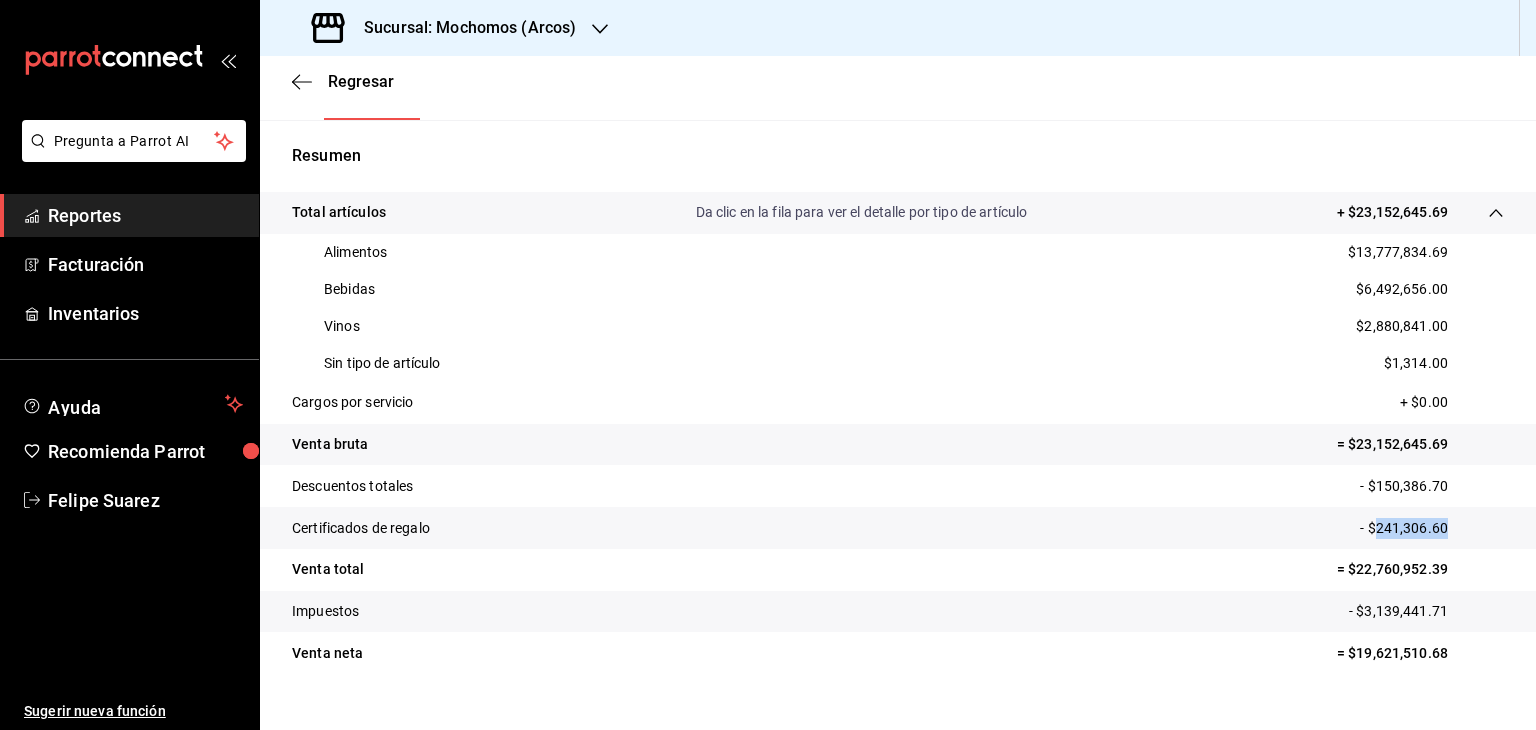 click on "- $241,306.60" at bounding box center [1432, 528] 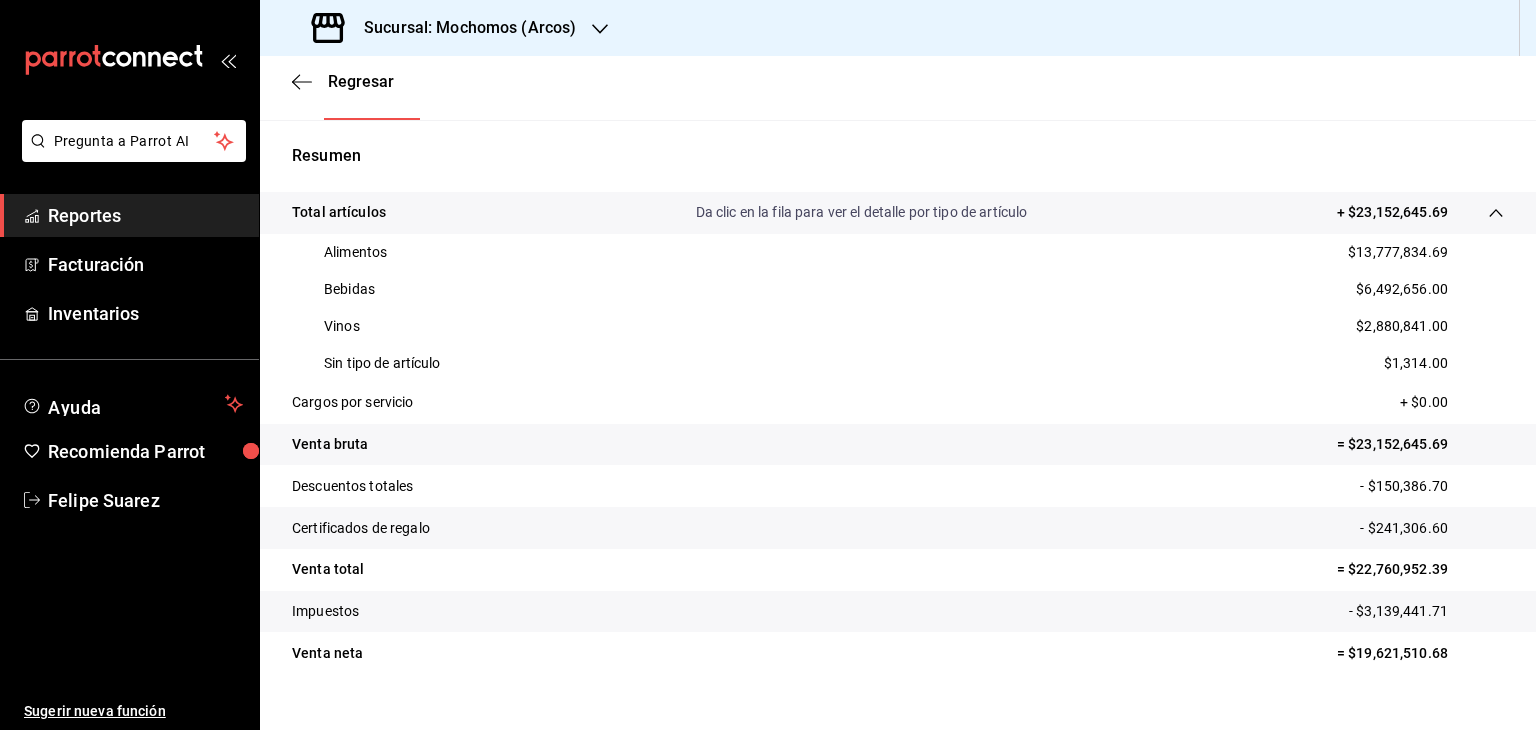 click on "- $3,139,441.71" at bounding box center [1426, 611] 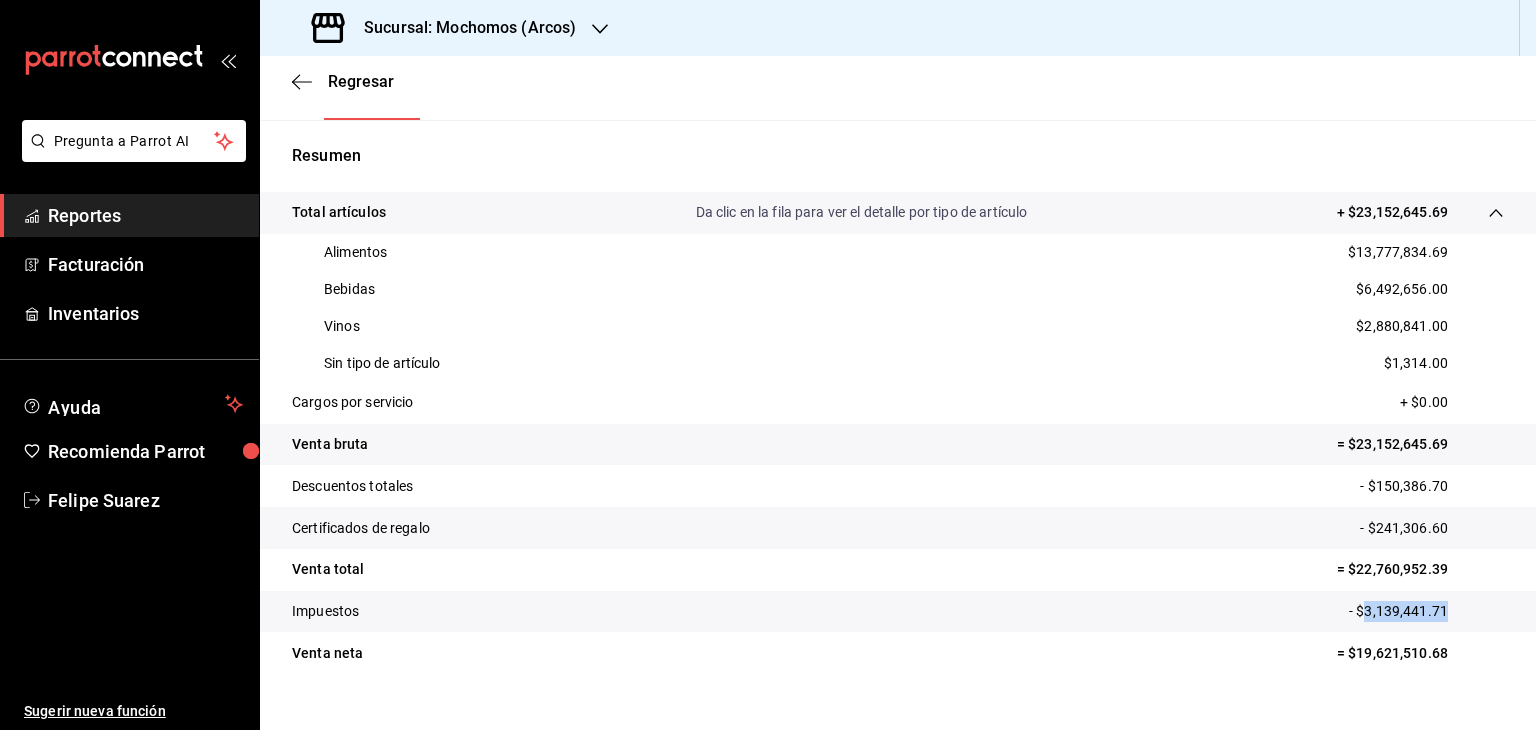 click on "- $3,139,441.71" at bounding box center [1426, 611] 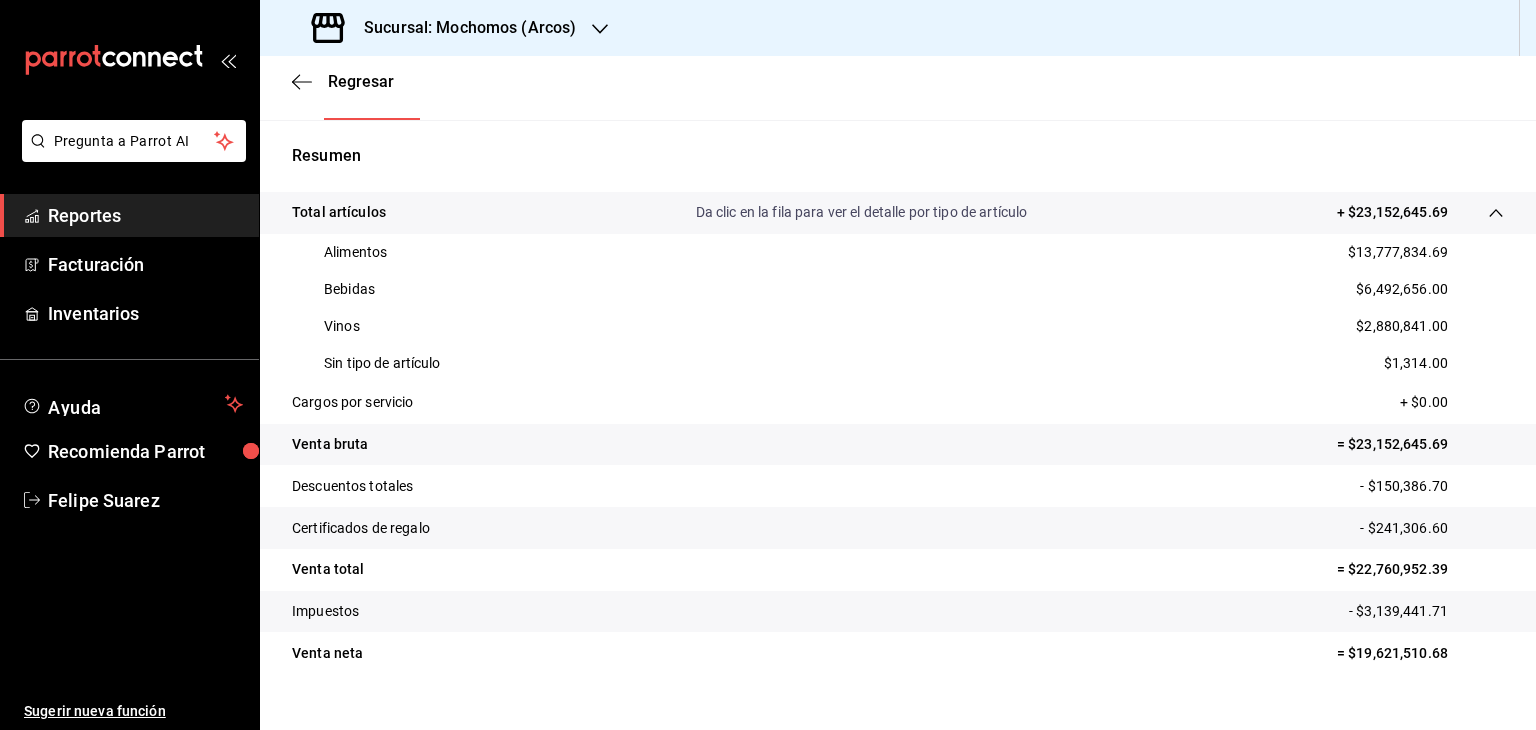 click on "Alimentos $13,777,834.69" at bounding box center (898, 252) 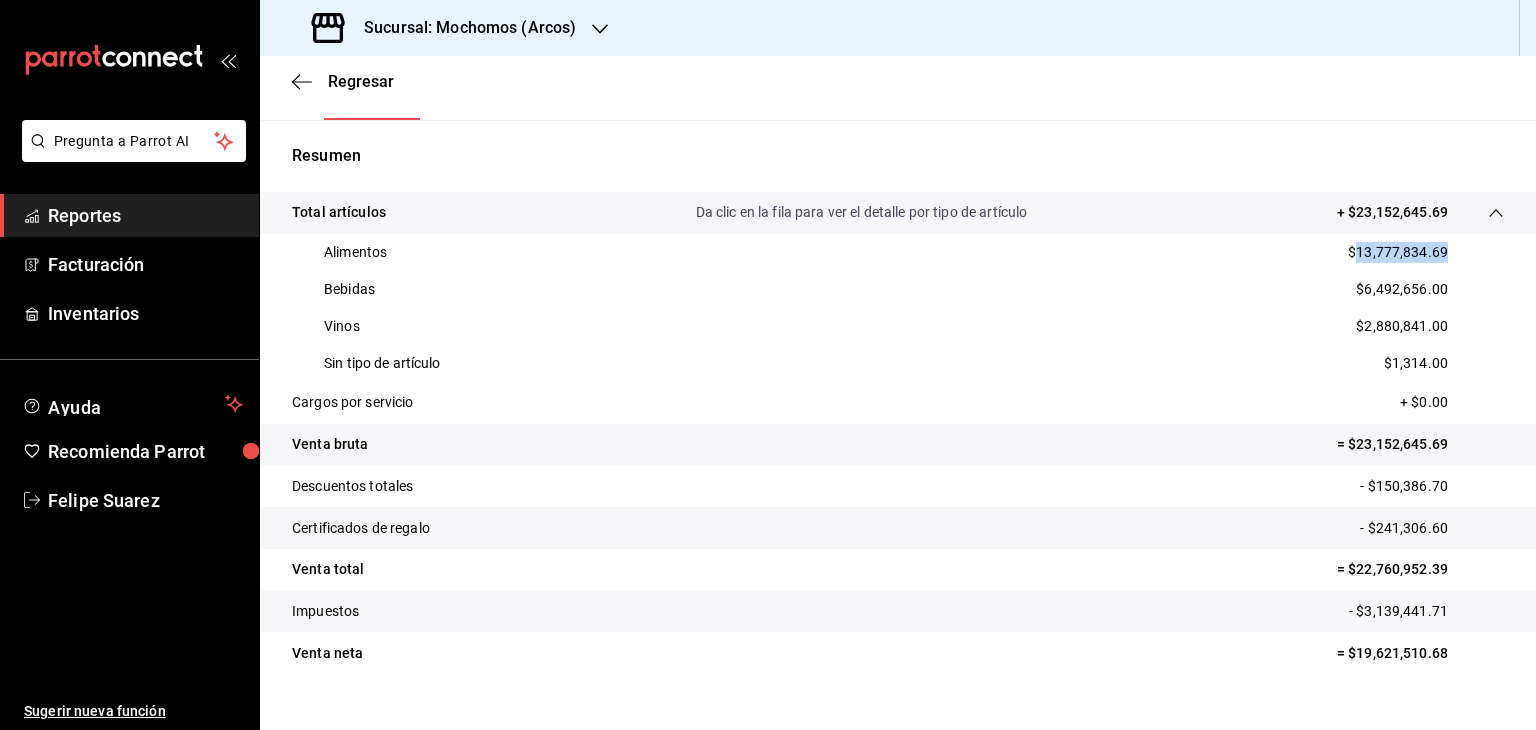 click on "Alimentos $13,777,834.69" at bounding box center [898, 252] 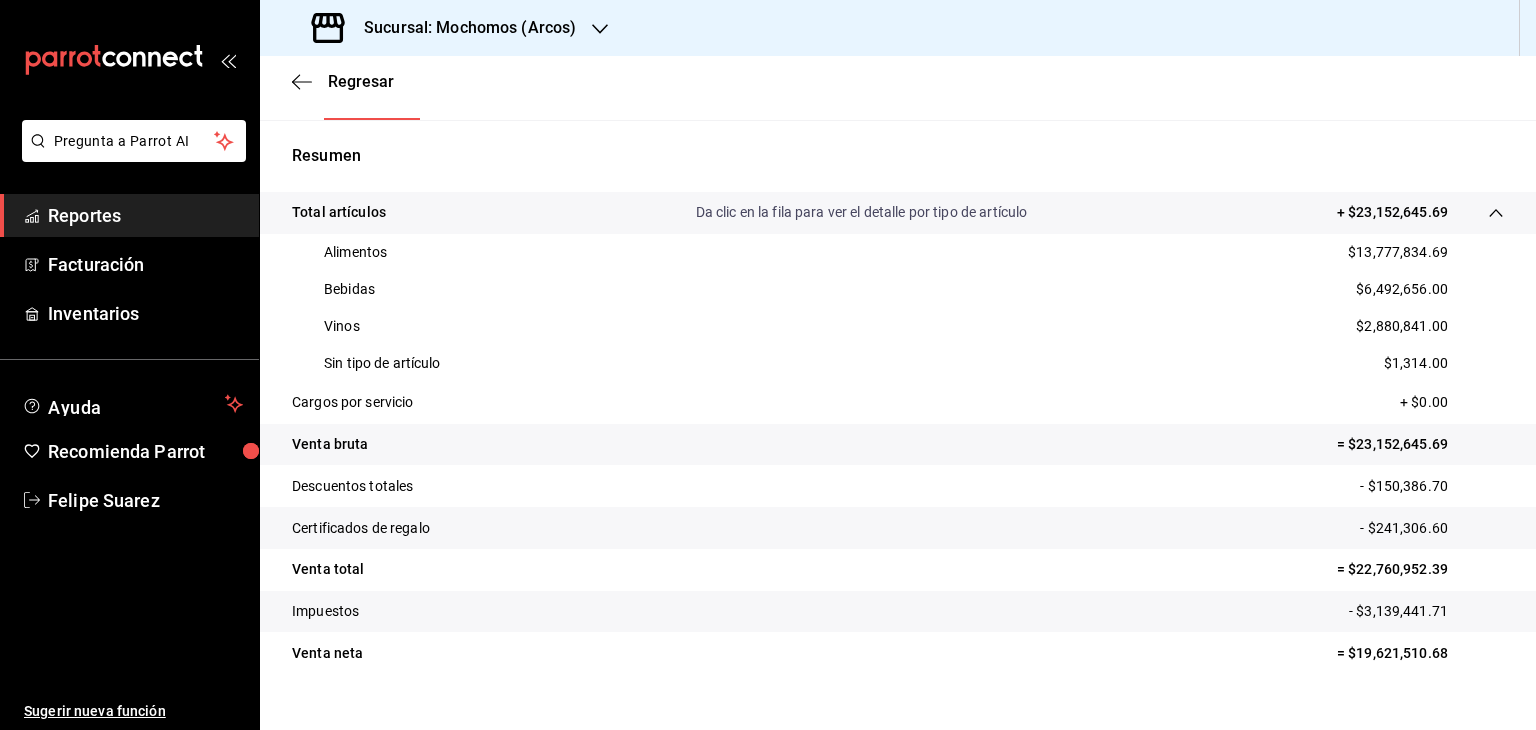 click on "$6,492,656.00" at bounding box center (1402, 289) 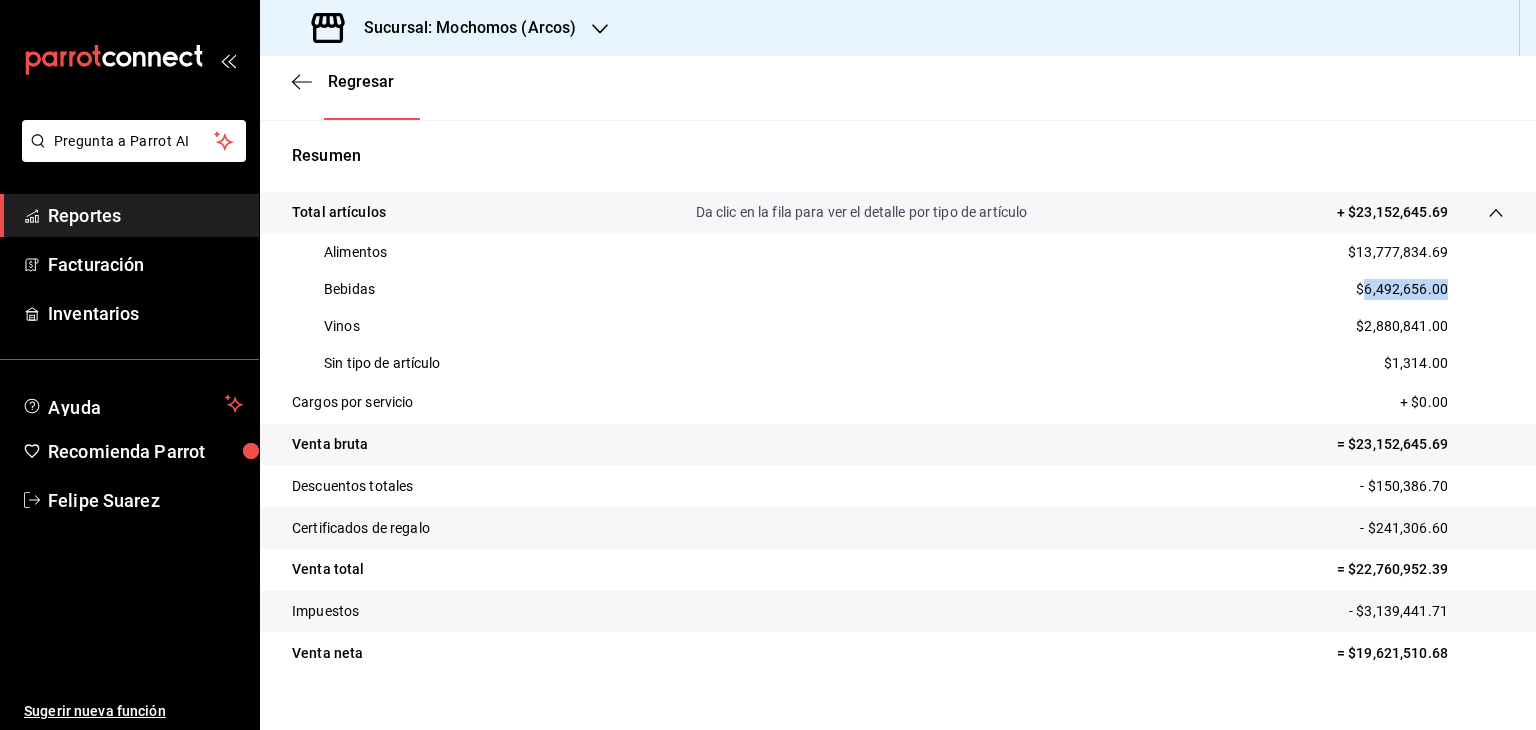click on "$6,492,656.00" at bounding box center (1402, 289) 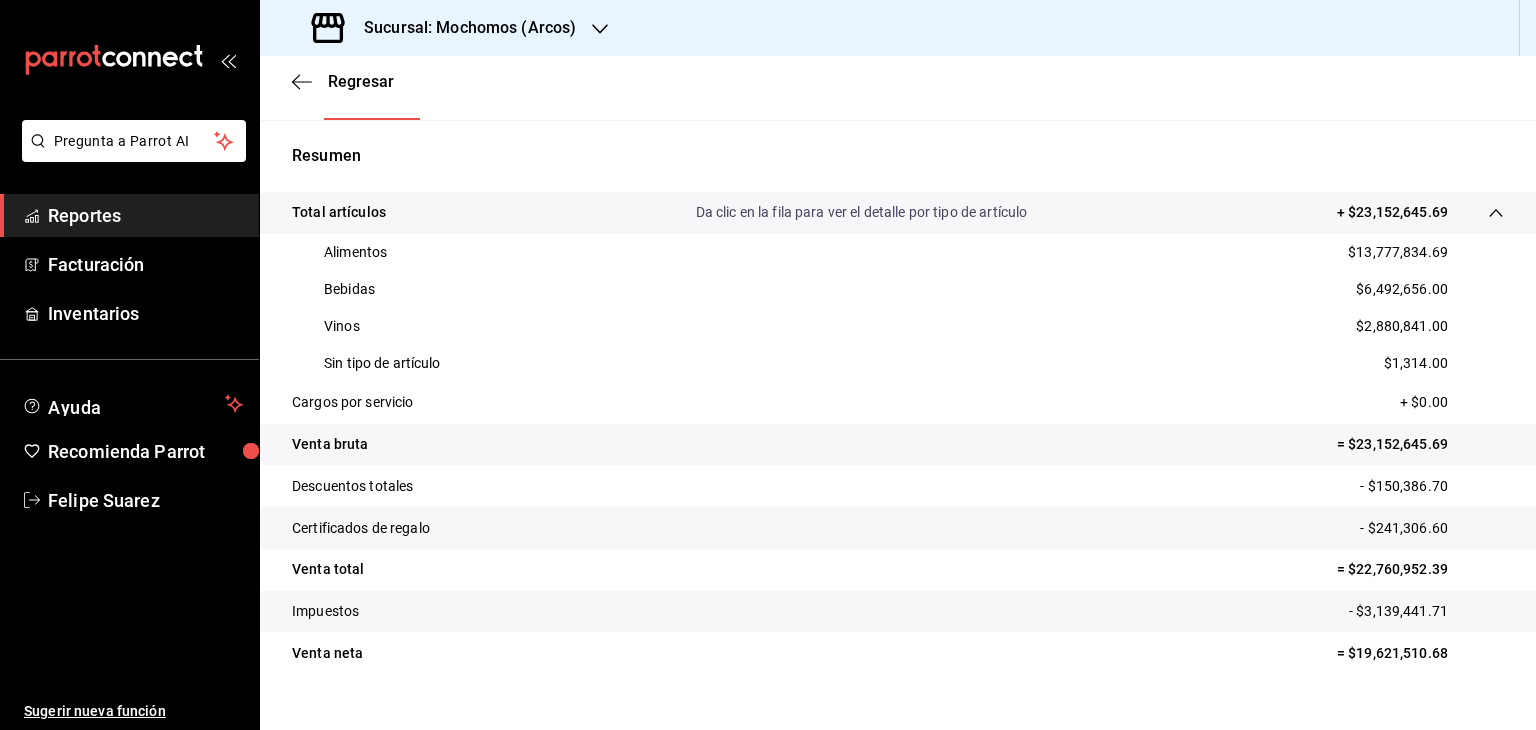 click on "$2,880,841.00" at bounding box center [1402, 326] 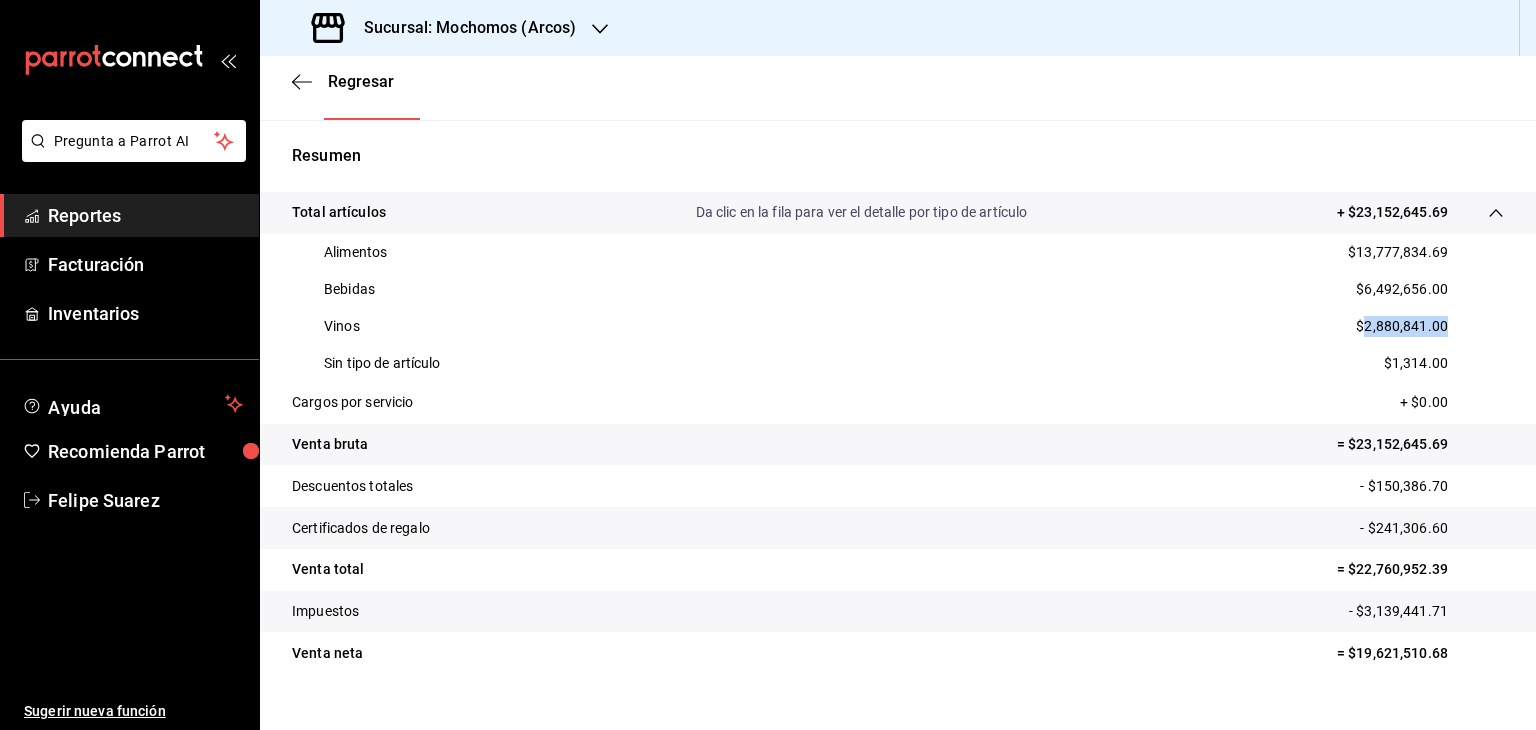 click on "$2,880,841.00" at bounding box center (1402, 326) 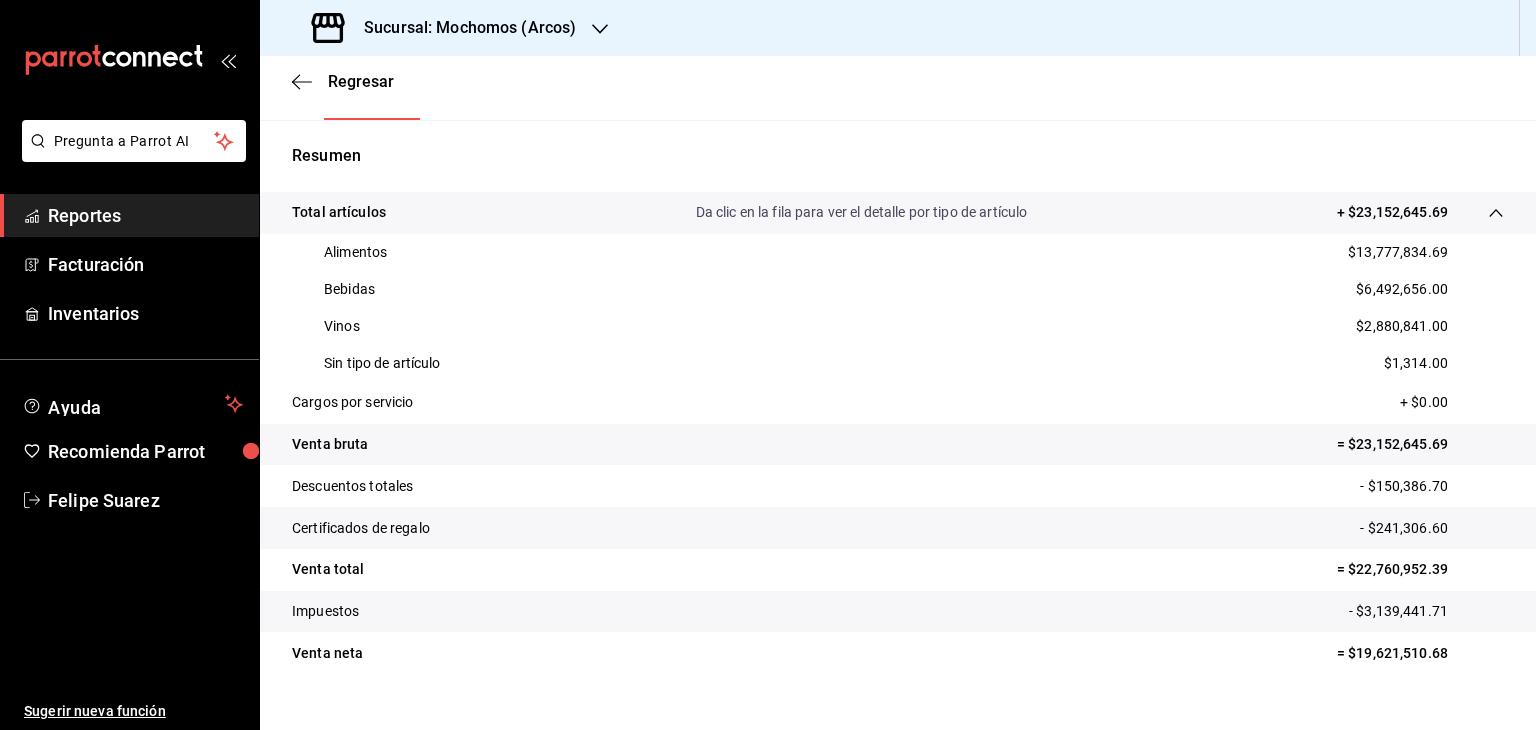 click on "Sucursal: Mochomos (Arcos)" at bounding box center [462, 28] 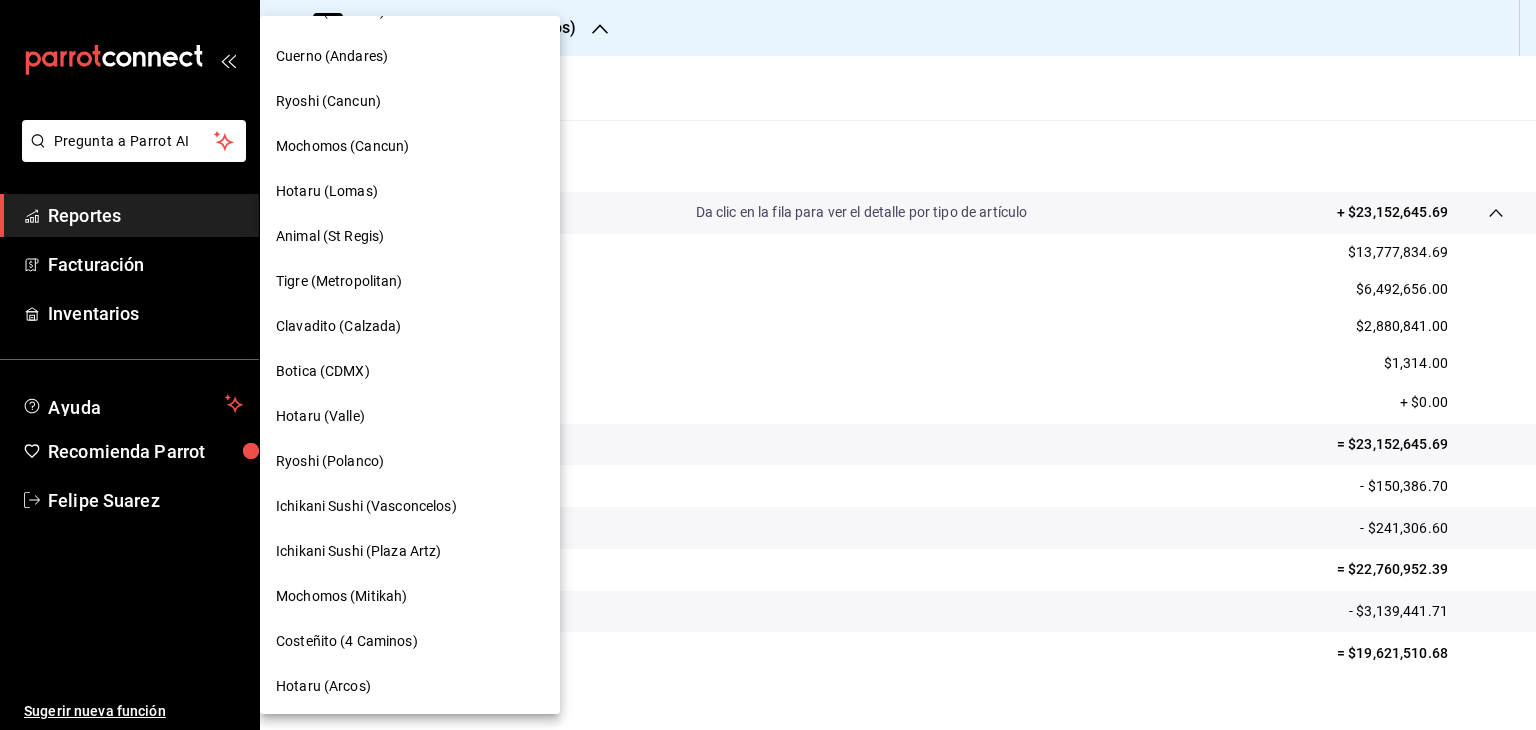 scroll, scrollTop: 533, scrollLeft: 0, axis: vertical 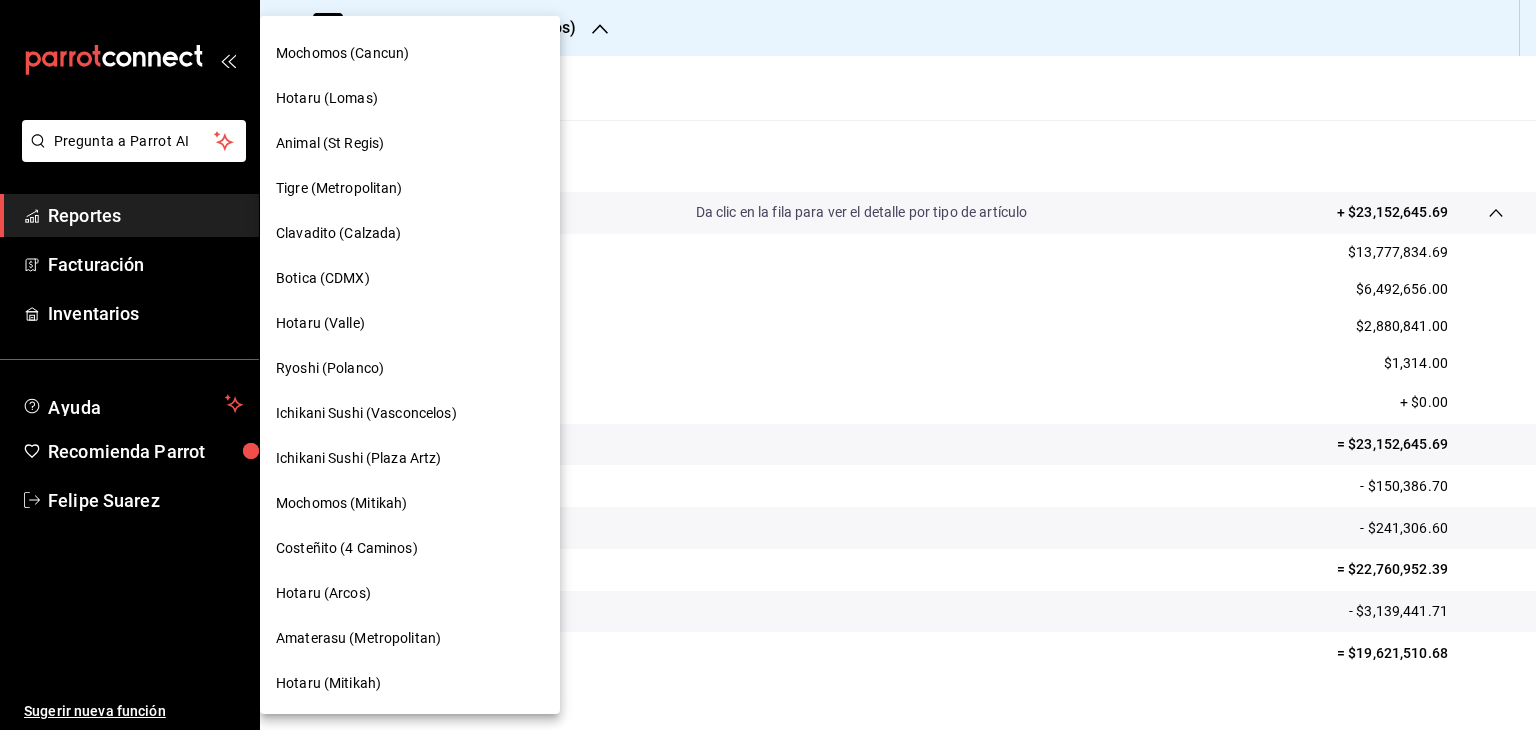 click on "Hotaru (Arcos)" at bounding box center (323, 593) 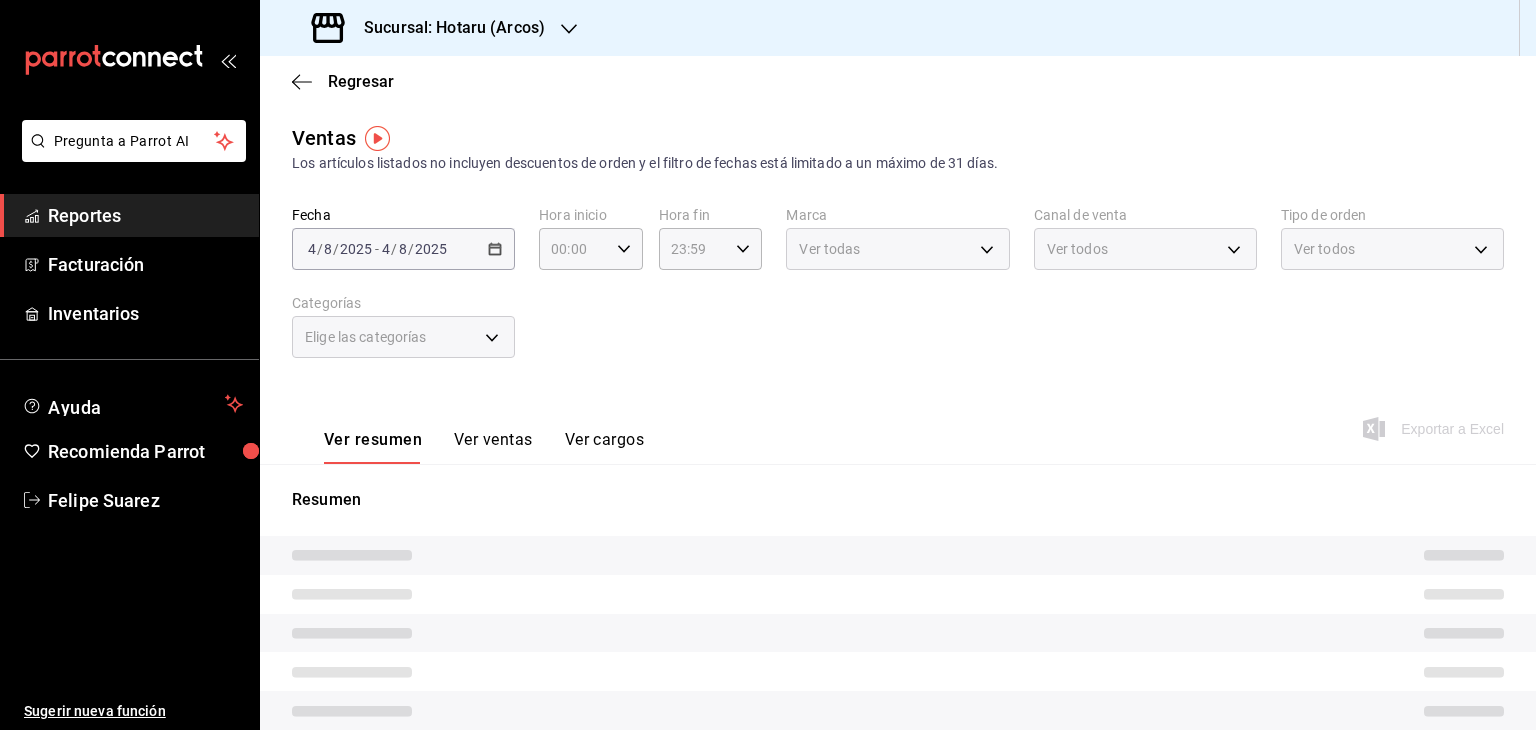 type on "05:00" 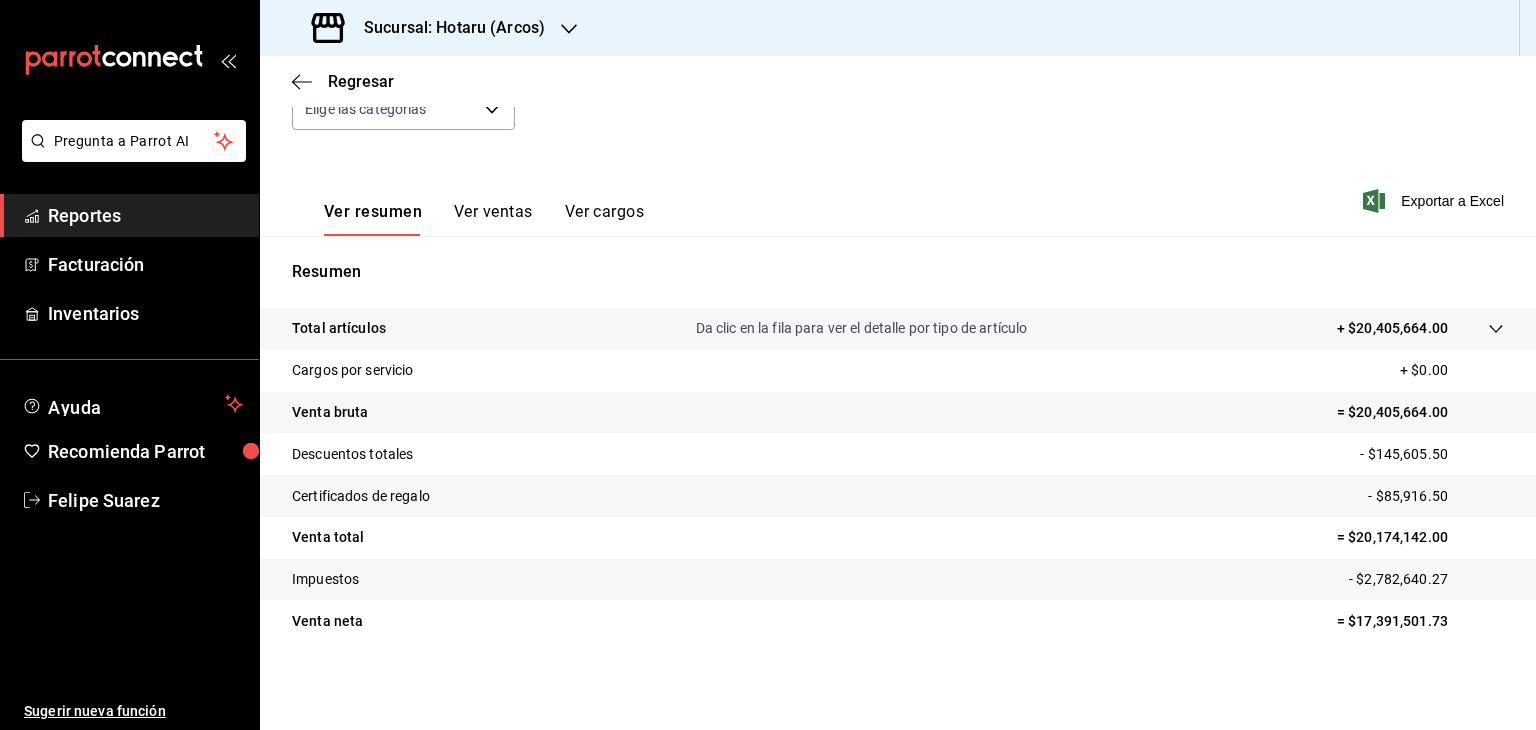scroll, scrollTop: 228, scrollLeft: 0, axis: vertical 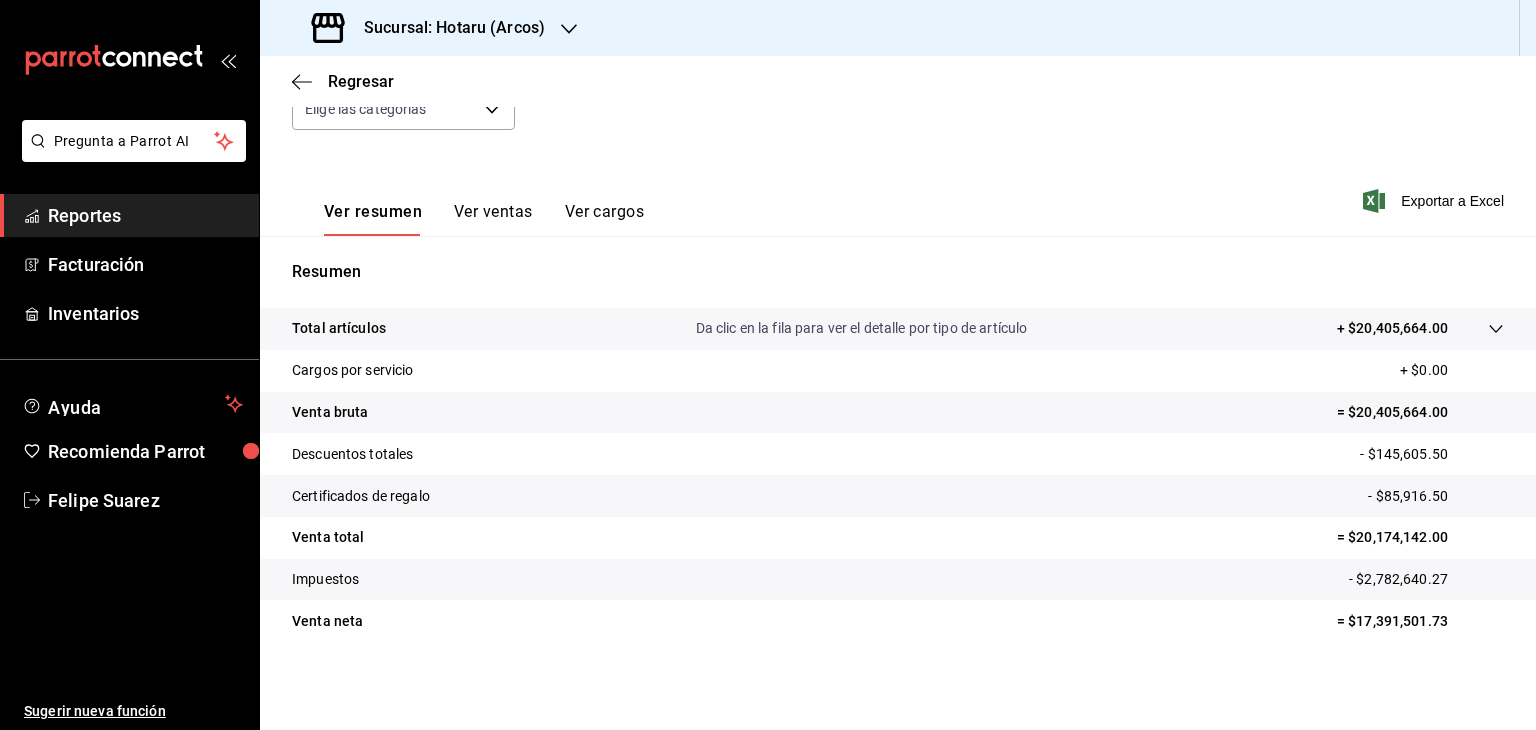 click on "Total artículos Da clic en la fila para ver el detalle por tipo de artículo + $20,405,664.00" at bounding box center (870, 328) 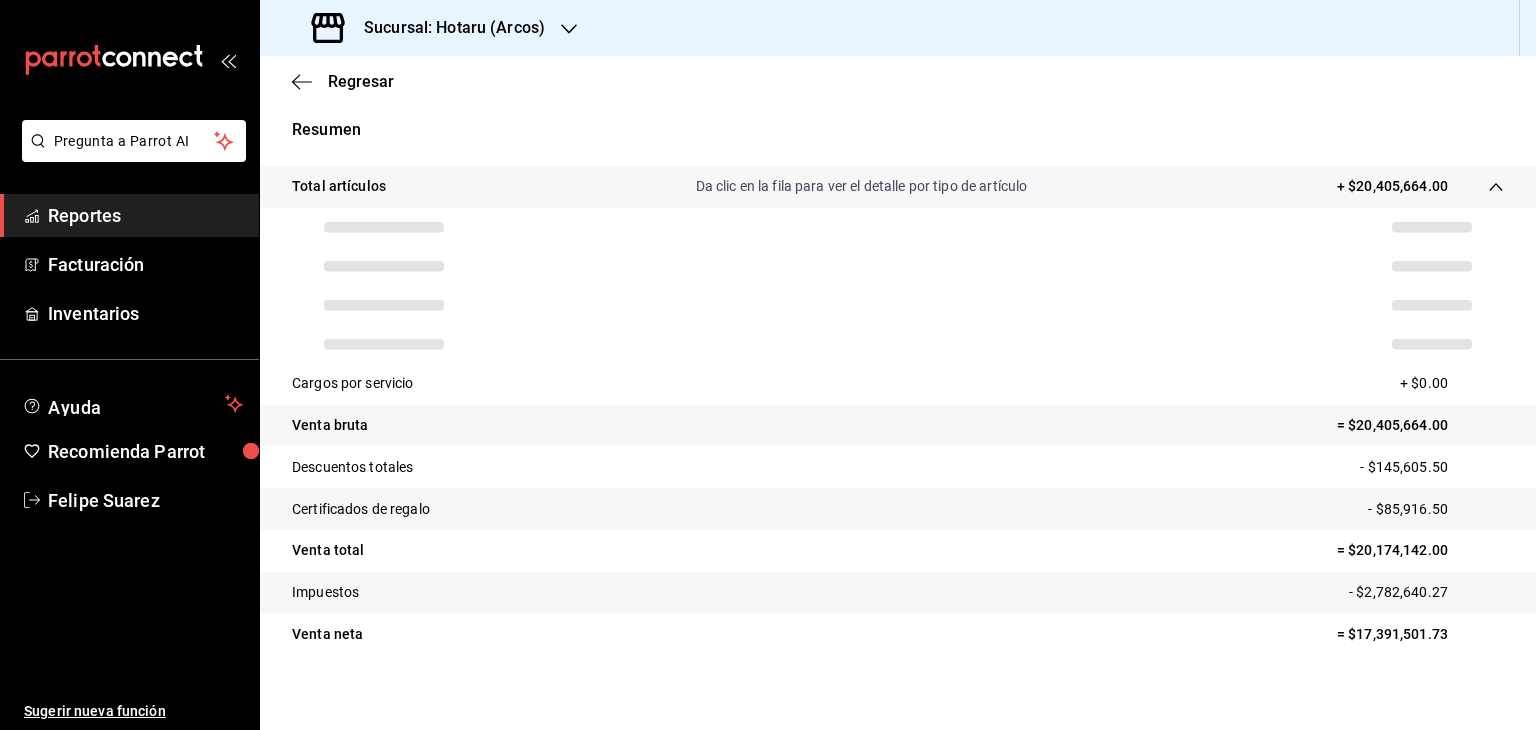 scroll, scrollTop: 384, scrollLeft: 0, axis: vertical 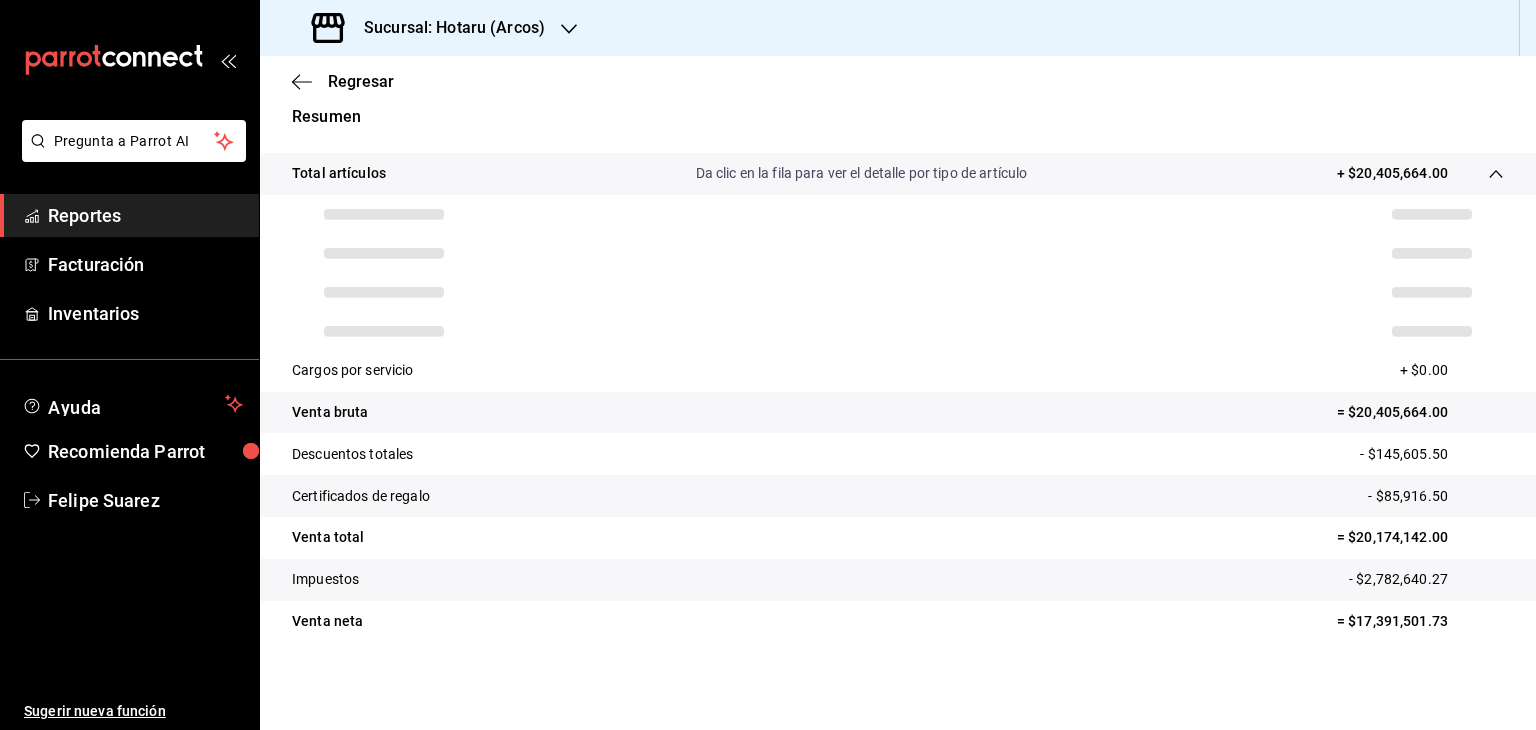 click on "Descuentos totales - $145,605.50" at bounding box center (898, 454) 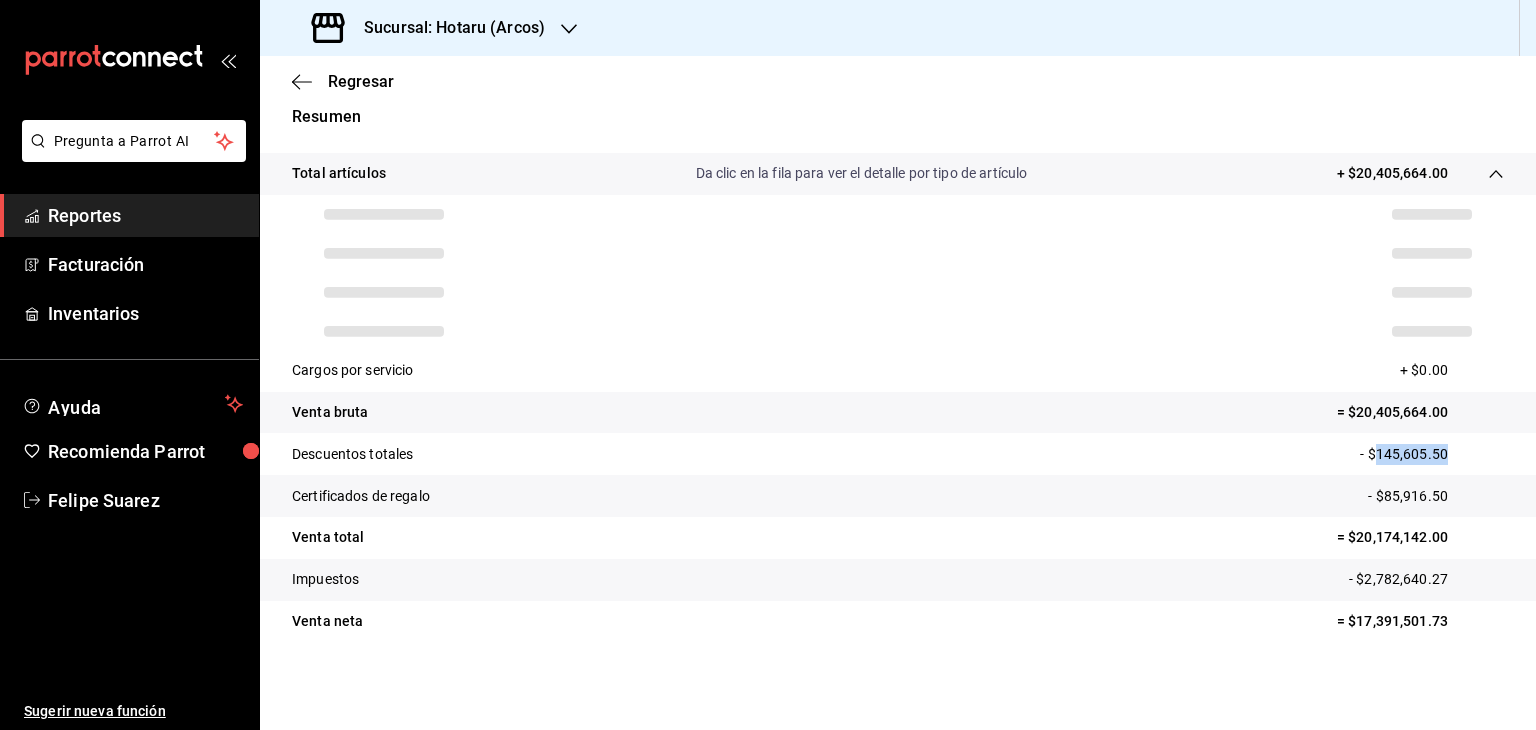 click on "Descuentos totales - $145,605.50" at bounding box center (898, 454) 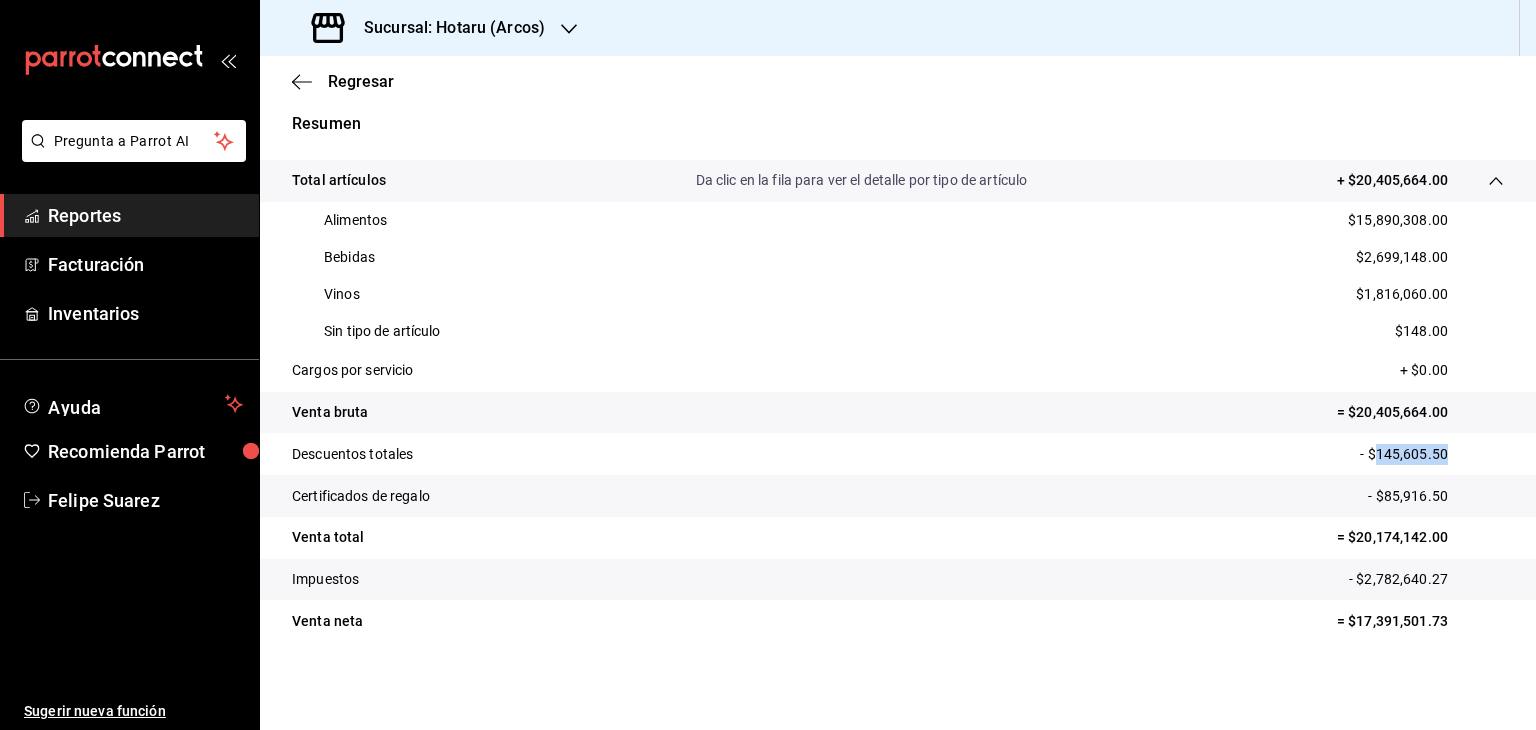 scroll, scrollTop: 376, scrollLeft: 0, axis: vertical 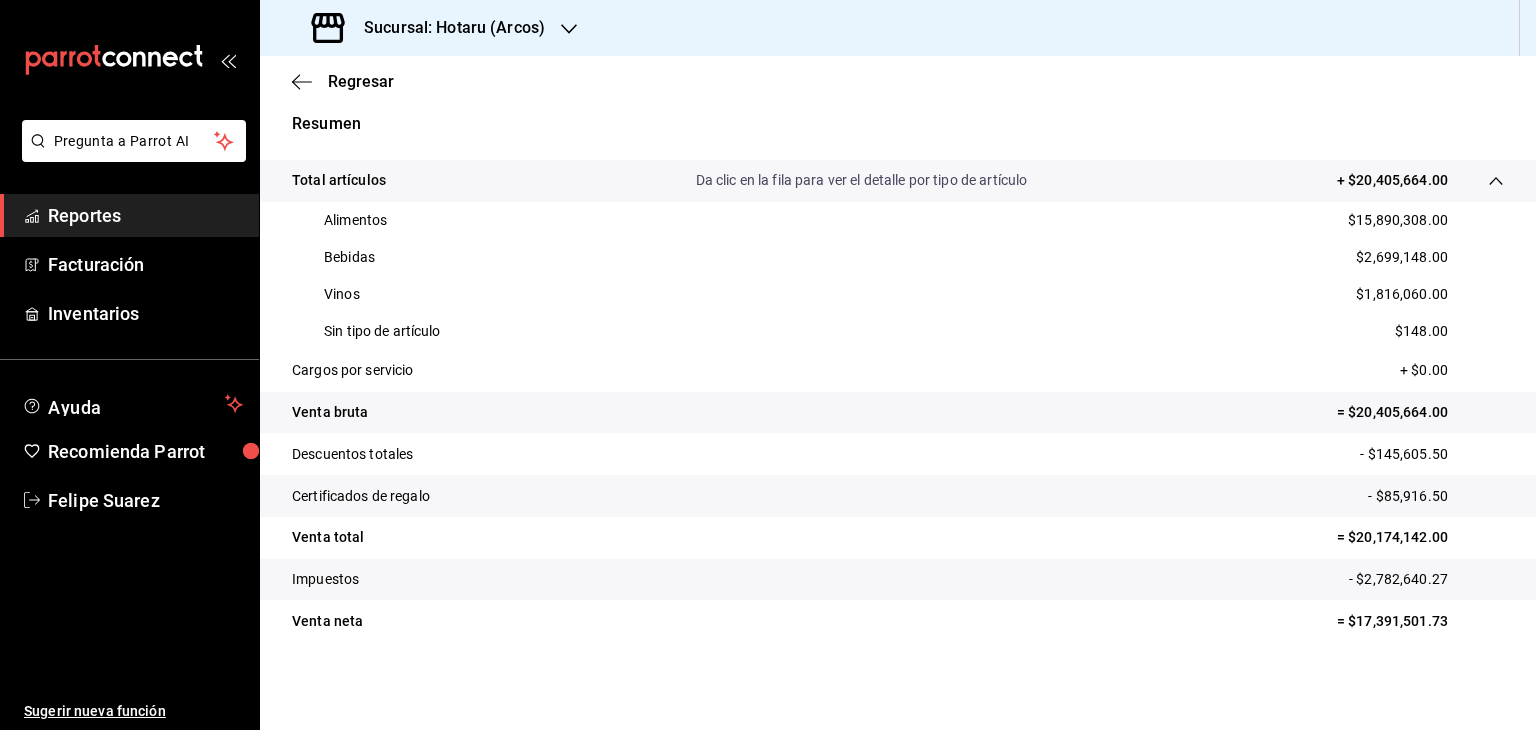 click on "- $85,916.50" at bounding box center (1436, 496) 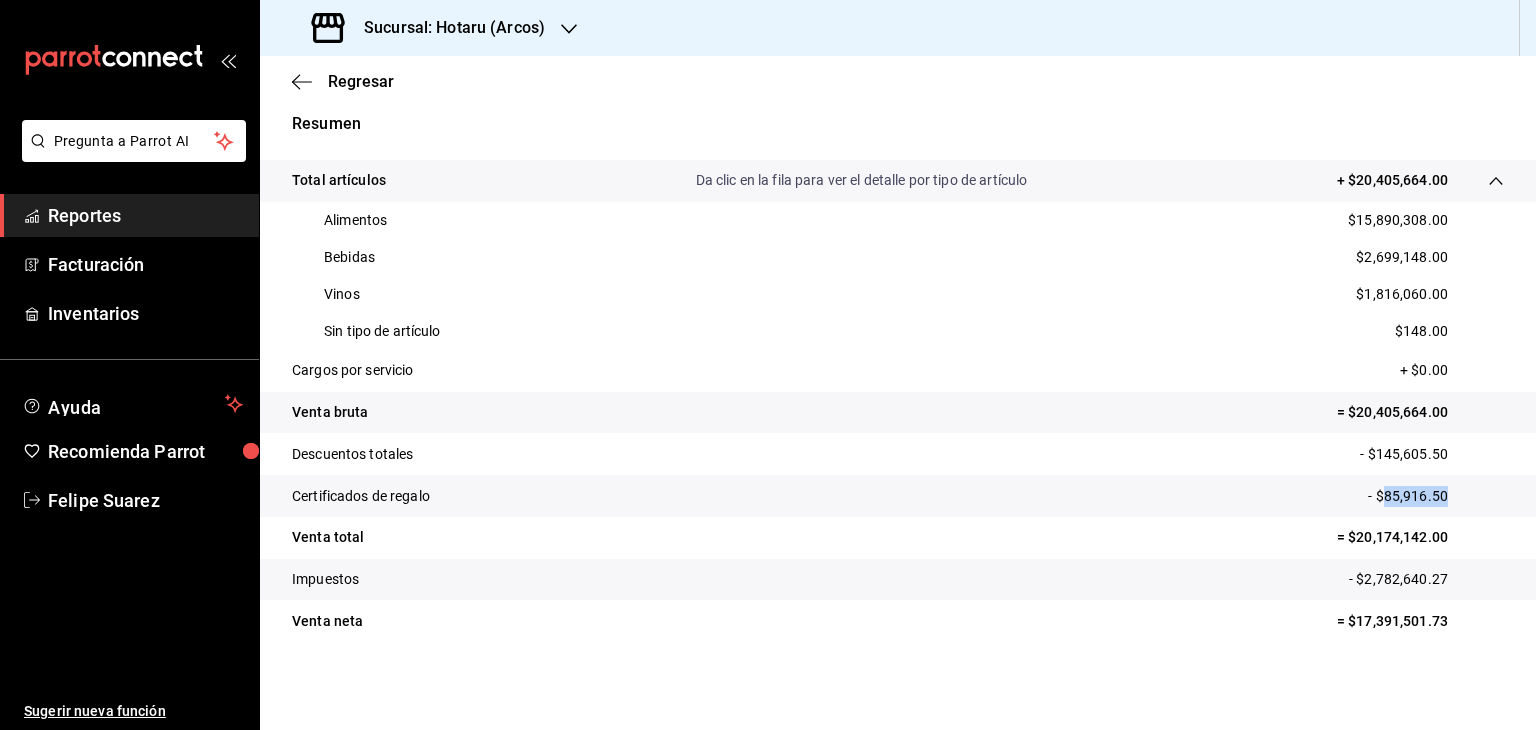 click on "- $85,916.50" at bounding box center [1436, 496] 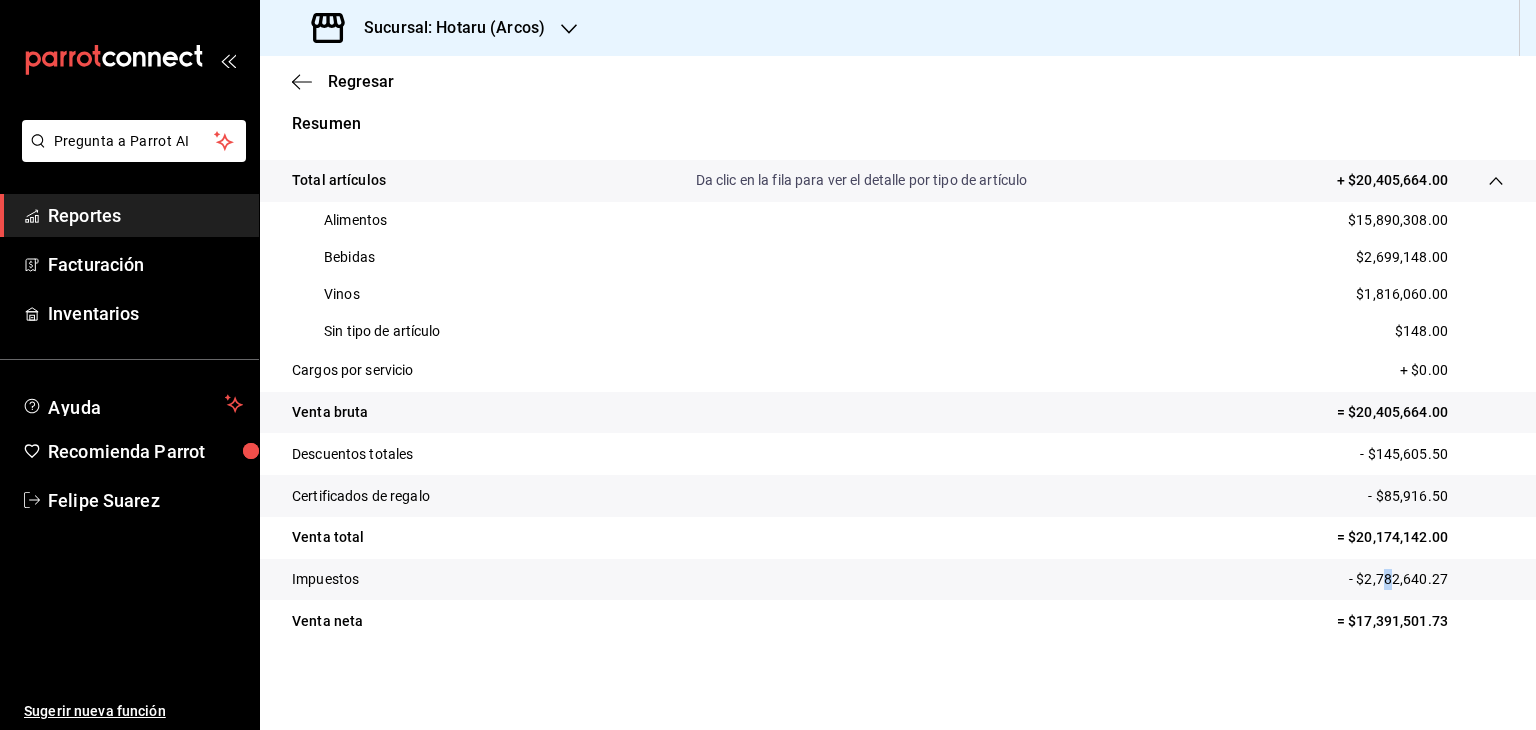 drag, startPoint x: 1391, startPoint y: 574, endPoint x: 1375, endPoint y: 580, distance: 17.088007 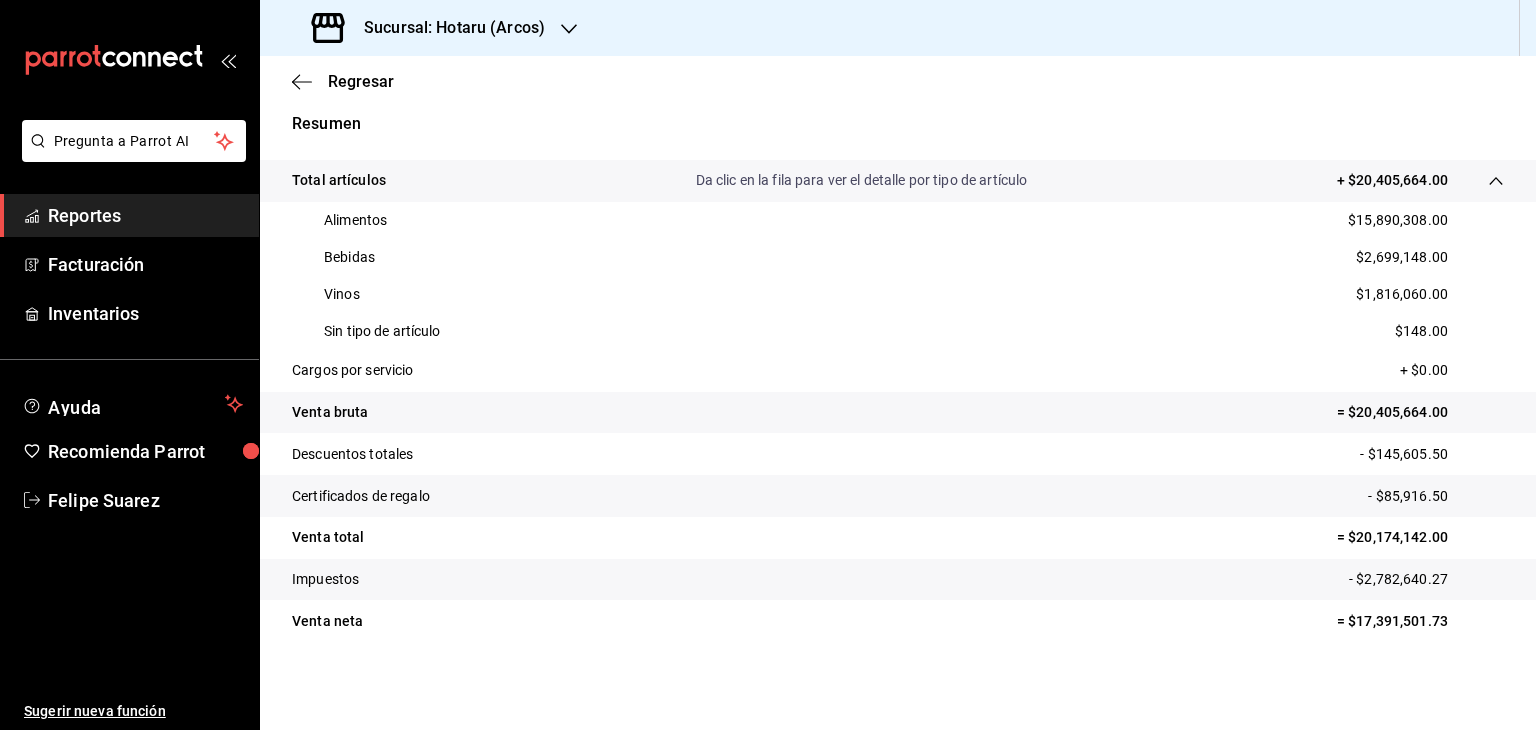 click on "- $2,782,640.27" at bounding box center [1426, 579] 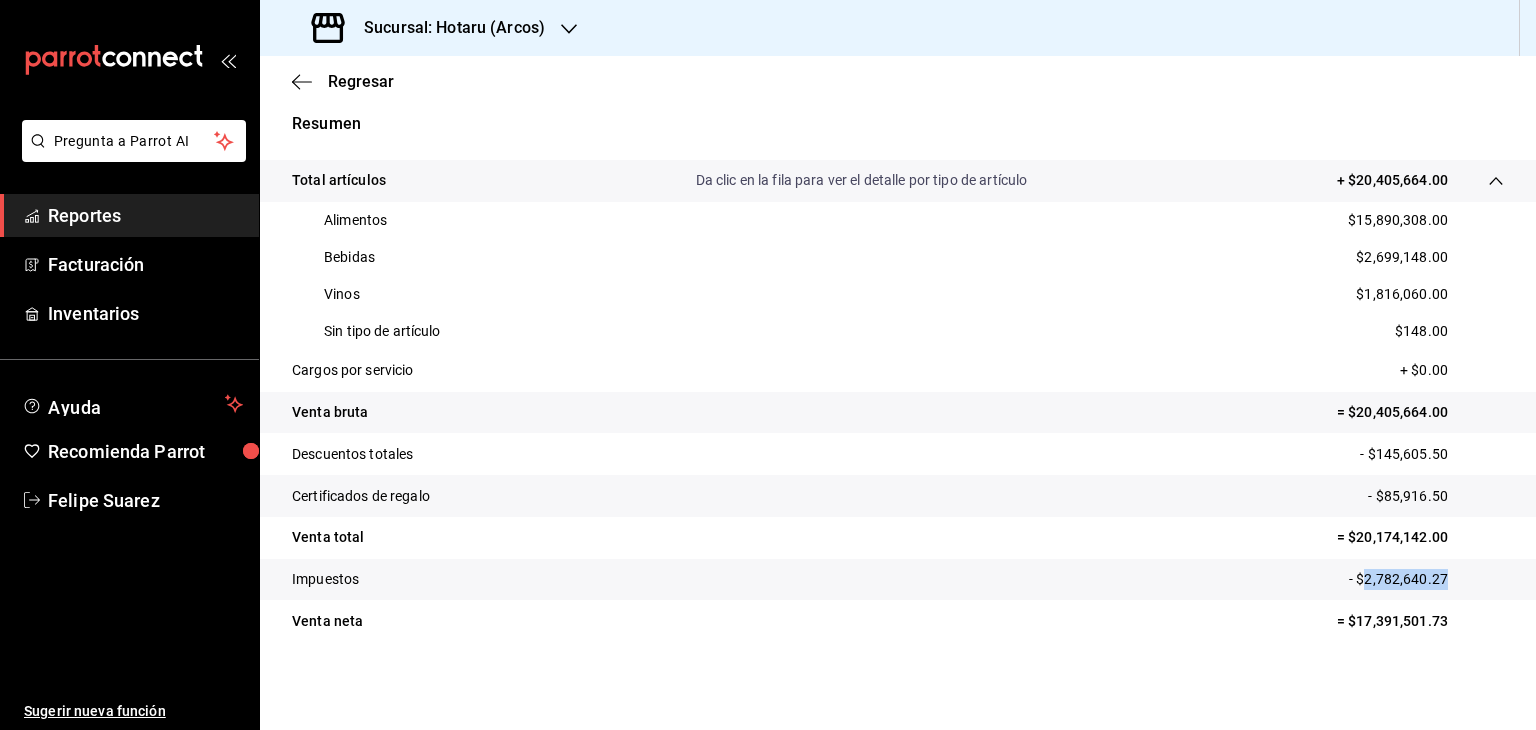 click on "- $2,782,640.27" at bounding box center (1426, 579) 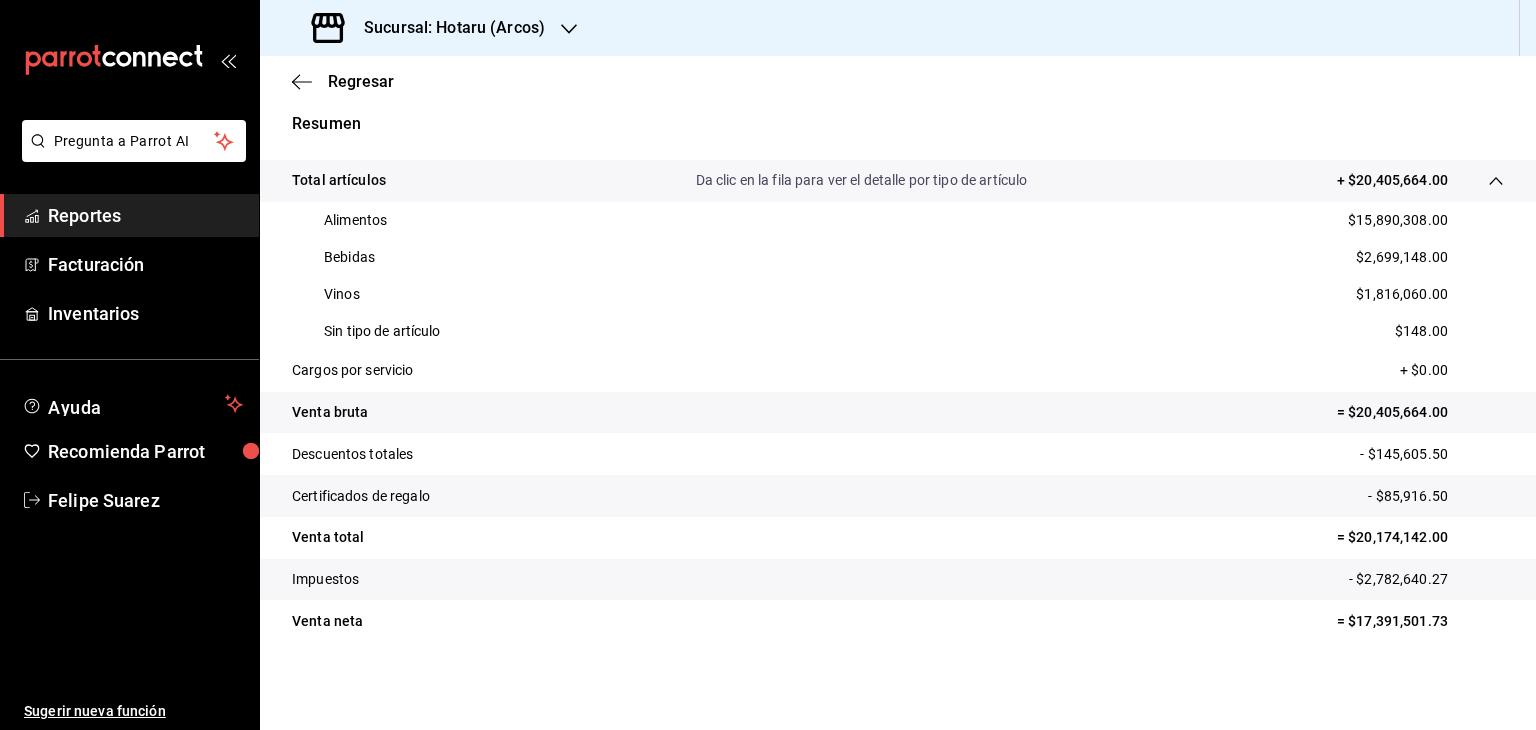 click on "$15,890,308.00" at bounding box center (1398, 220) 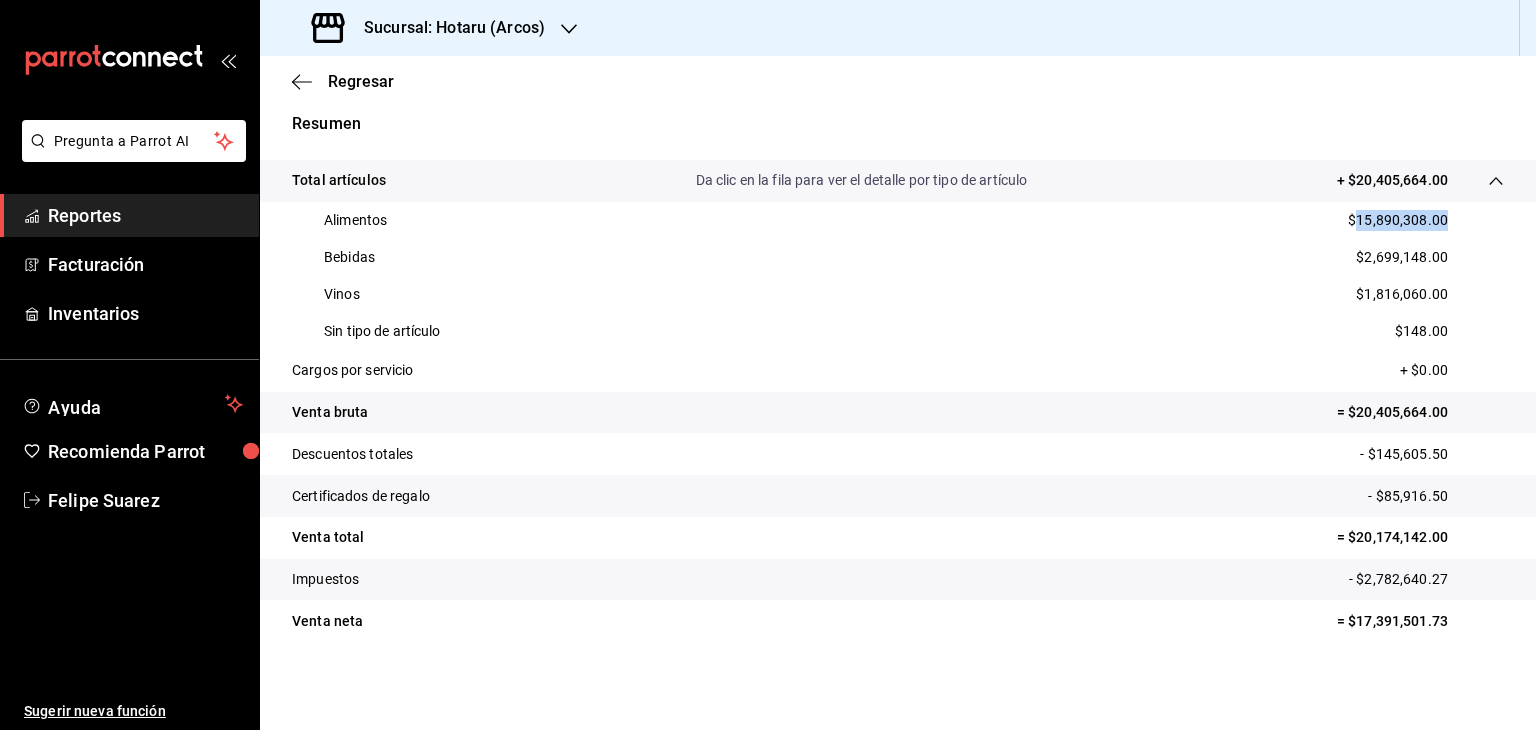 click on "$15,890,308.00" at bounding box center (1398, 220) 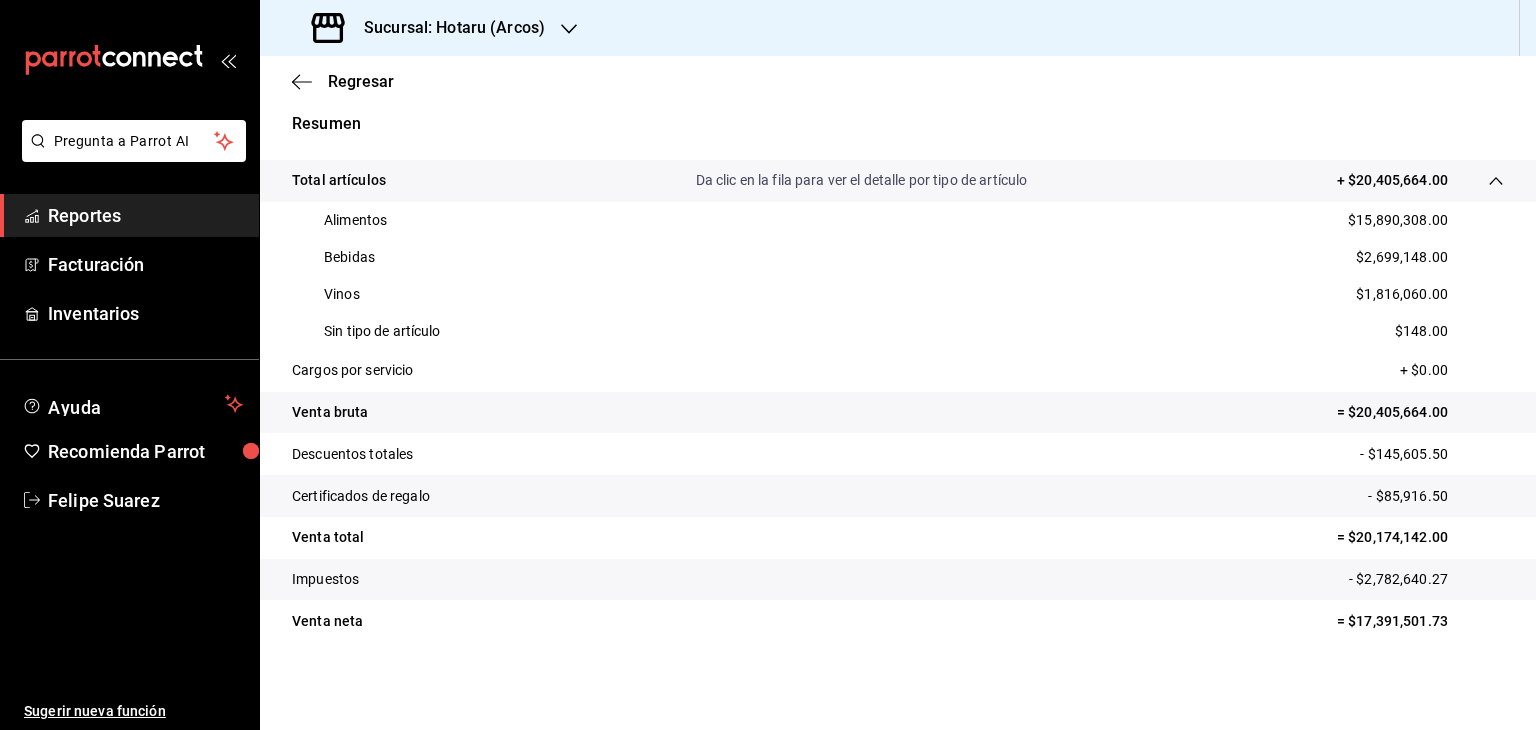 drag, startPoint x: 1360, startPoint y: 258, endPoint x: 1384, endPoint y: 263, distance: 24.5153 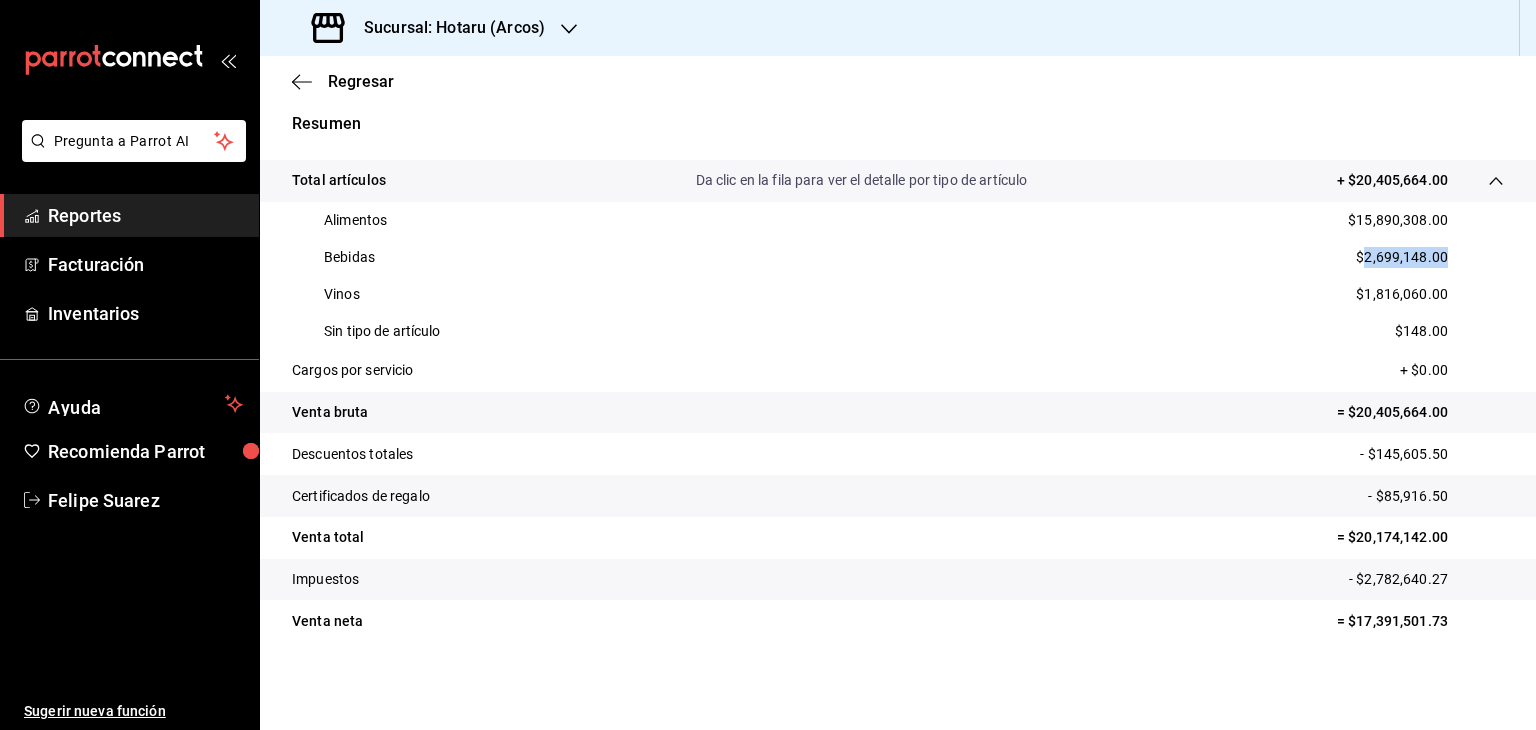 click on "$2,699,148.00" at bounding box center [1402, 257] 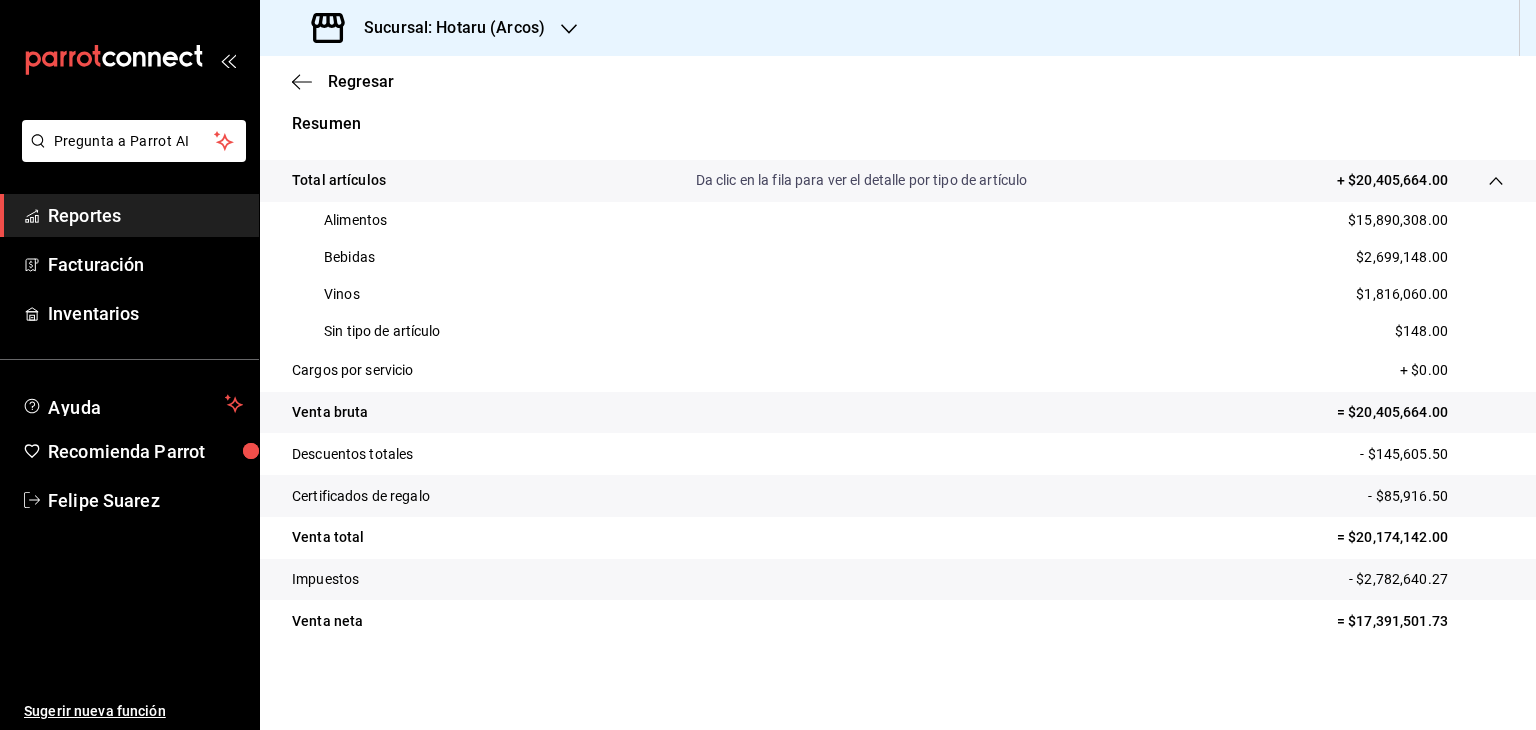 click on "$1,816,060.00" at bounding box center (1402, 294) 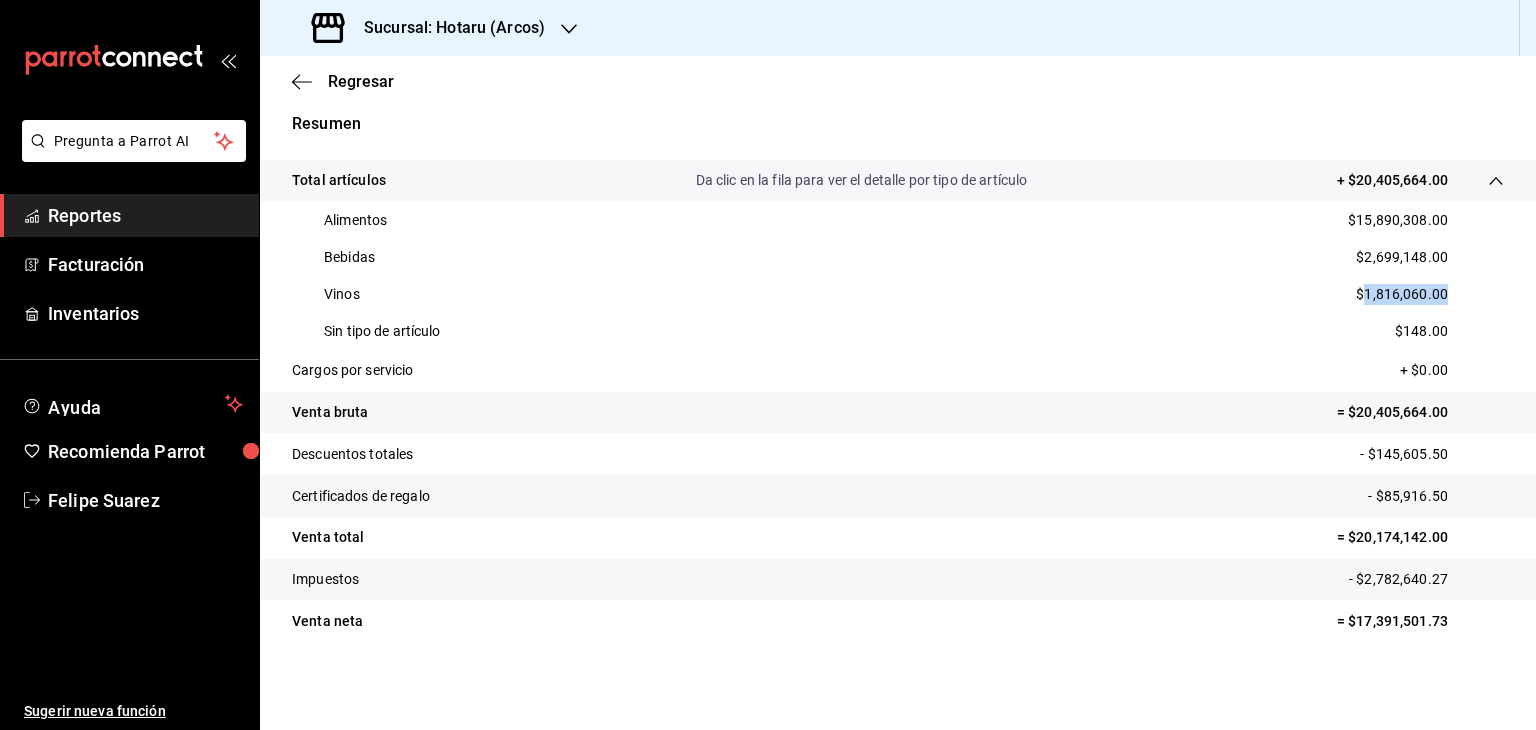 click on "$1,816,060.00" at bounding box center [1402, 294] 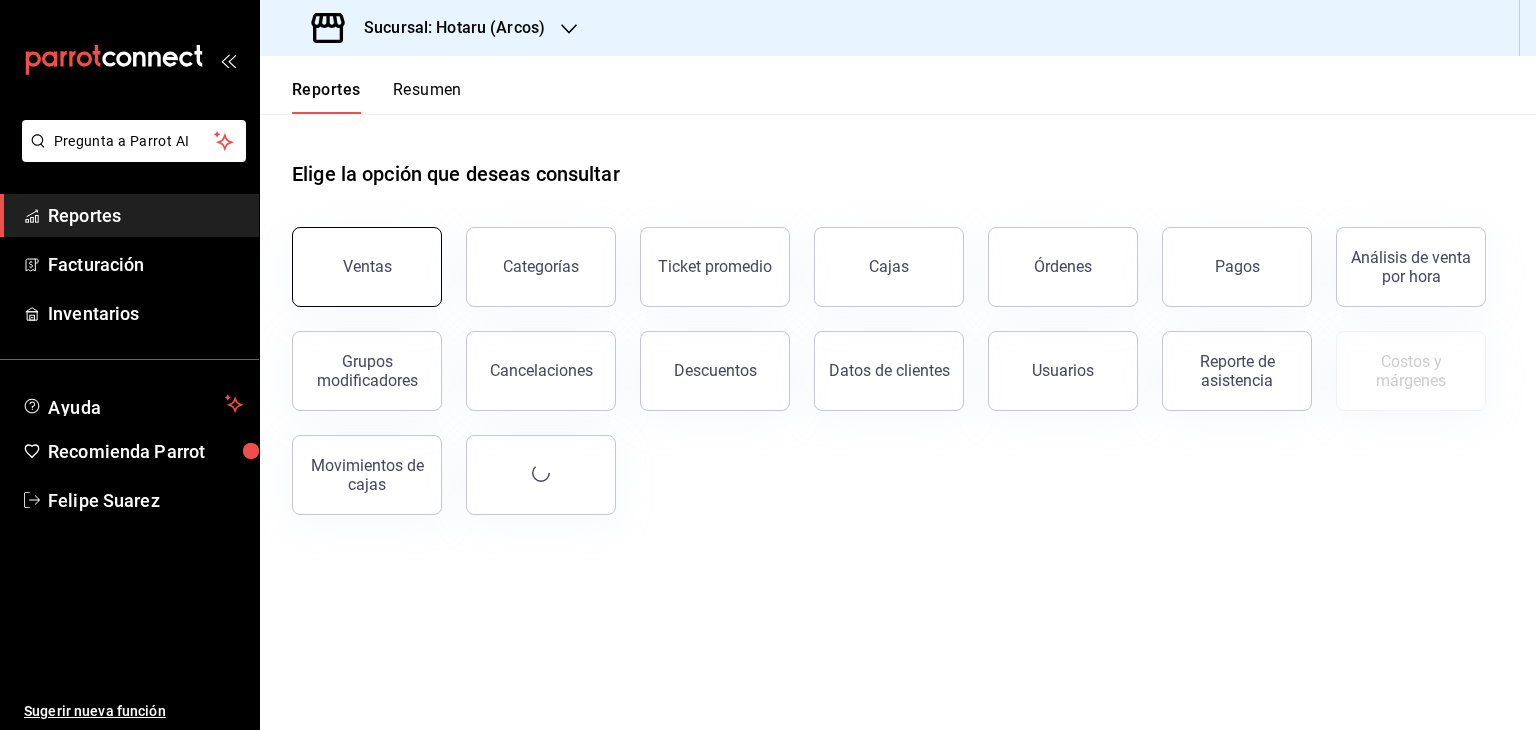 click on "Ventas" at bounding box center (367, 267) 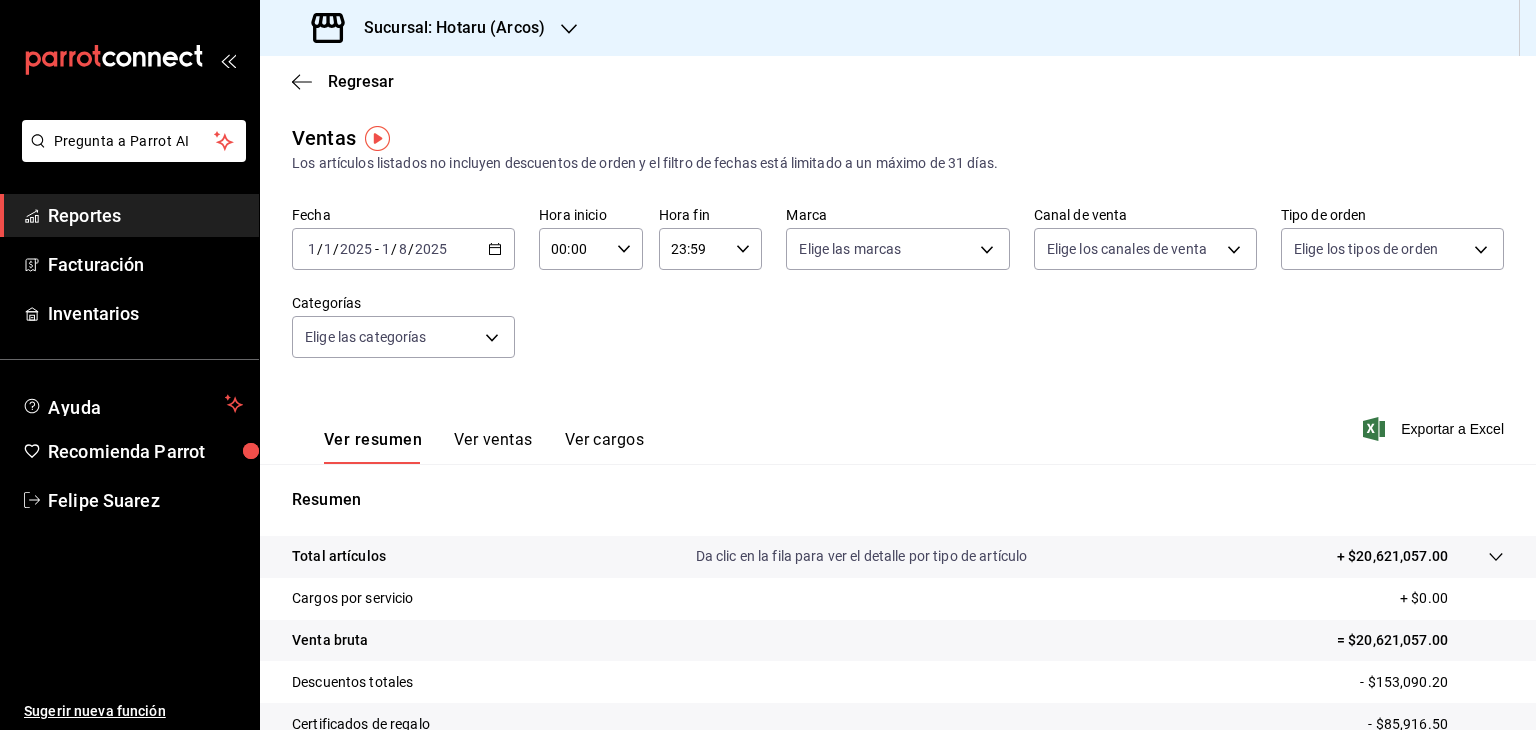 click on "00:00" at bounding box center (574, 249) 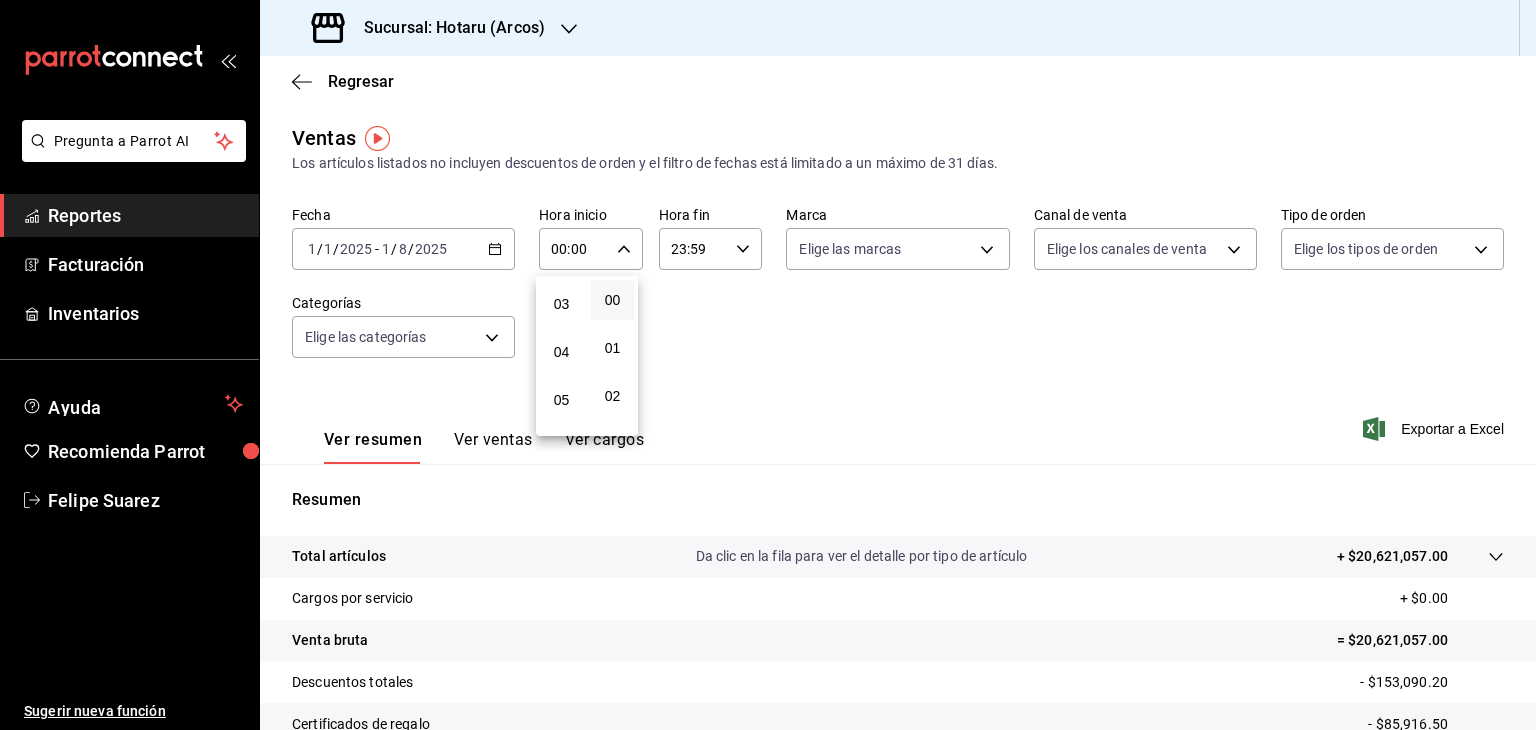 scroll, scrollTop: 200, scrollLeft: 0, axis: vertical 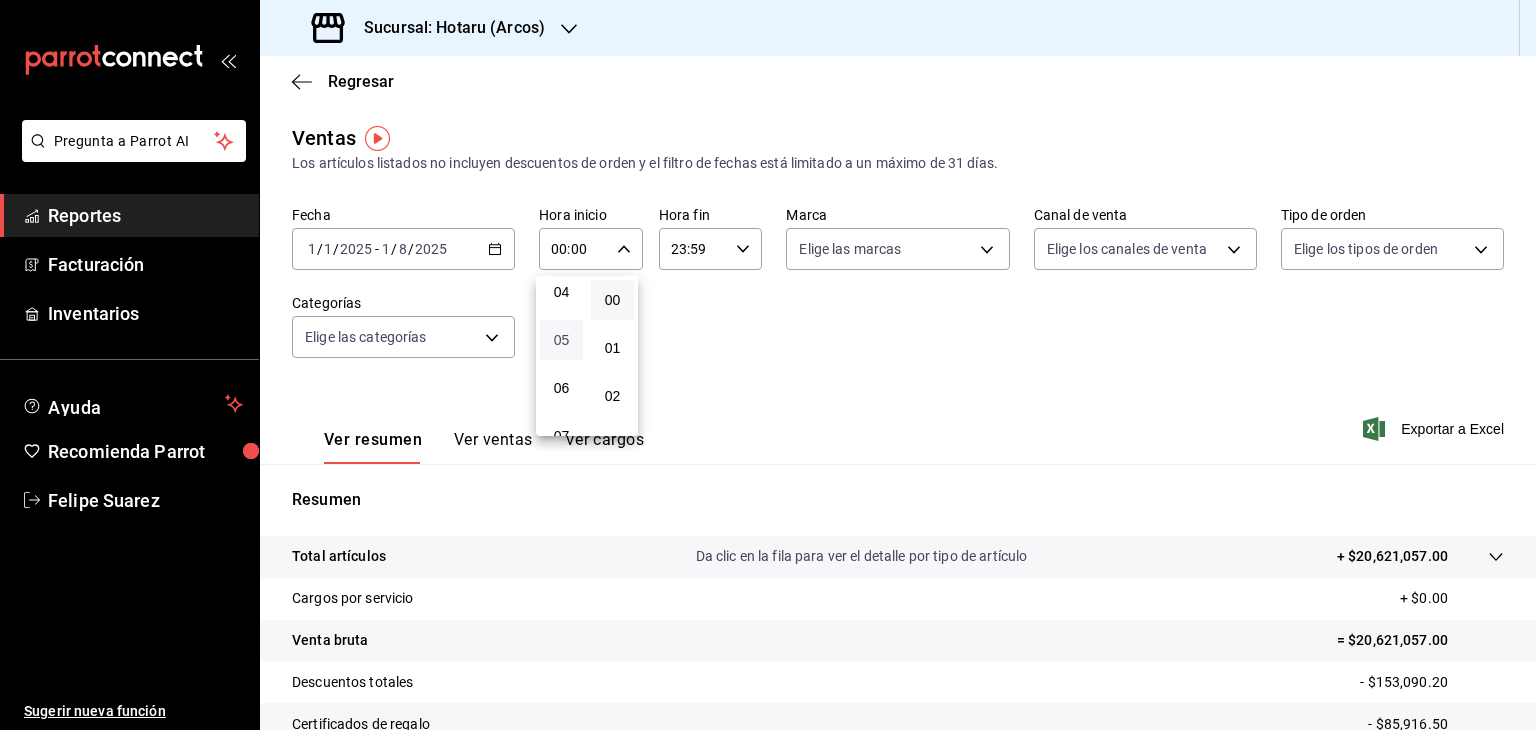 click on "05" at bounding box center (561, 340) 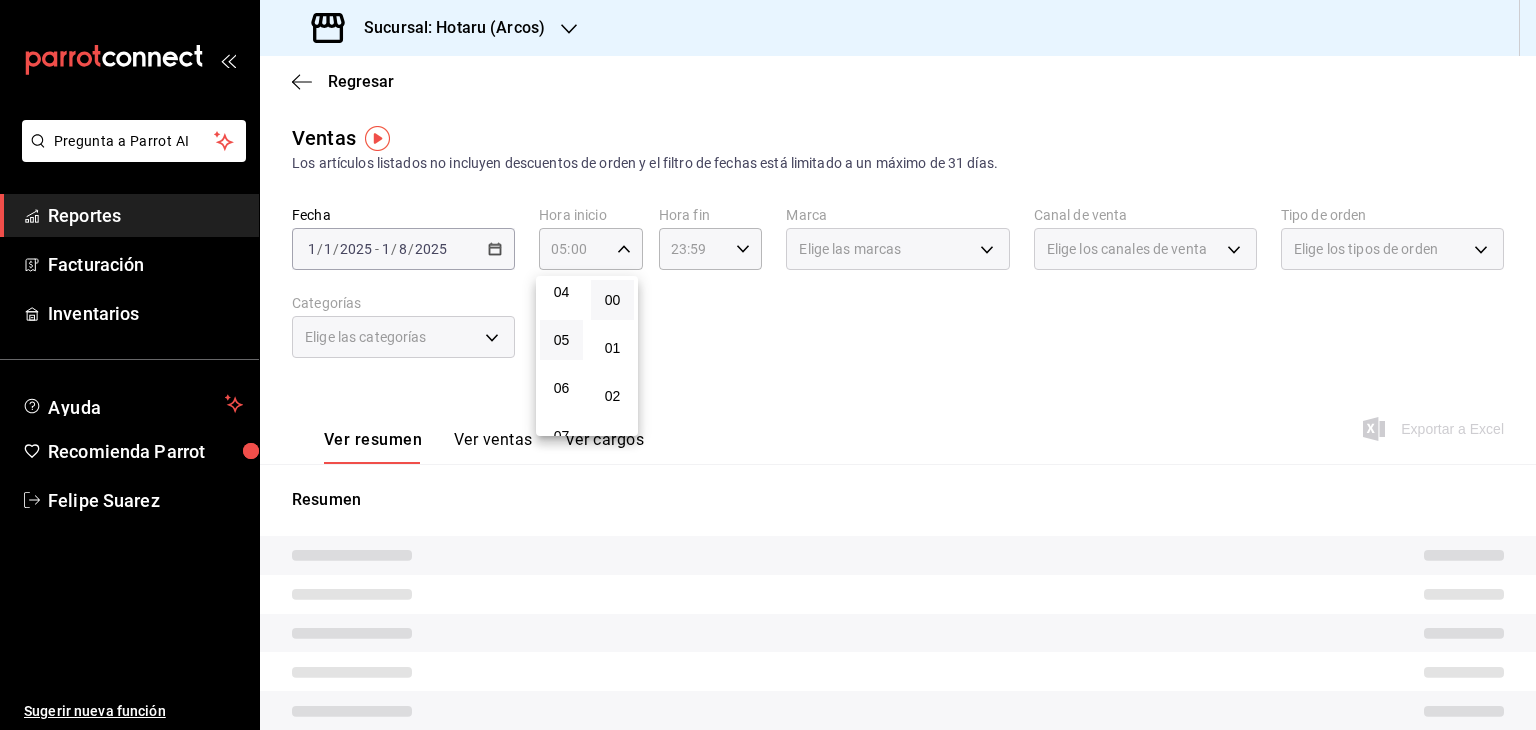 click at bounding box center (768, 365) 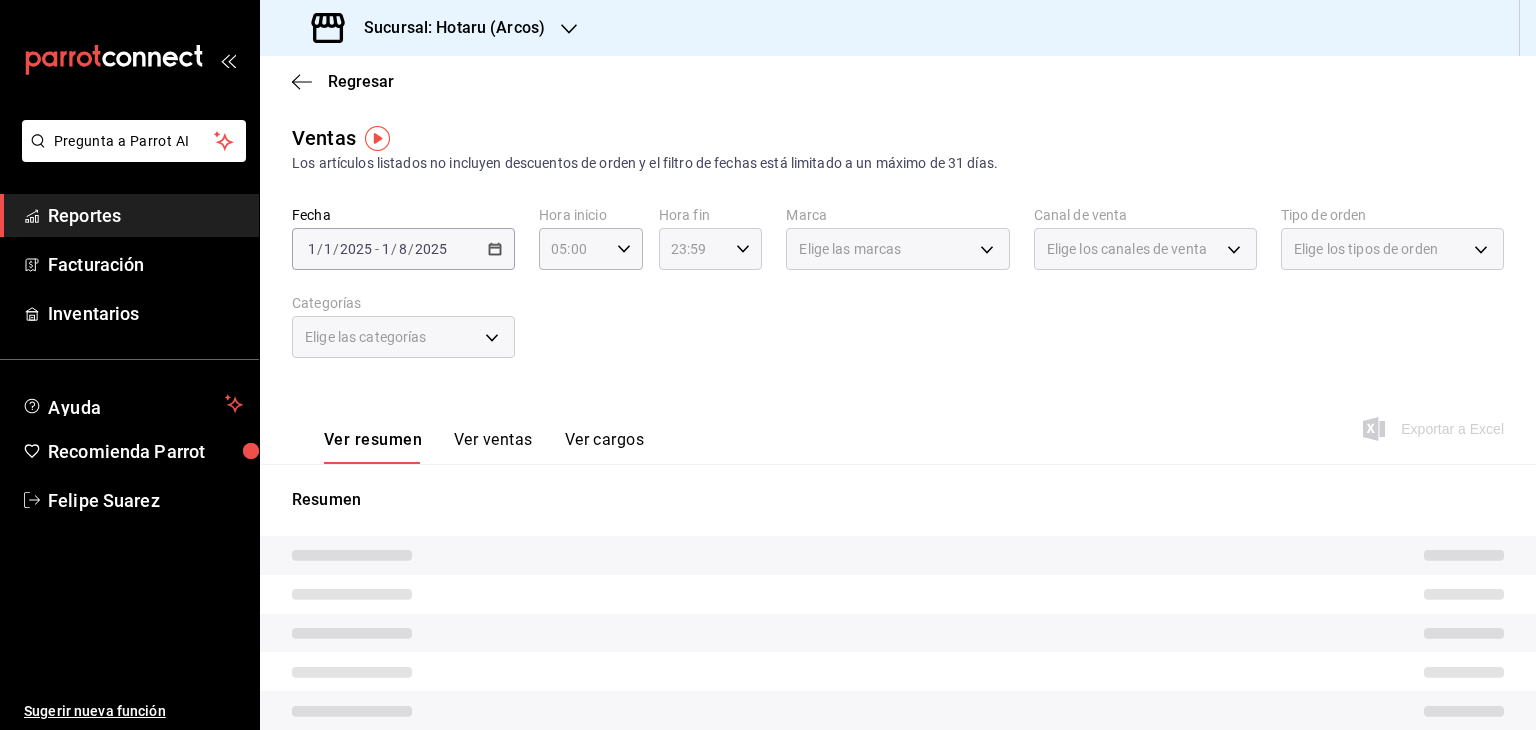 click 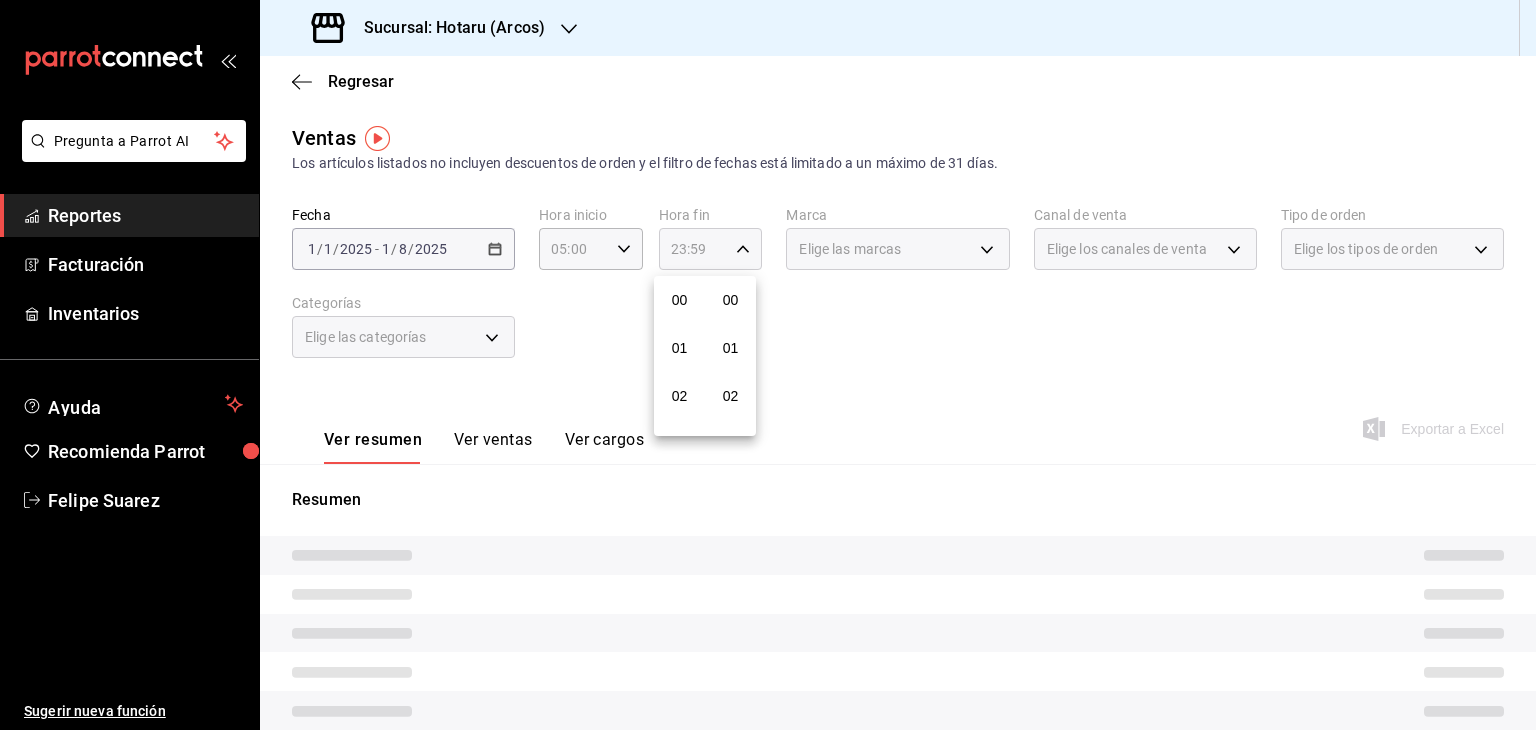 scroll, scrollTop: 1011, scrollLeft: 0, axis: vertical 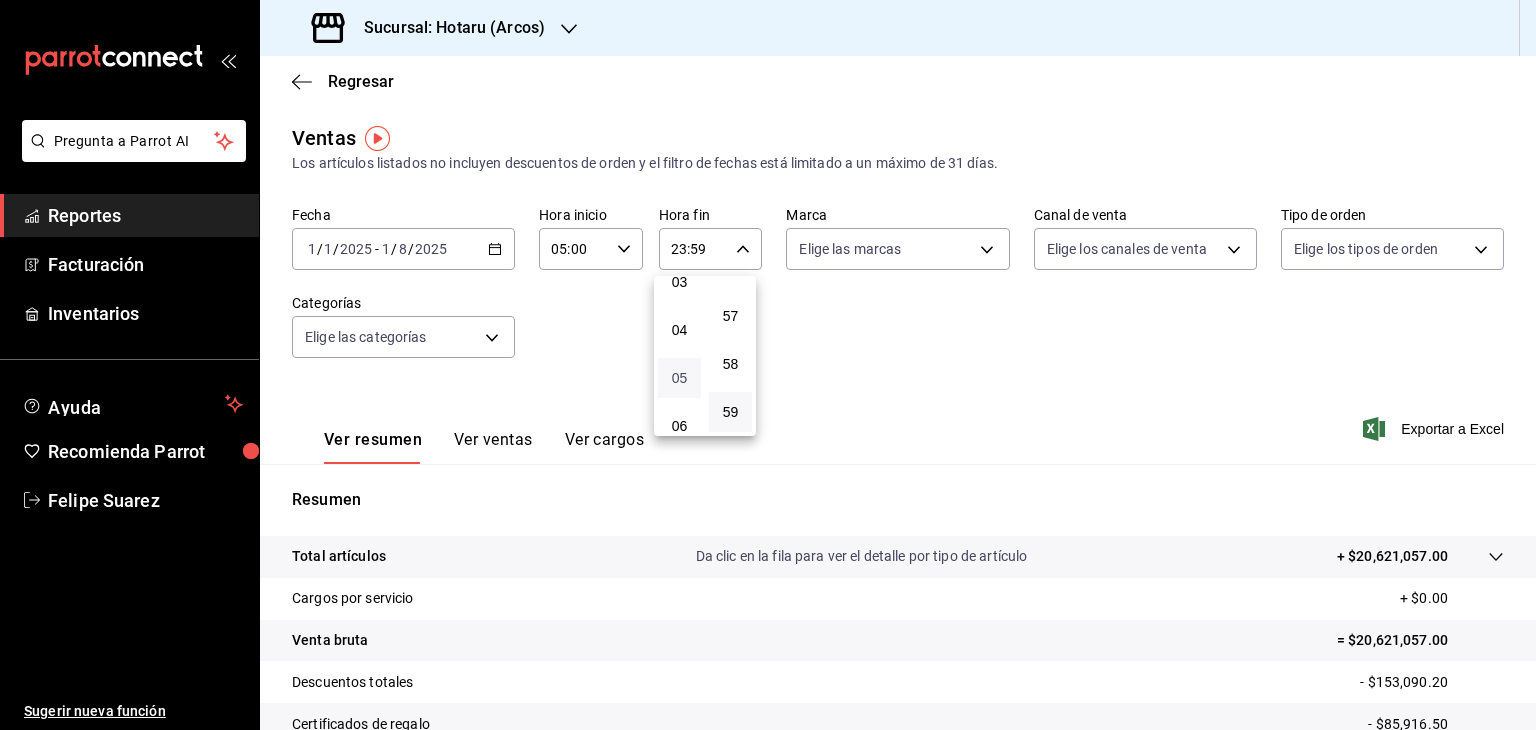 drag, startPoint x: 689, startPoint y: 378, endPoint x: 673, endPoint y: 381, distance: 16.27882 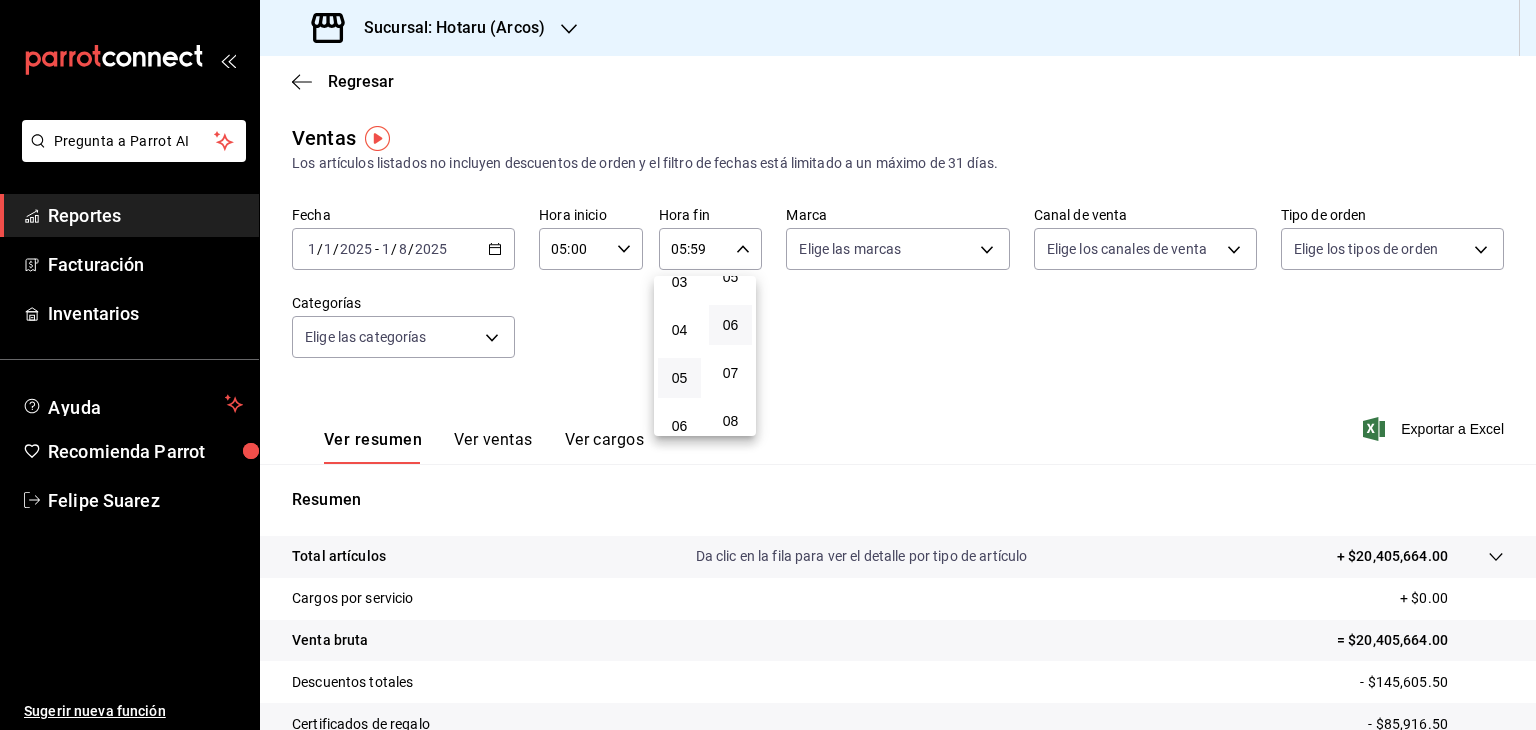 scroll, scrollTop: 0, scrollLeft: 0, axis: both 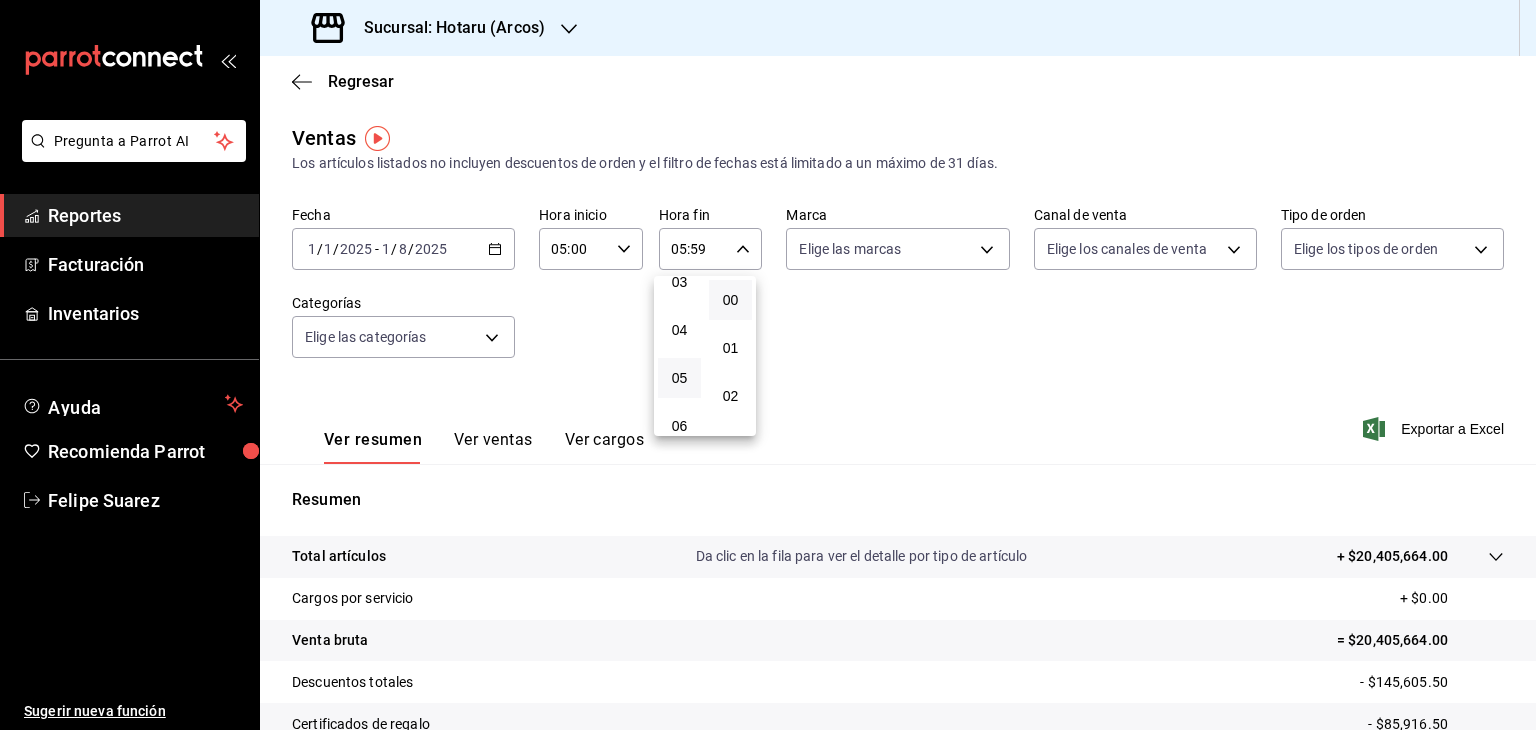 click on "00" at bounding box center [730, 300] 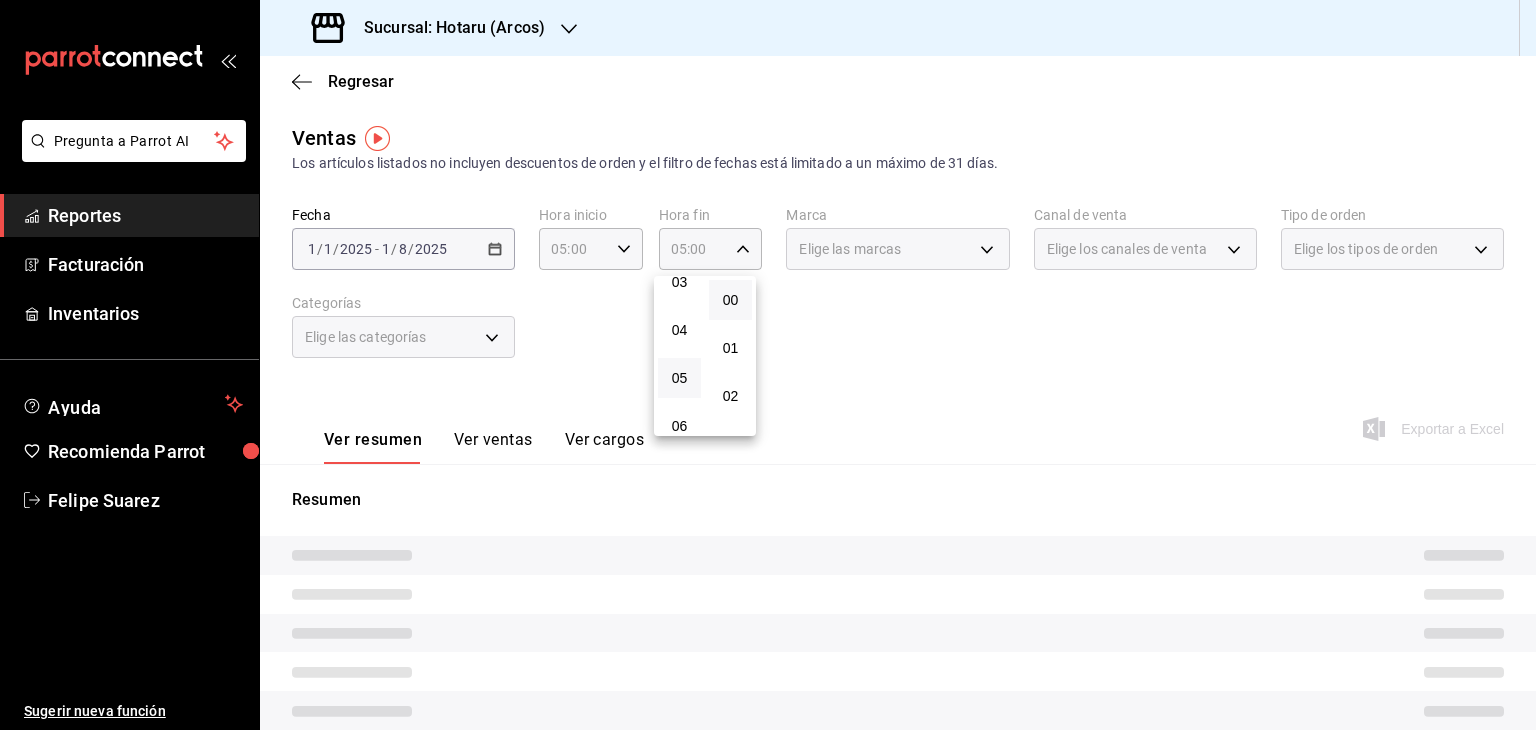 click at bounding box center (768, 365) 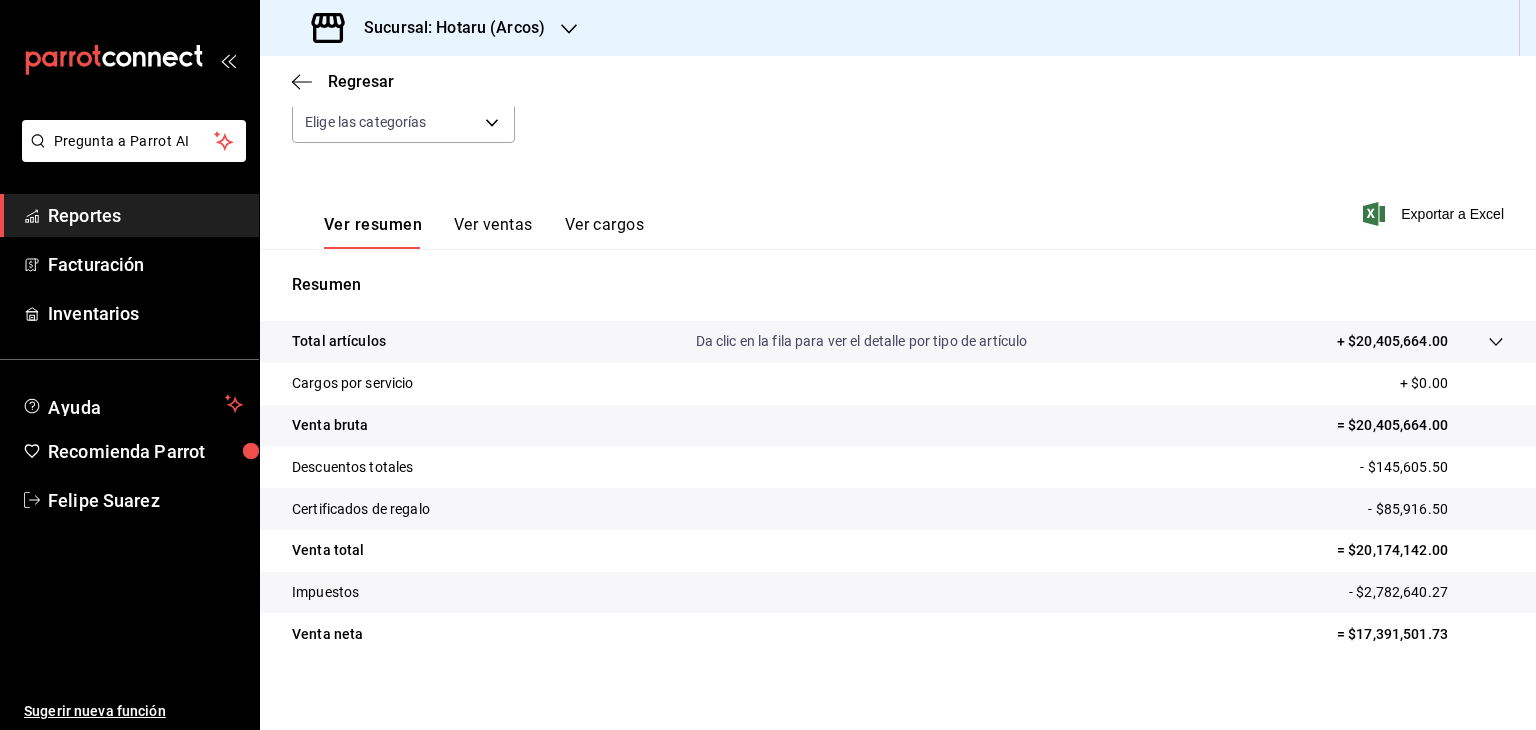 scroll, scrollTop: 216, scrollLeft: 0, axis: vertical 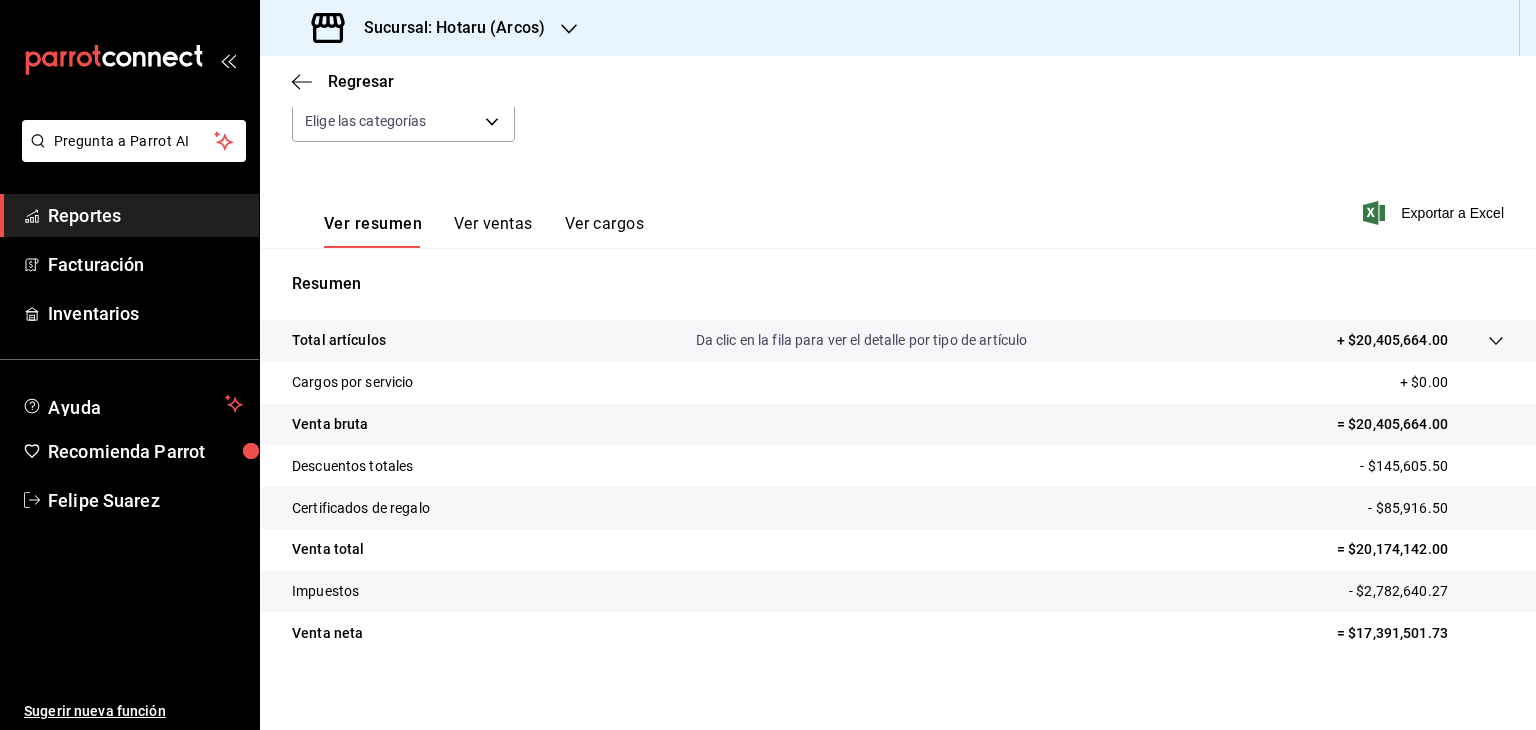 type 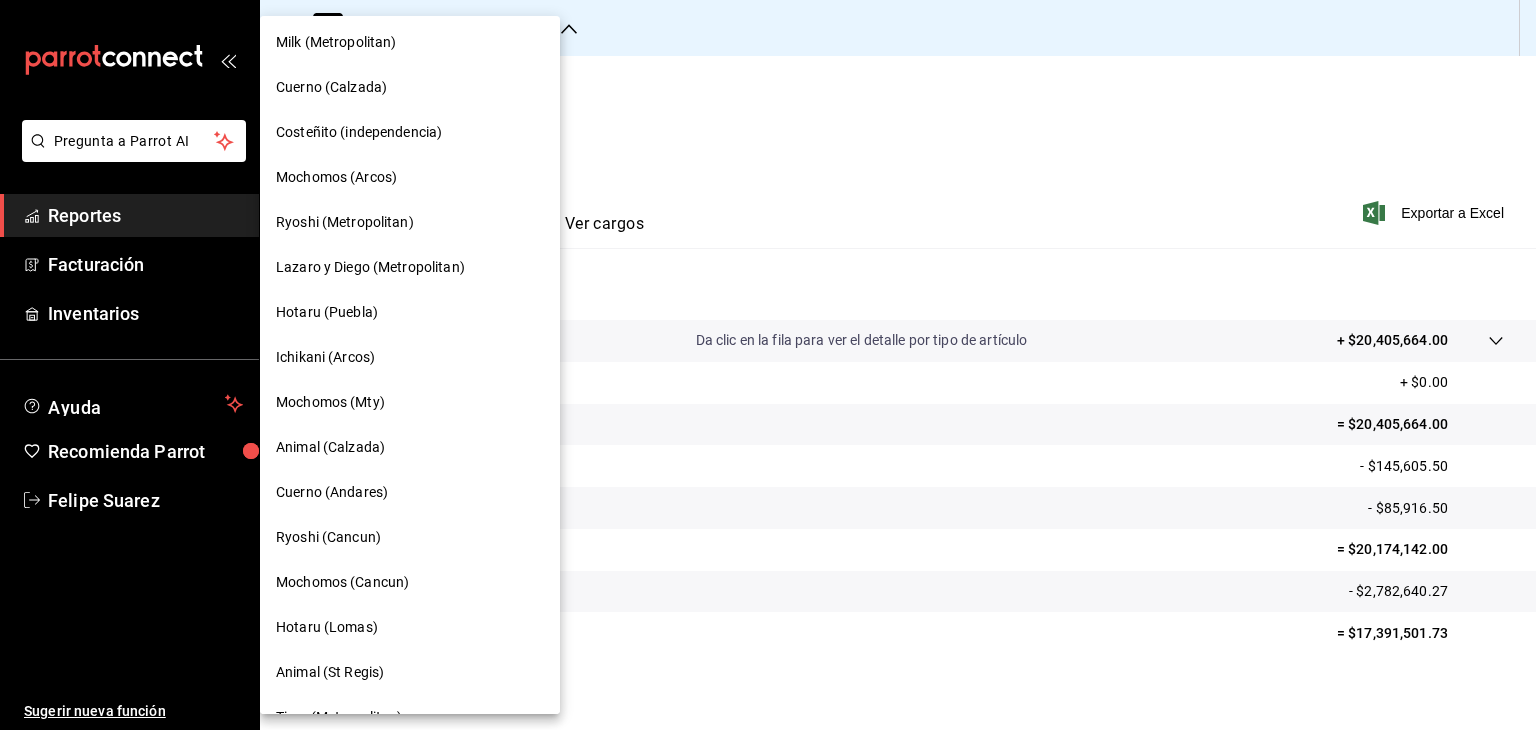 scroll, scrollTop: 0, scrollLeft: 0, axis: both 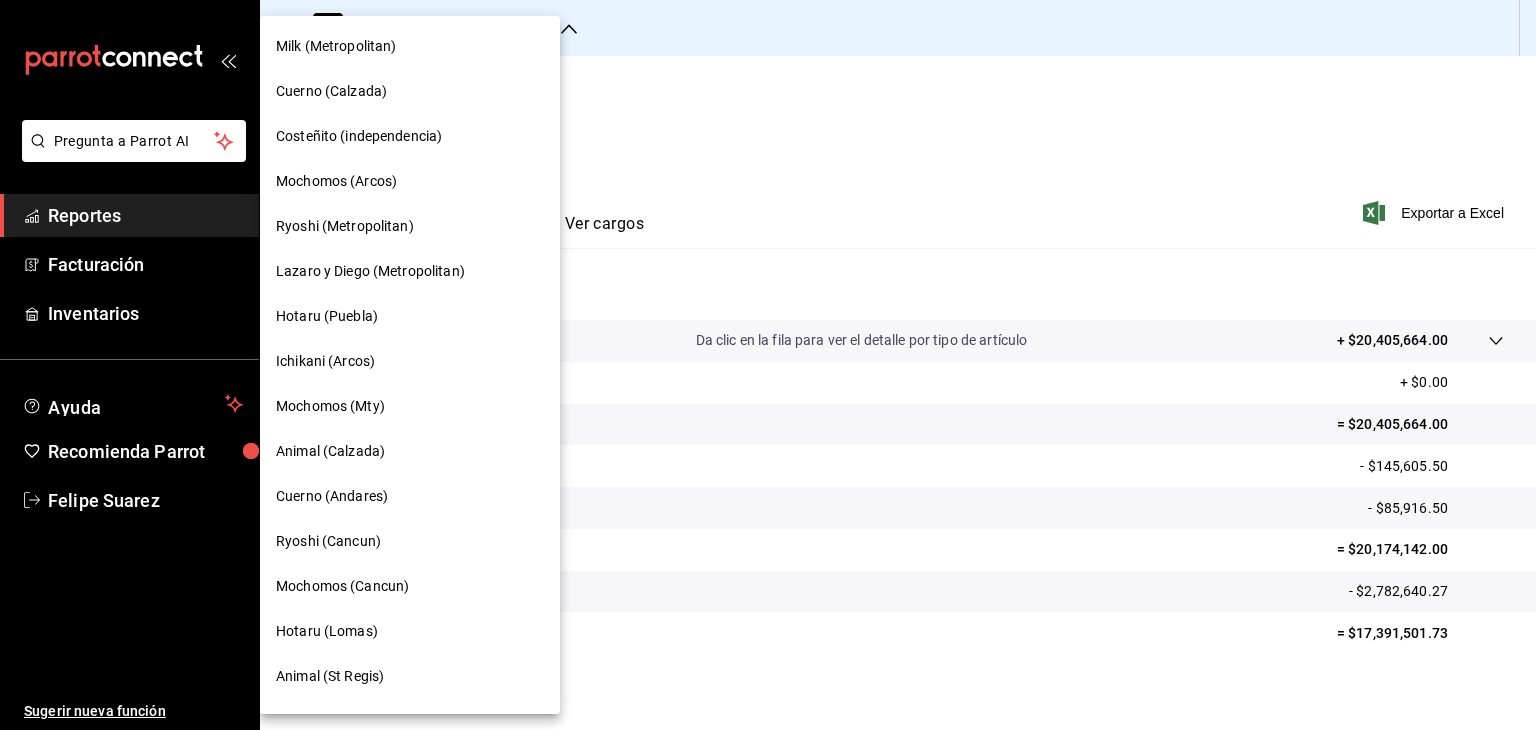 click on "Ichikani (Arcos)" at bounding box center (410, 361) 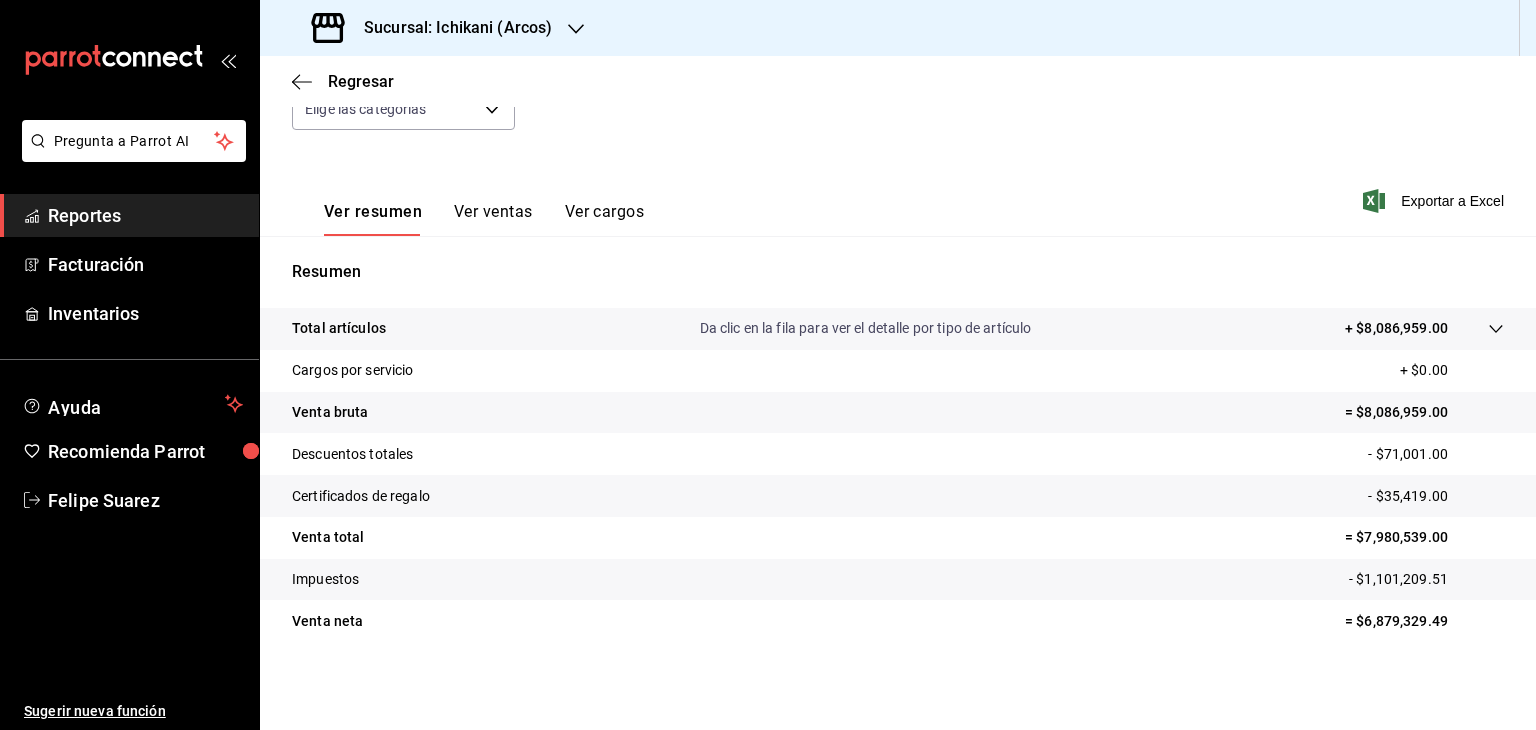 scroll, scrollTop: 228, scrollLeft: 0, axis: vertical 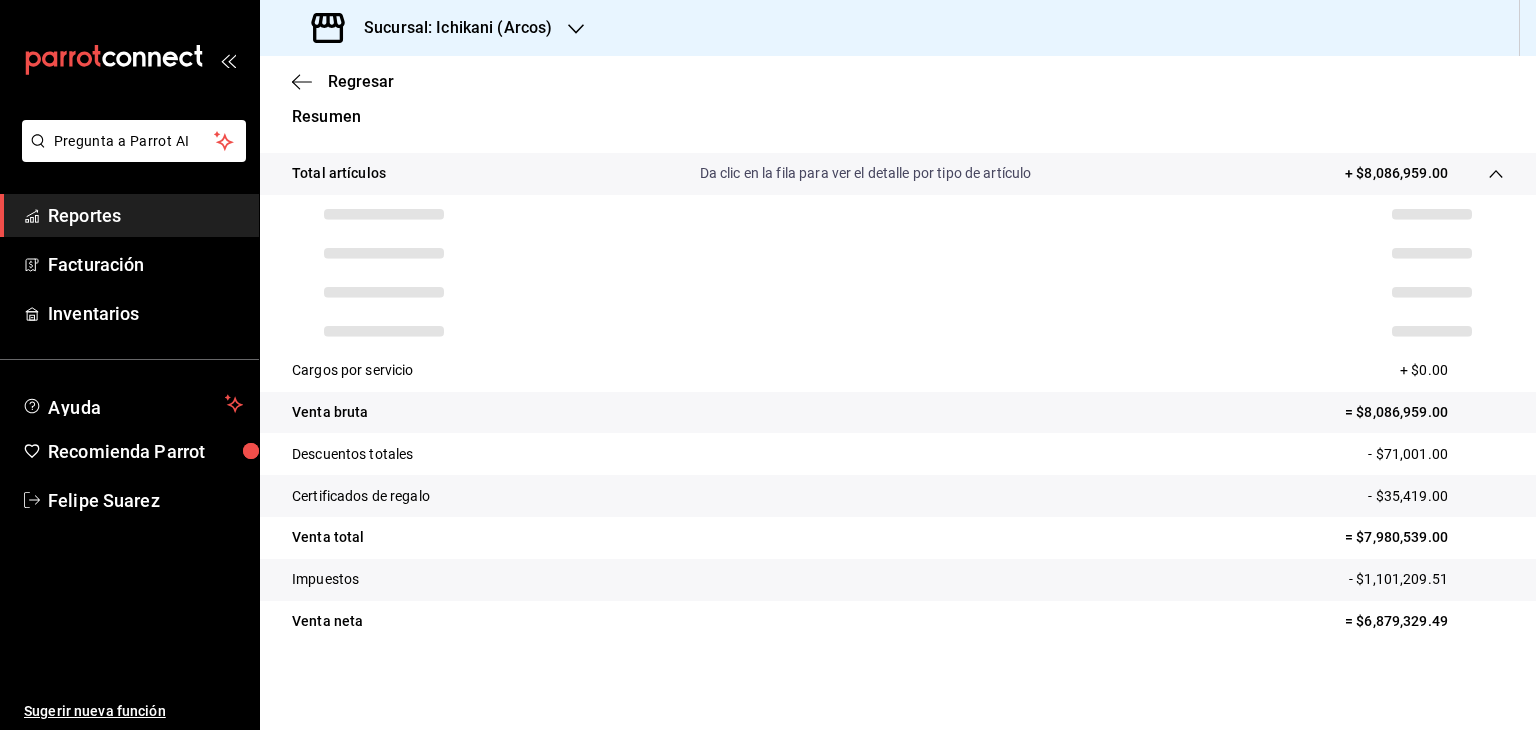 click on "Descuentos totales - $71,001.00" at bounding box center (898, 454) 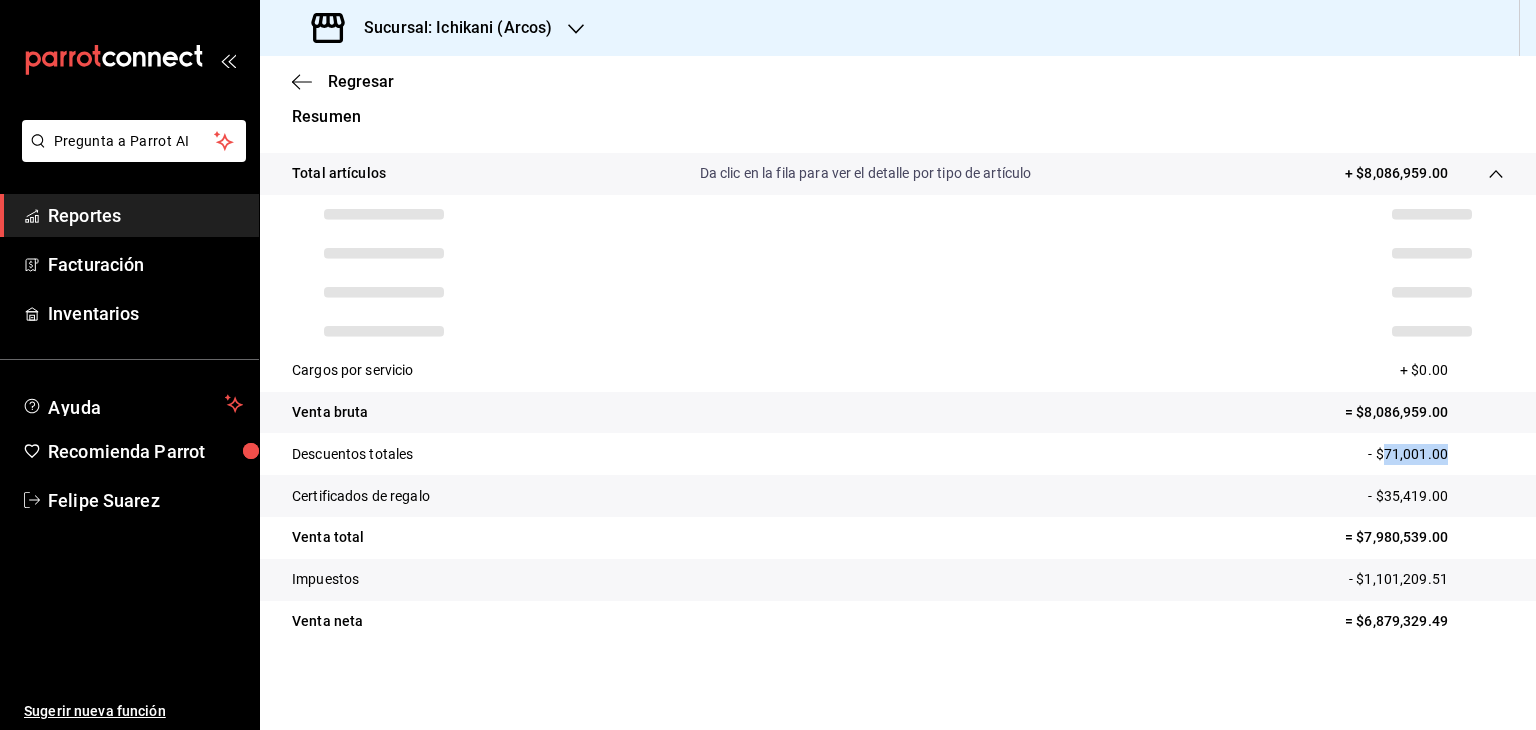 click on "Descuentos totales - $71,001.00" at bounding box center (898, 454) 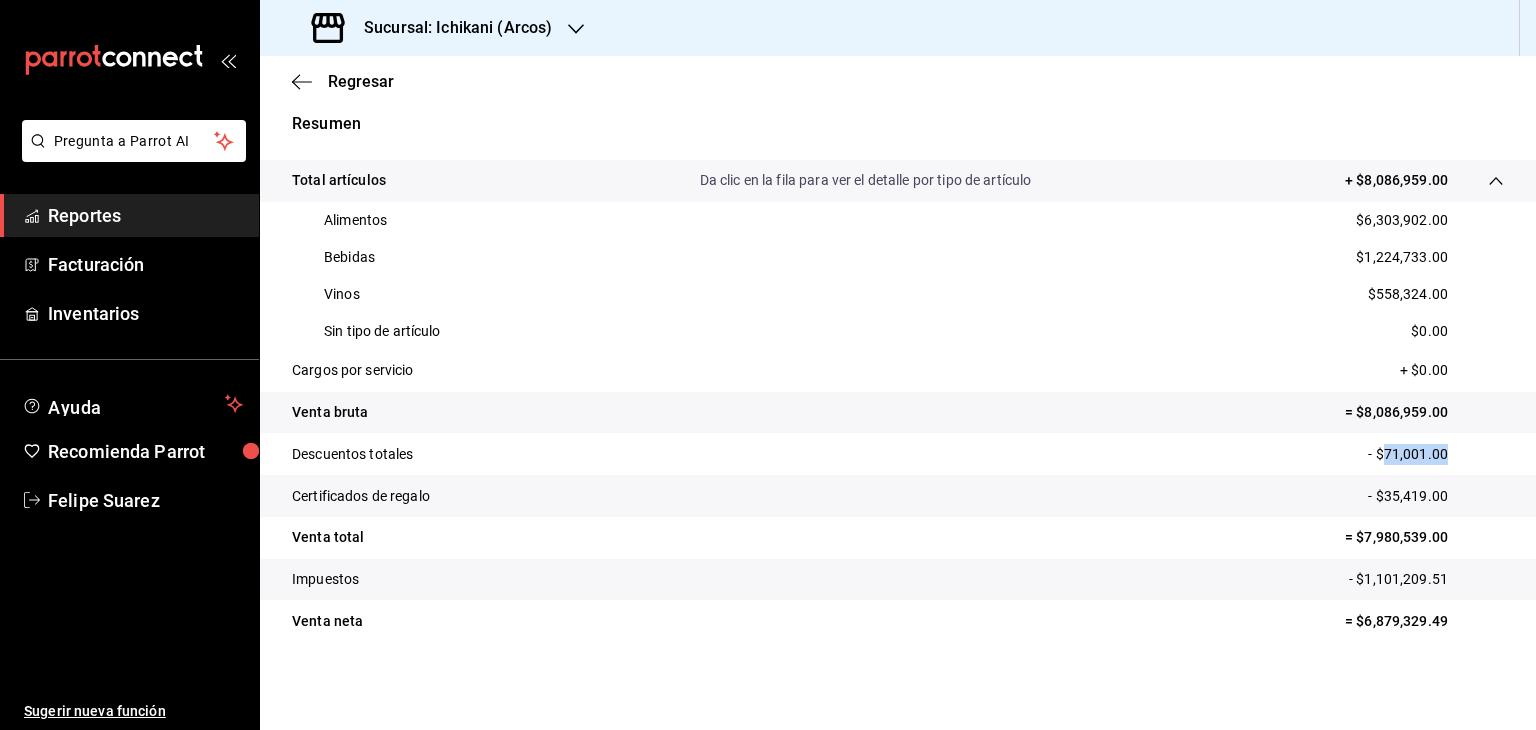 scroll, scrollTop: 376, scrollLeft: 0, axis: vertical 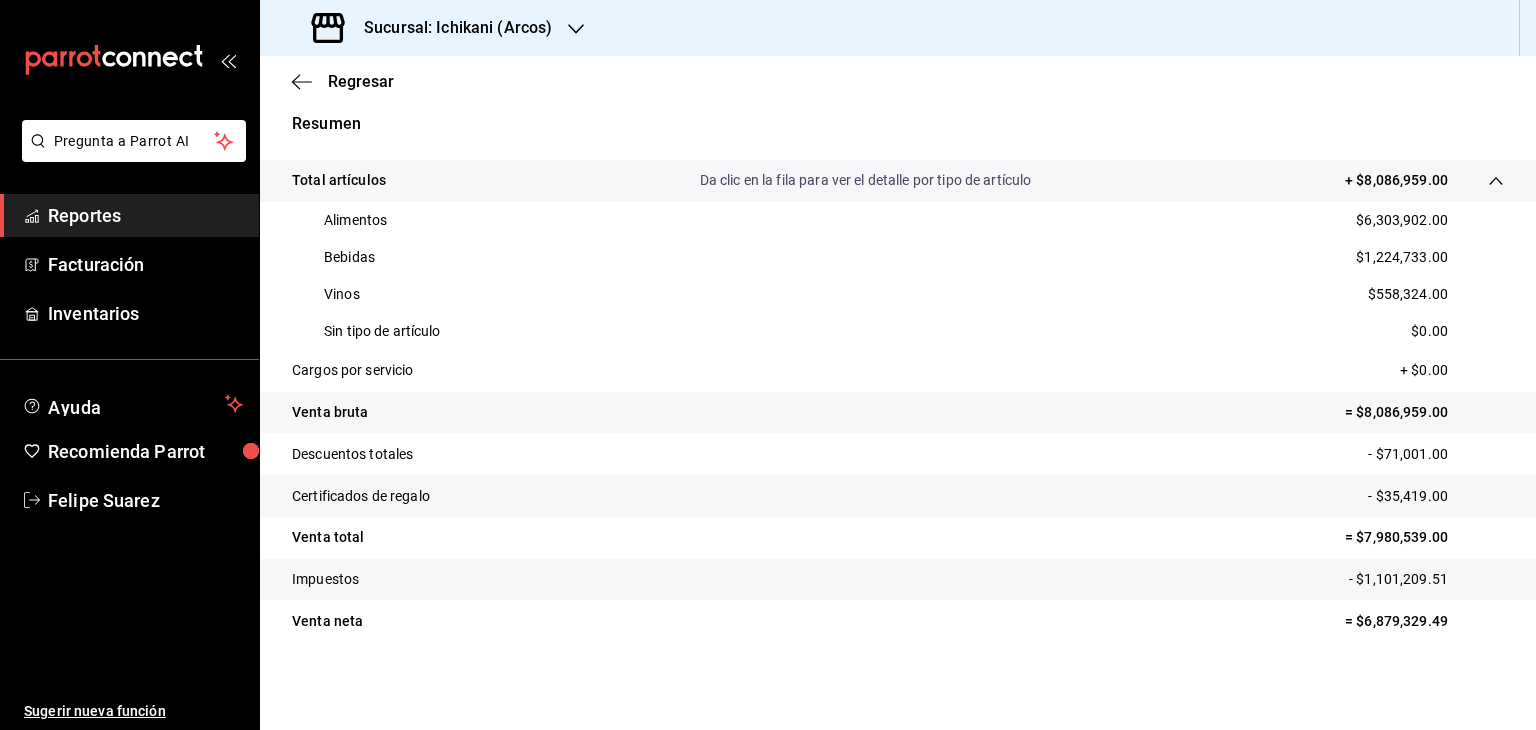 click on "- $35,419.00" at bounding box center (1436, 496) 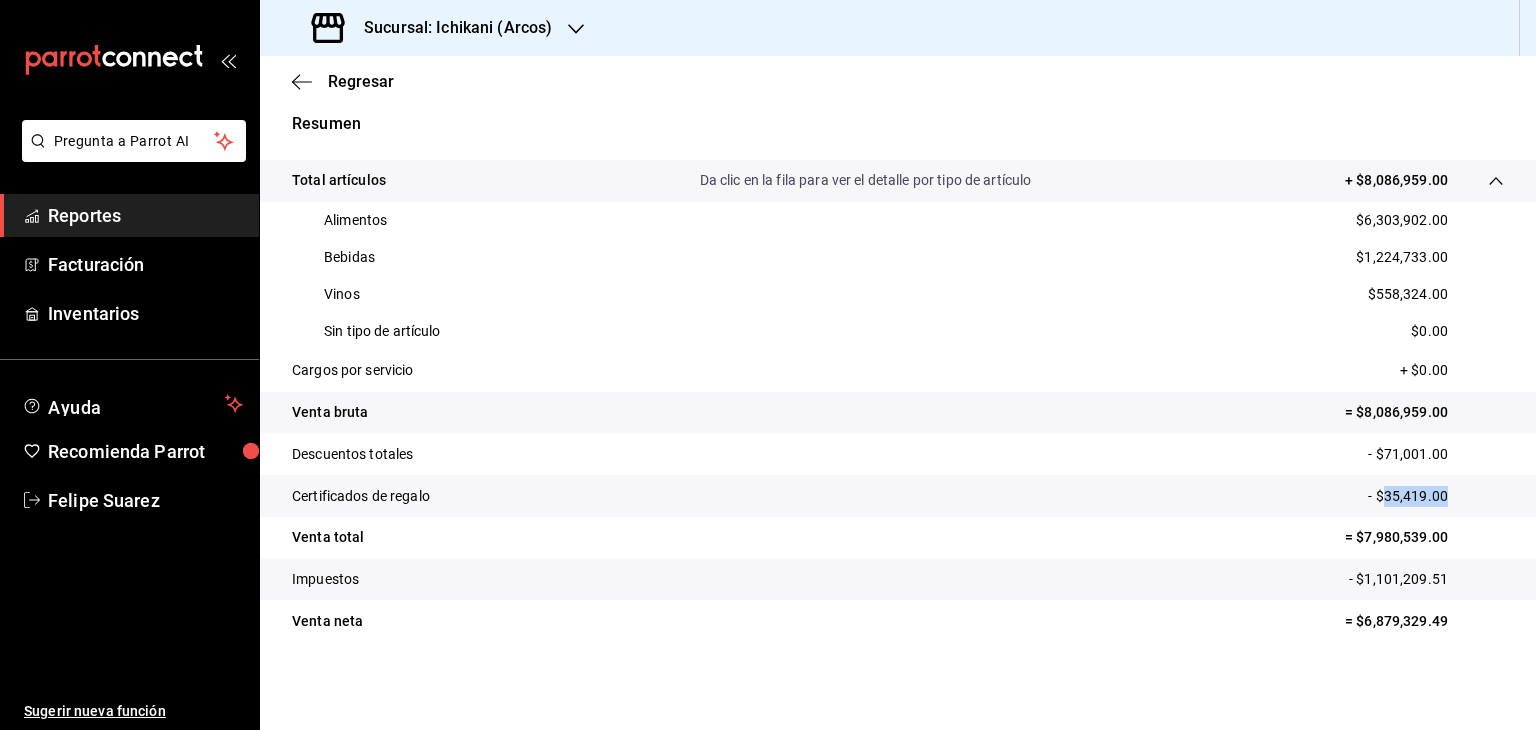click on "- $35,419.00" at bounding box center [1436, 496] 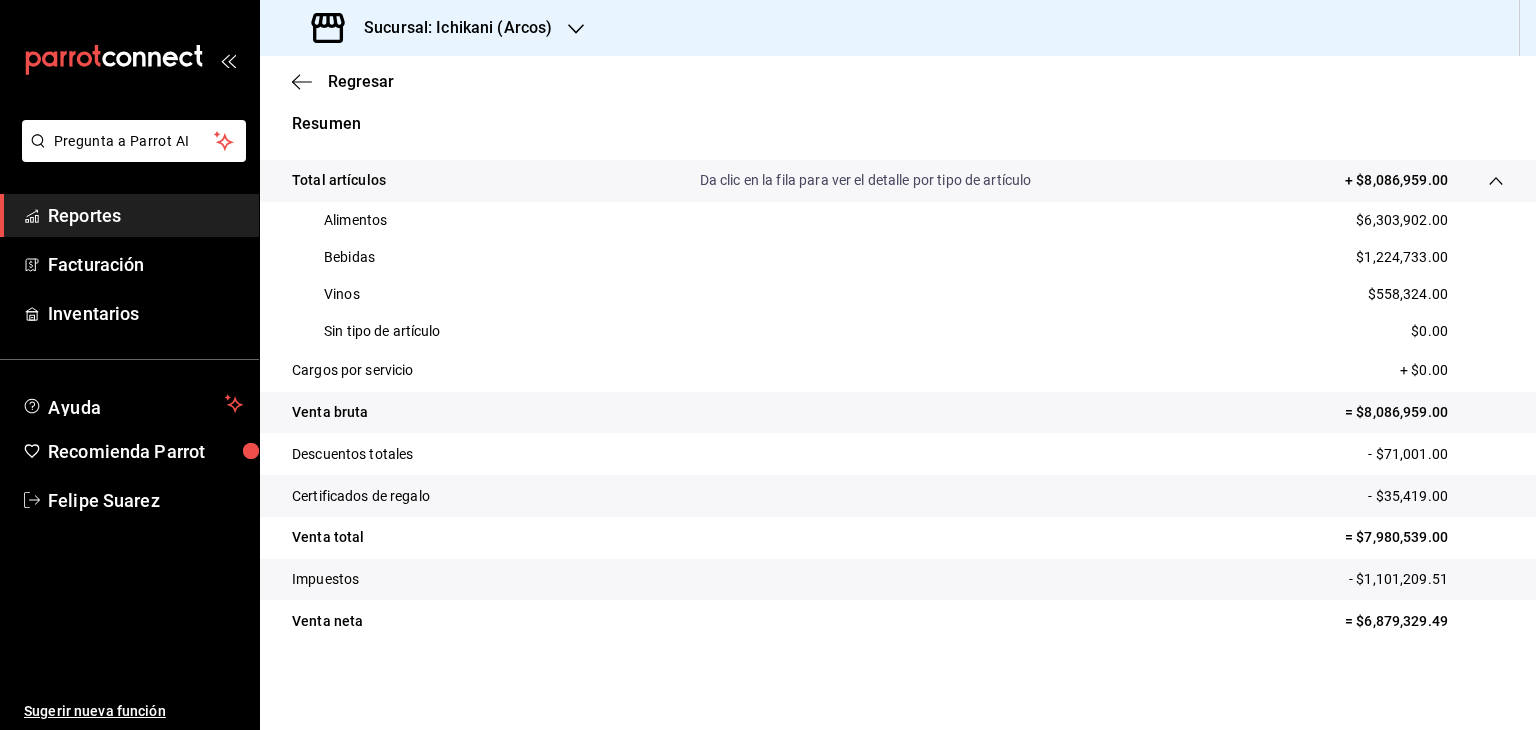 click on "= $7,980,539.00" at bounding box center (1424, 537) 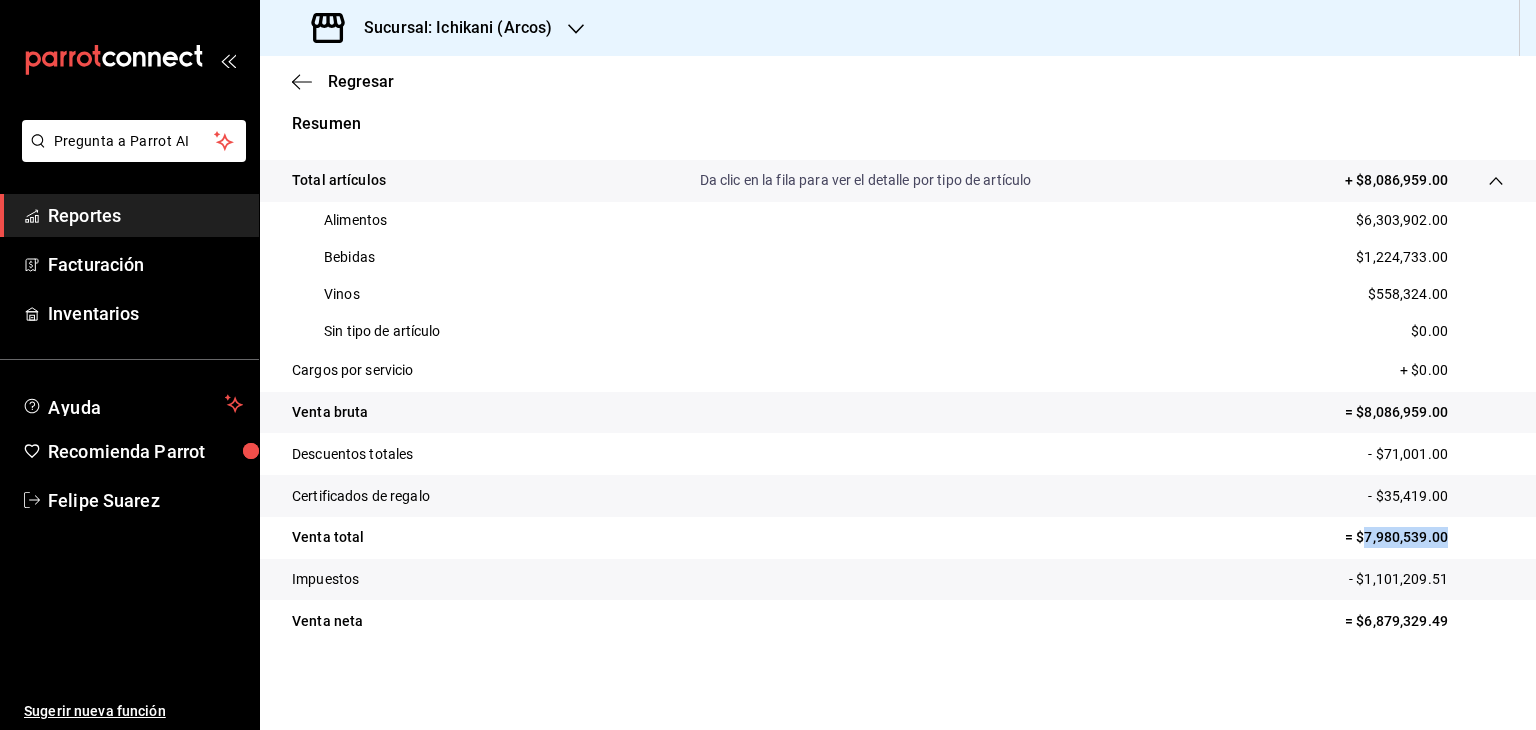click on "= $7,980,539.00" at bounding box center [1424, 537] 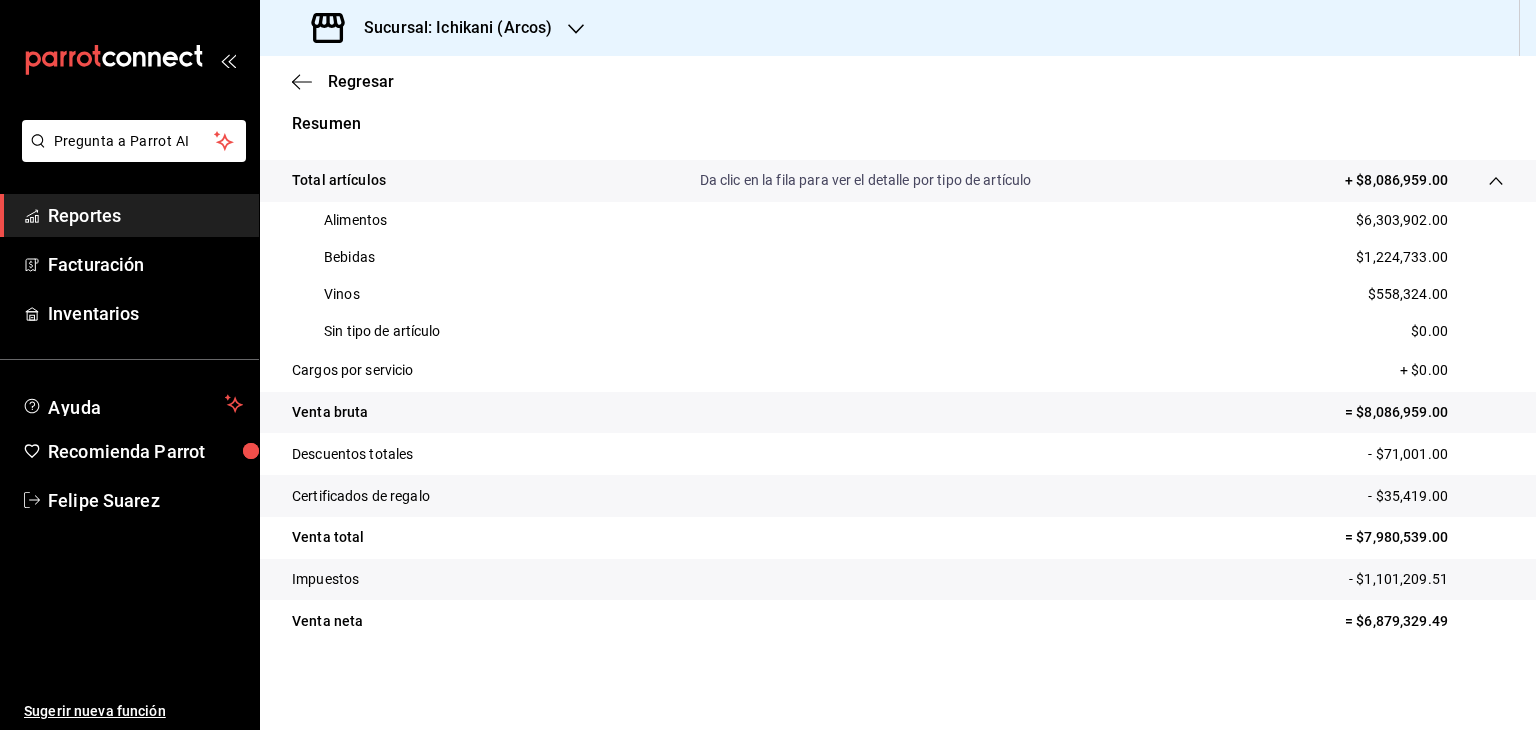 click on "- $1,101,209.51" at bounding box center (1426, 579) 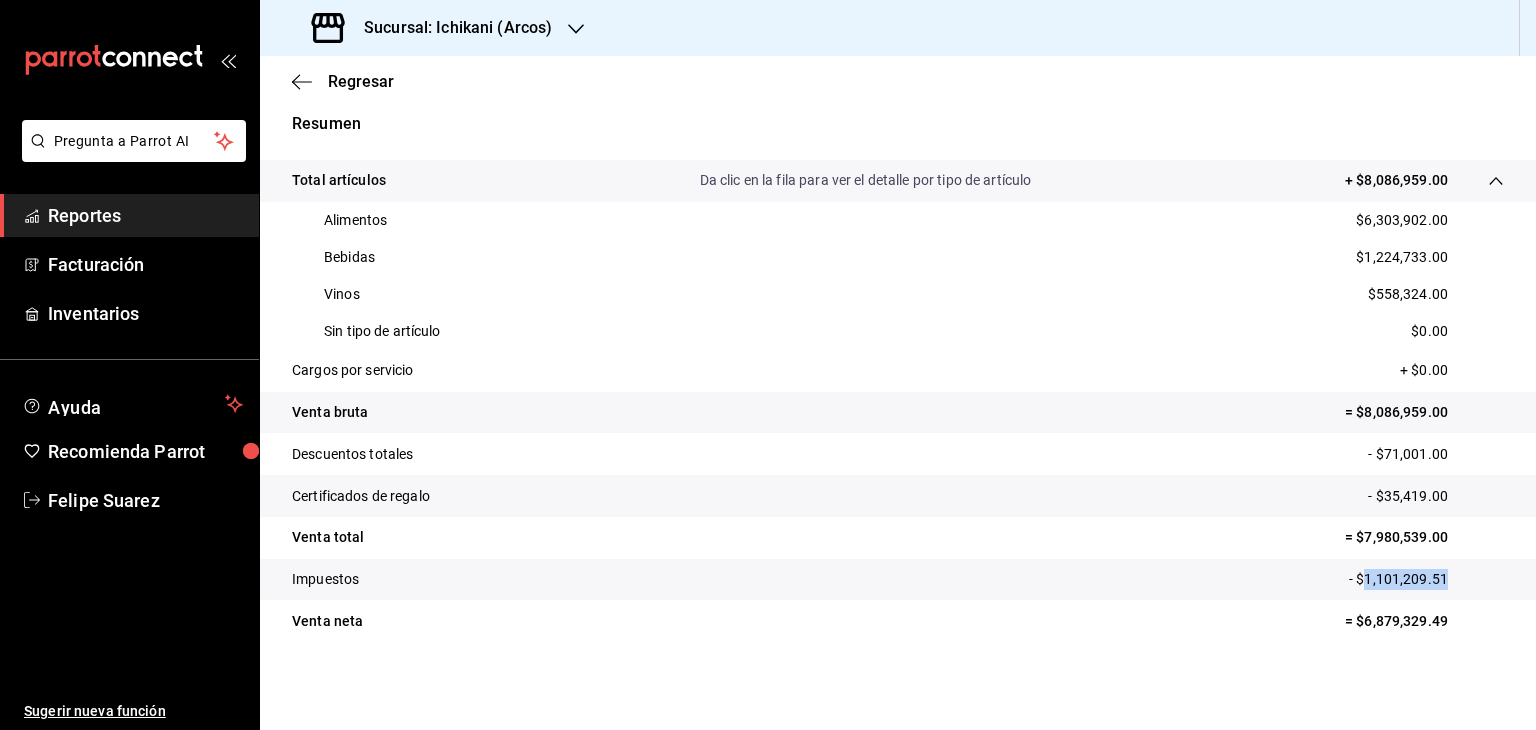 click on "- $1,101,209.51" at bounding box center [1426, 579] 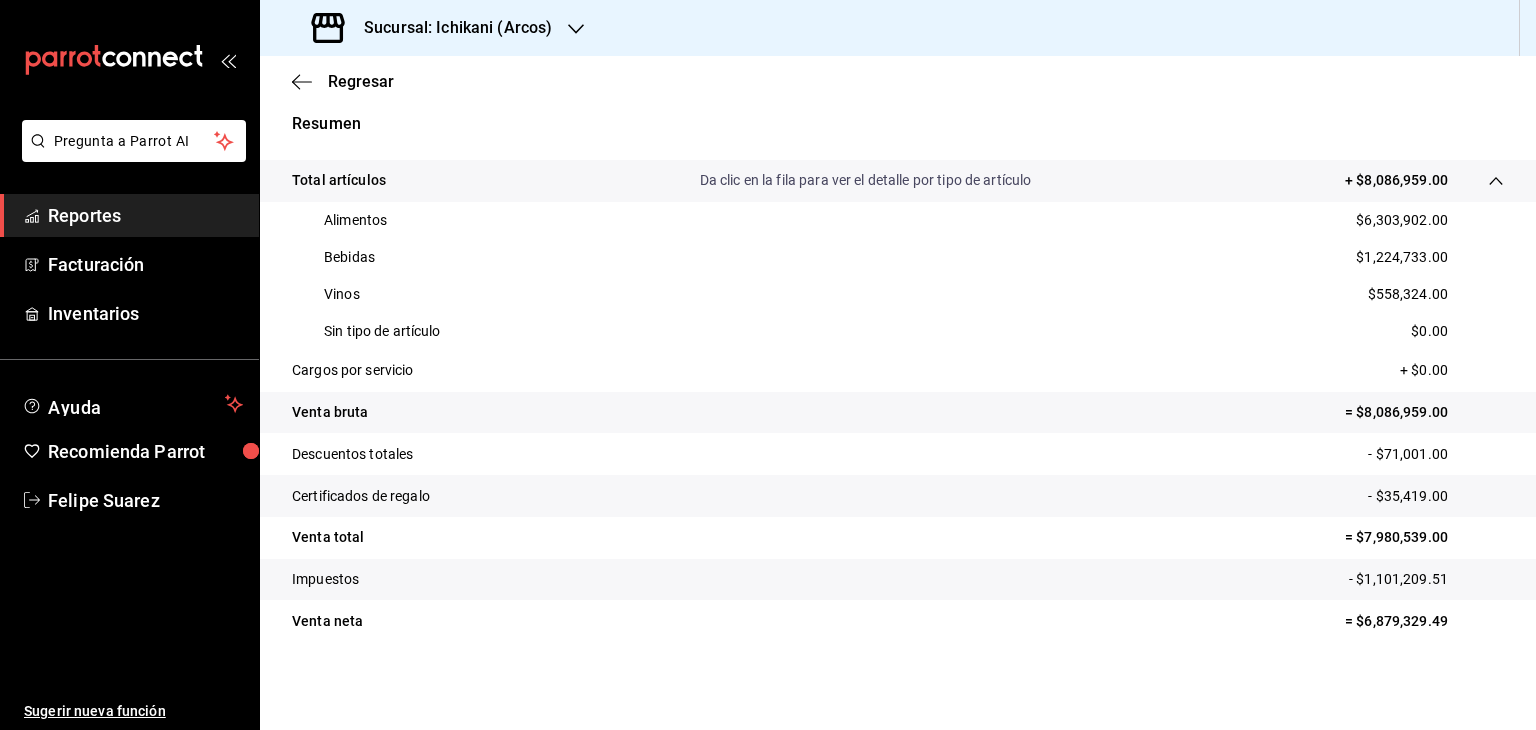 click on "$6,303,902.00" at bounding box center (1402, 220) 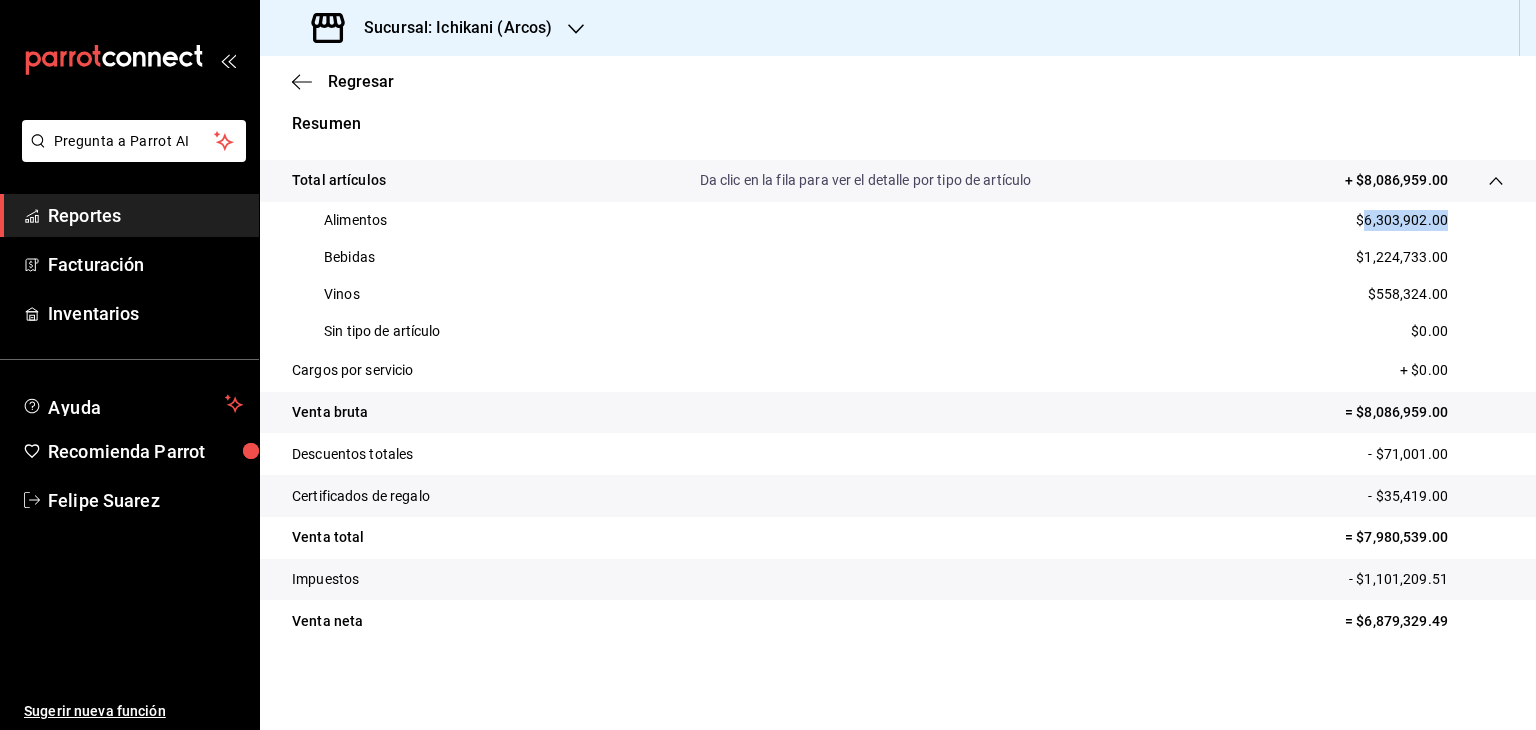 click on "$6,303,902.00" at bounding box center [1402, 220] 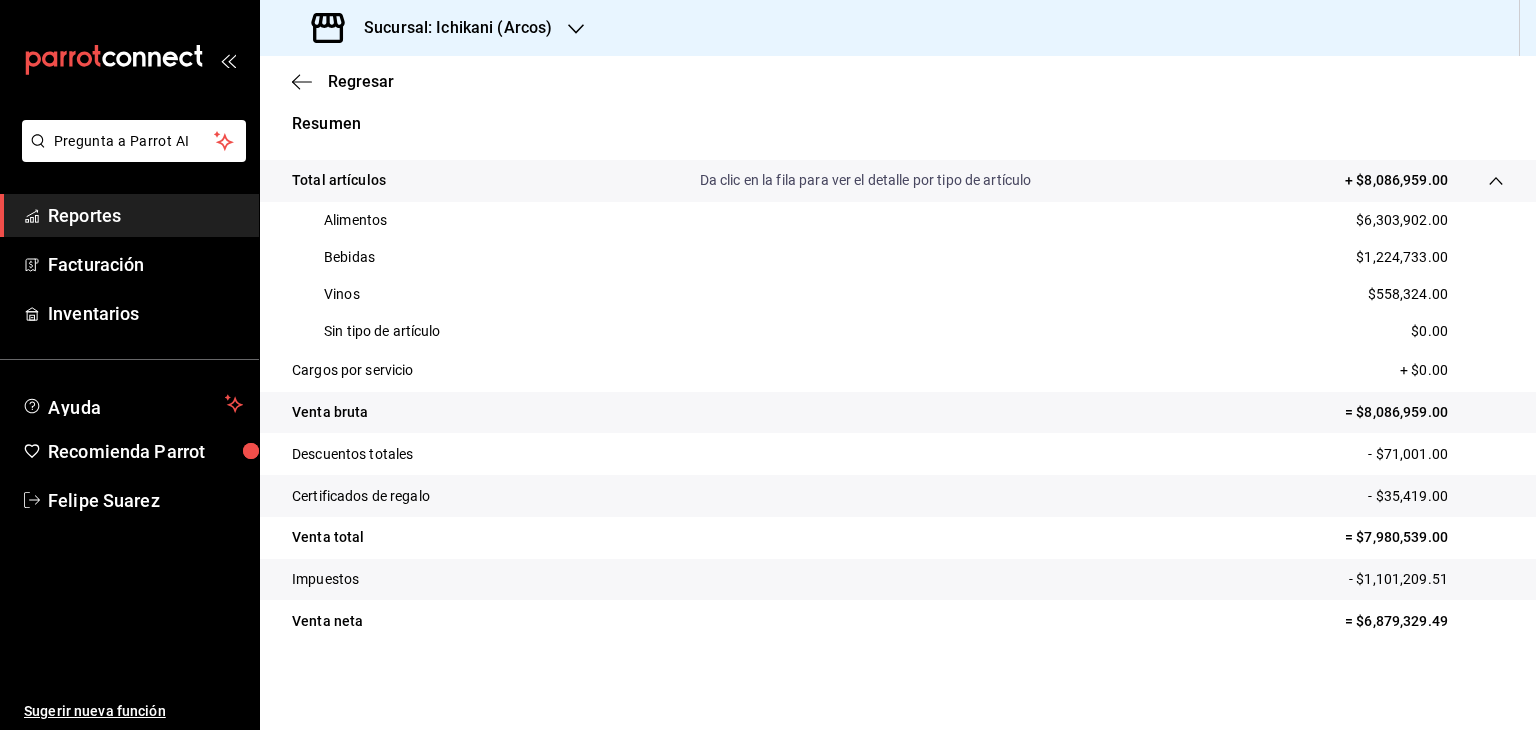 click on "$1,224,733.00" at bounding box center (1402, 257) 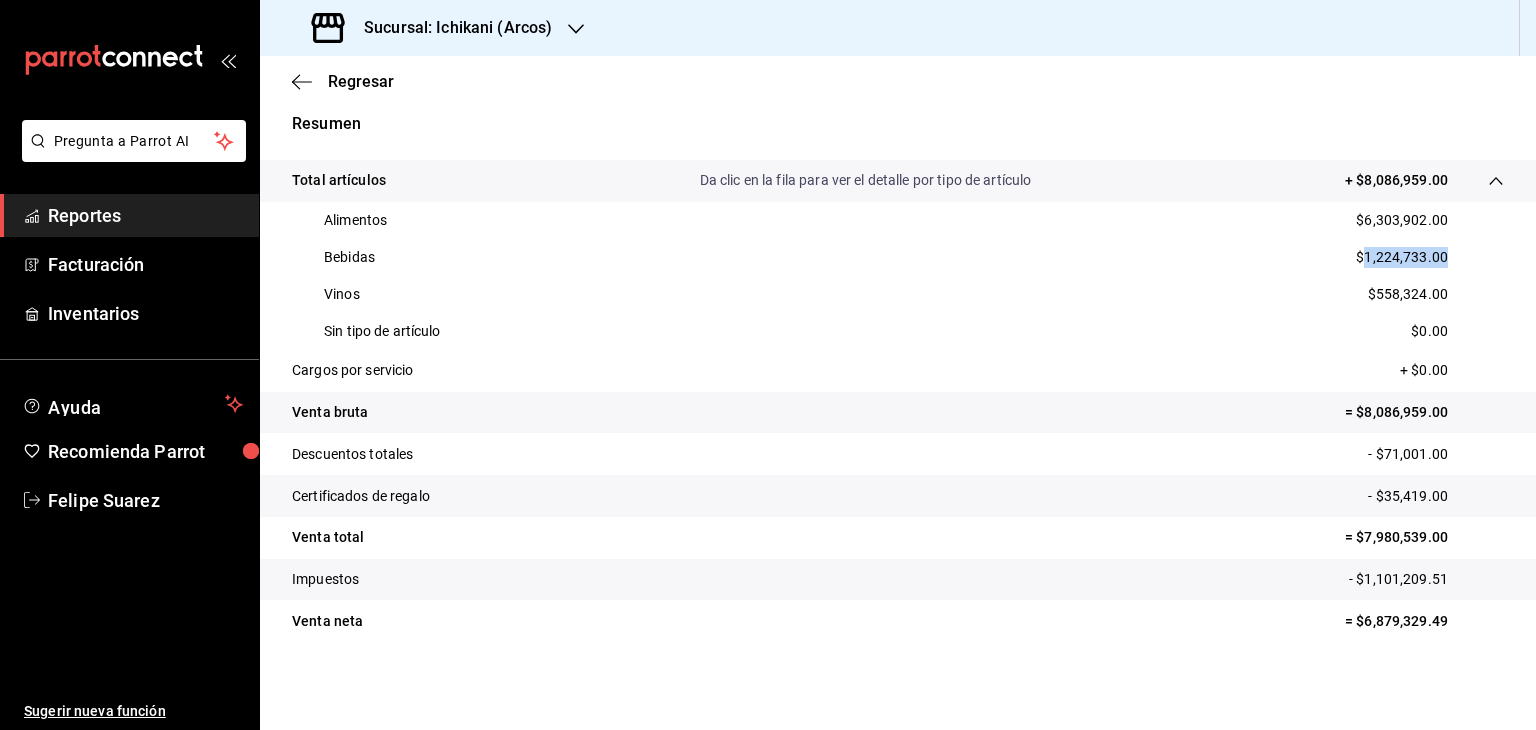 click on "$1,224,733.00" at bounding box center [1402, 257] 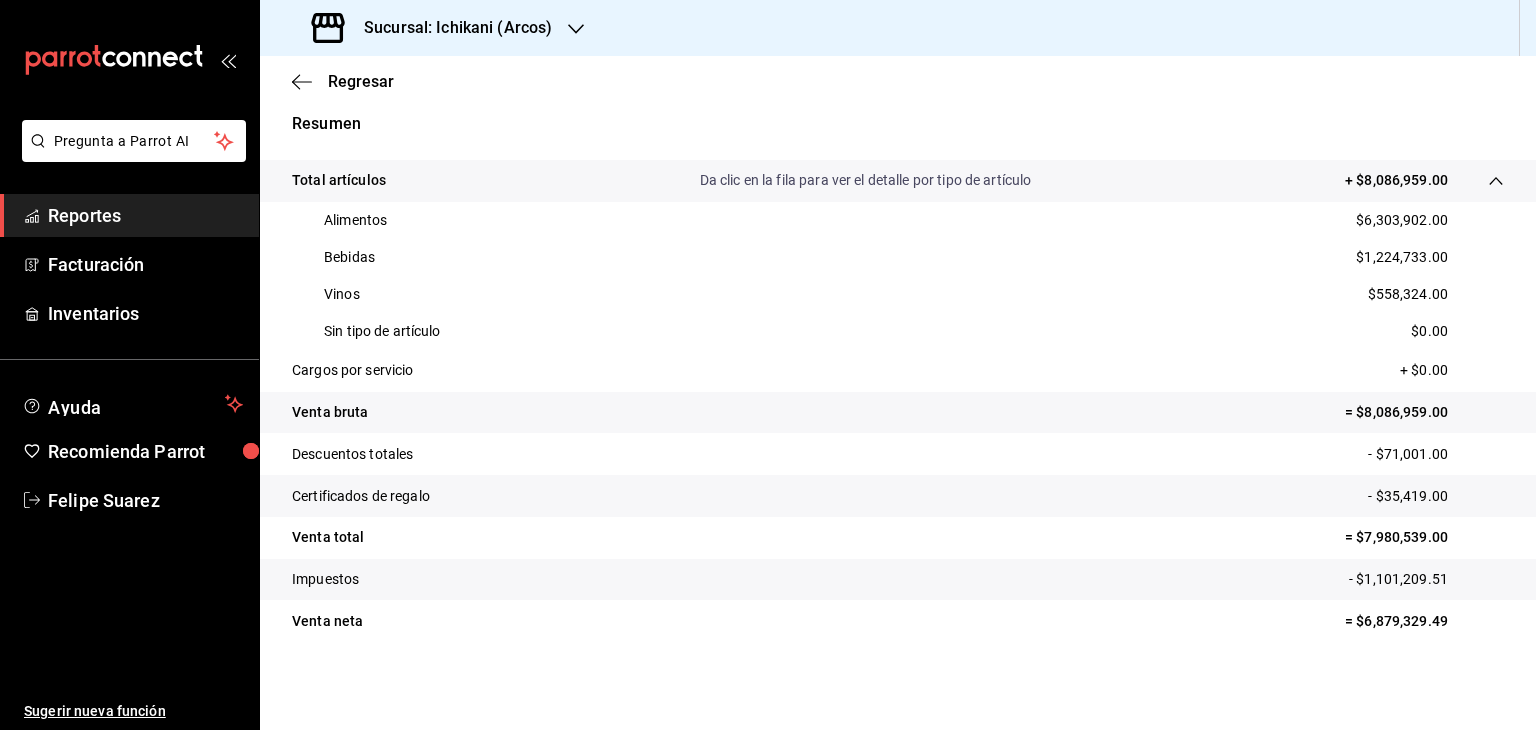 click on "$558,324.00" at bounding box center [1408, 294] 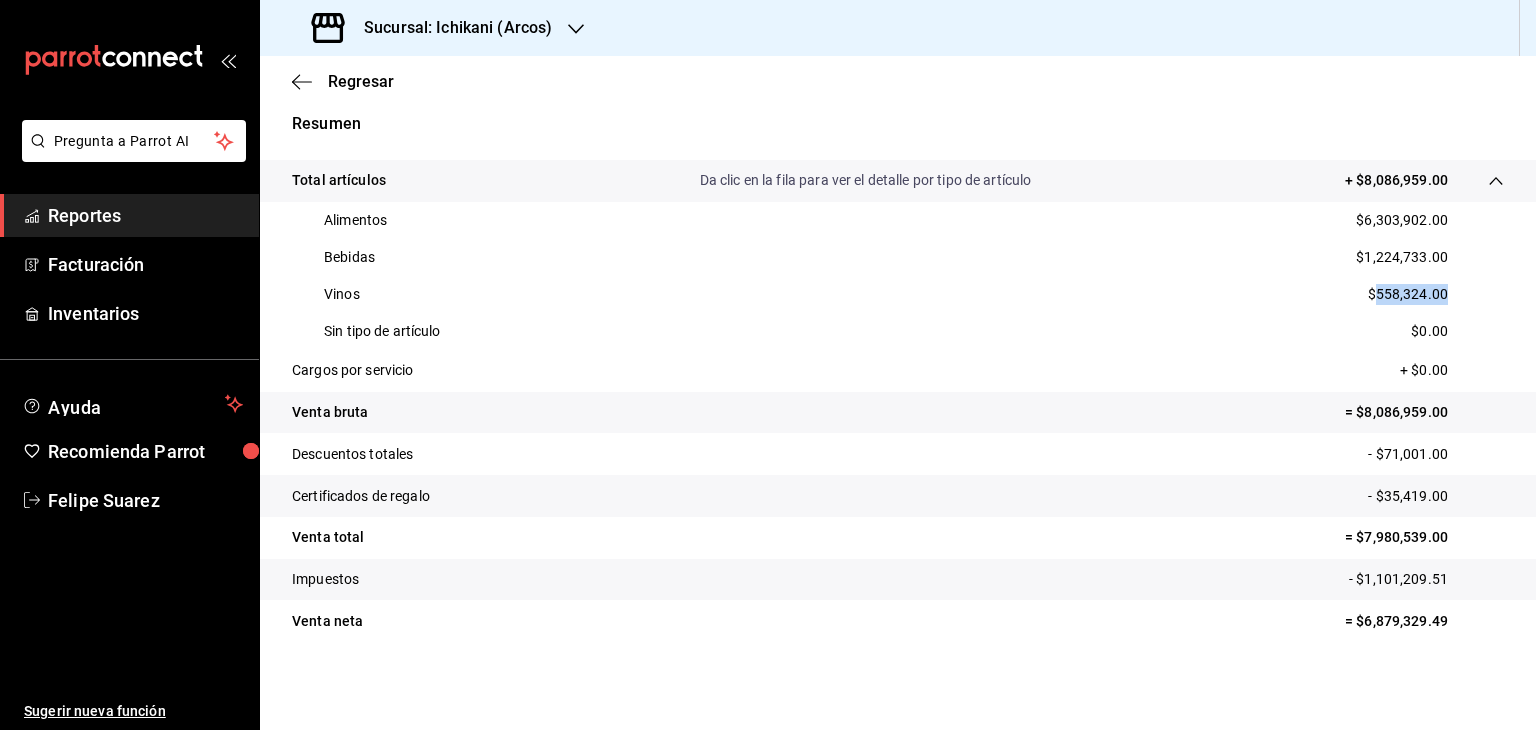 click on "$558,324.00" at bounding box center [1408, 294] 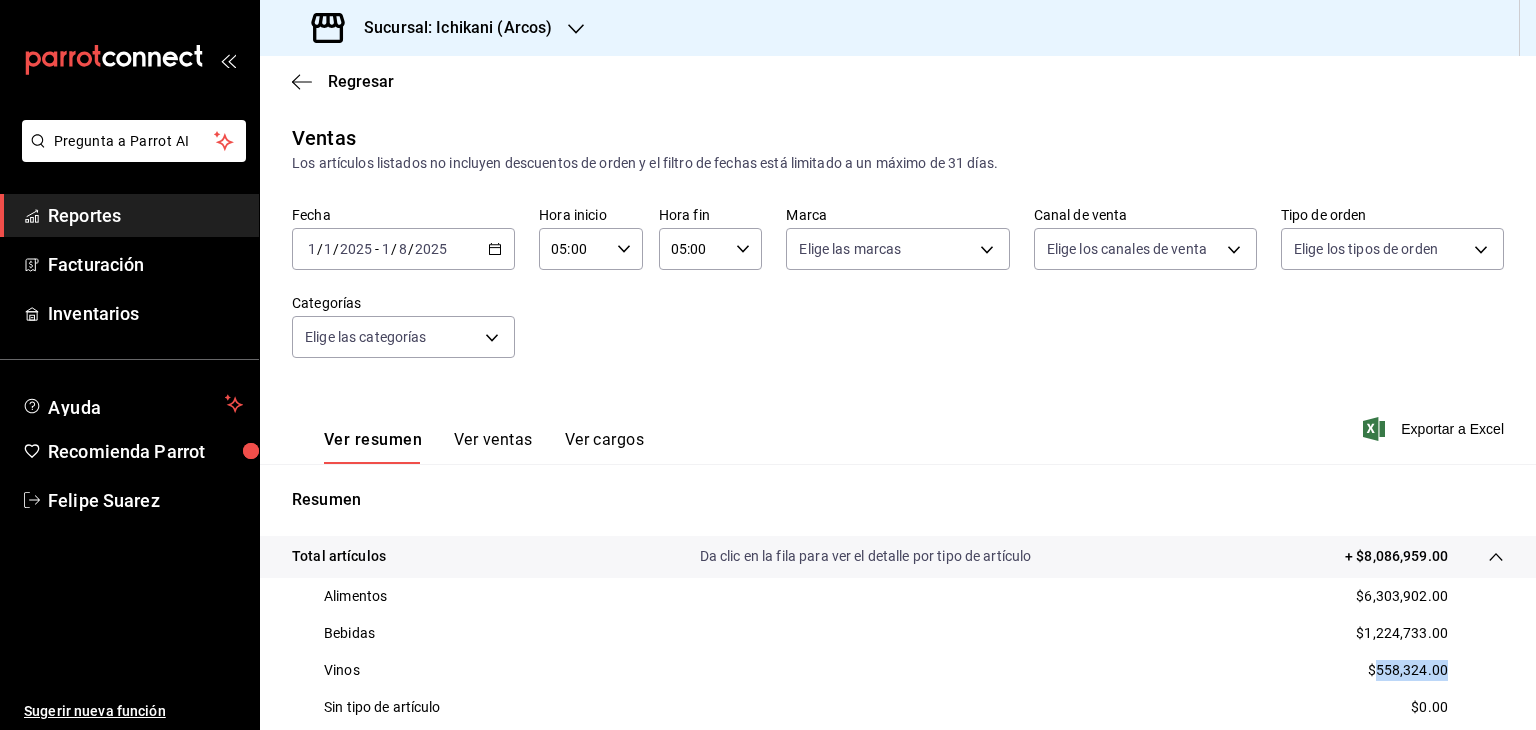 scroll, scrollTop: 376, scrollLeft: 0, axis: vertical 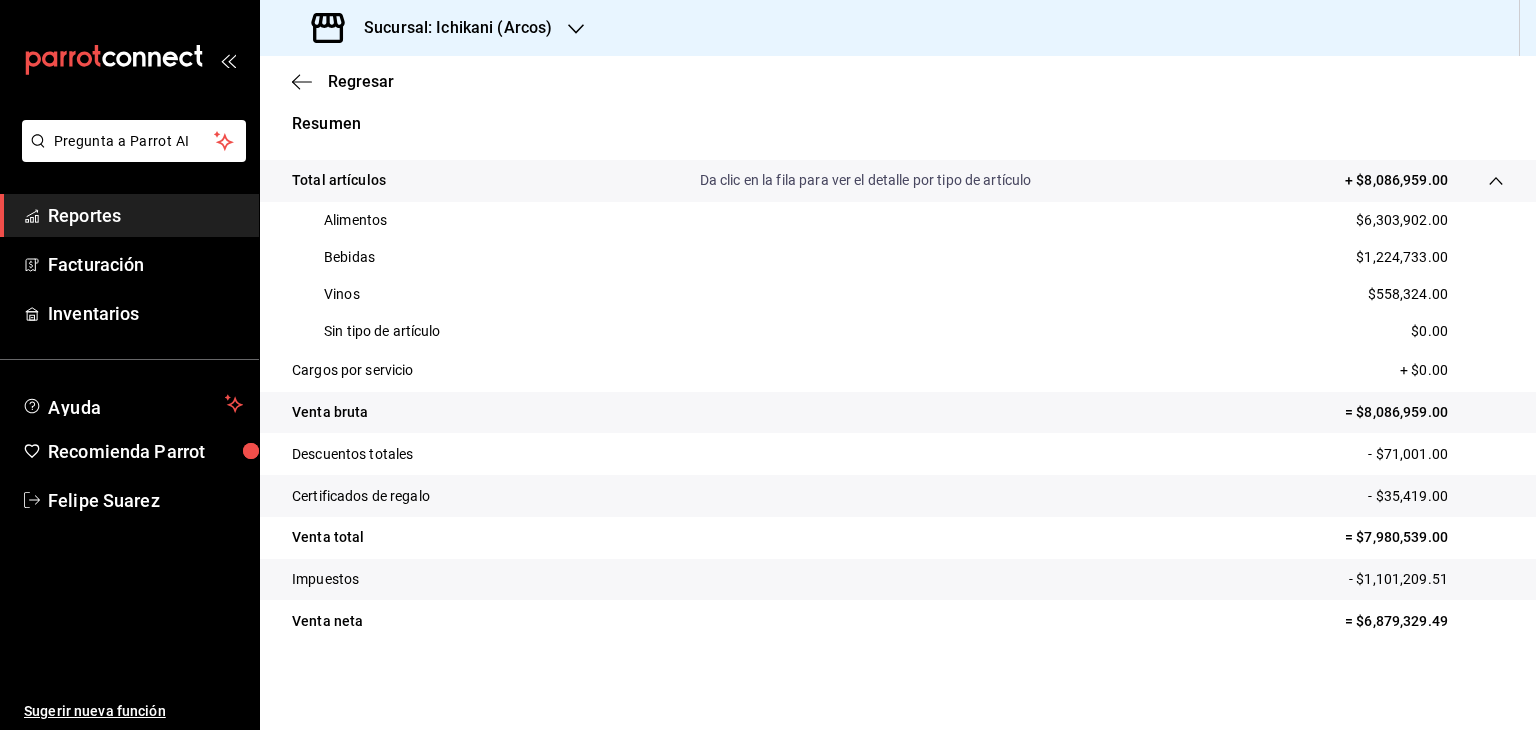 click on "Sucursal: Ichikani (Arcos)" at bounding box center [450, 28] 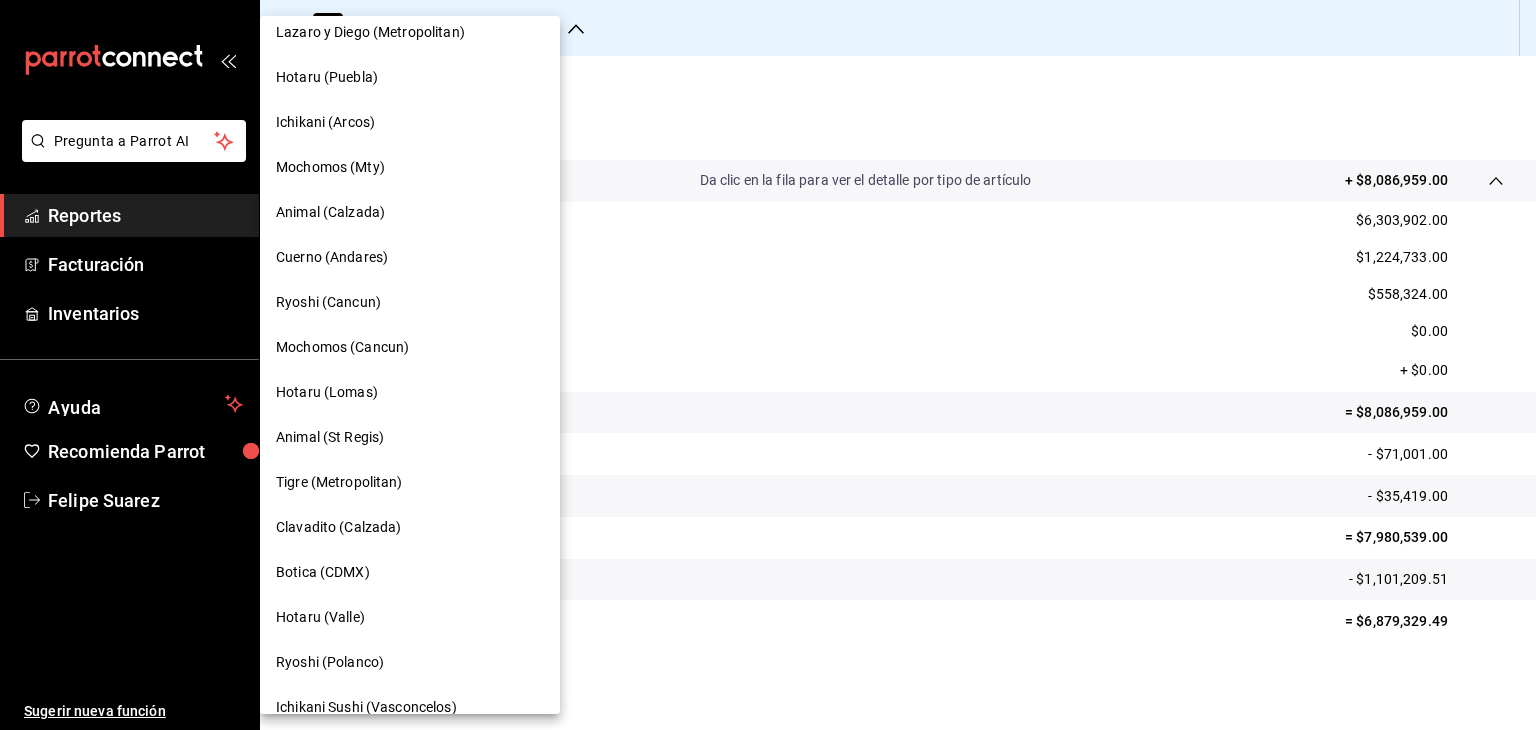 scroll, scrollTop: 240, scrollLeft: 0, axis: vertical 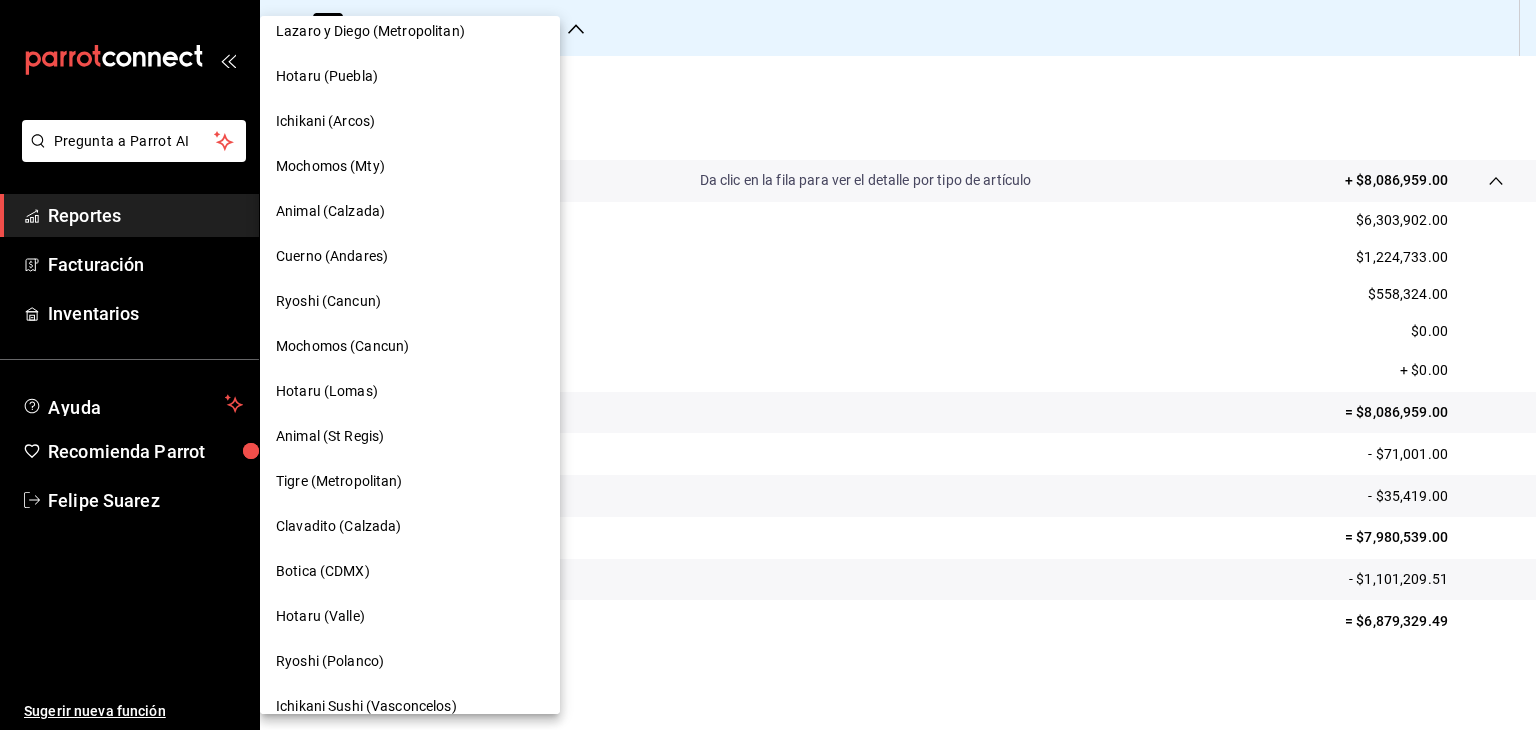 click on "Botica (CDMX)" at bounding box center [323, 571] 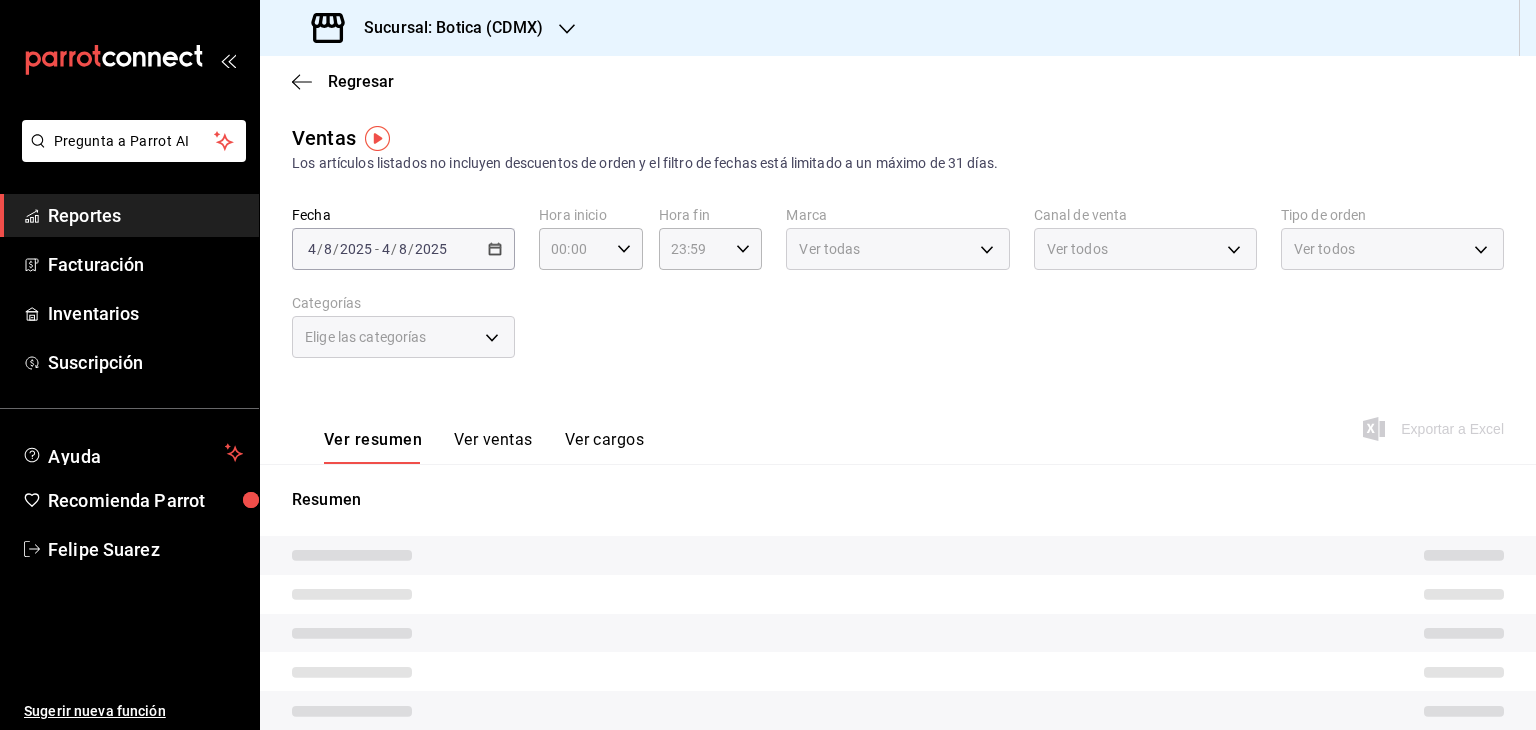 type on "05:00" 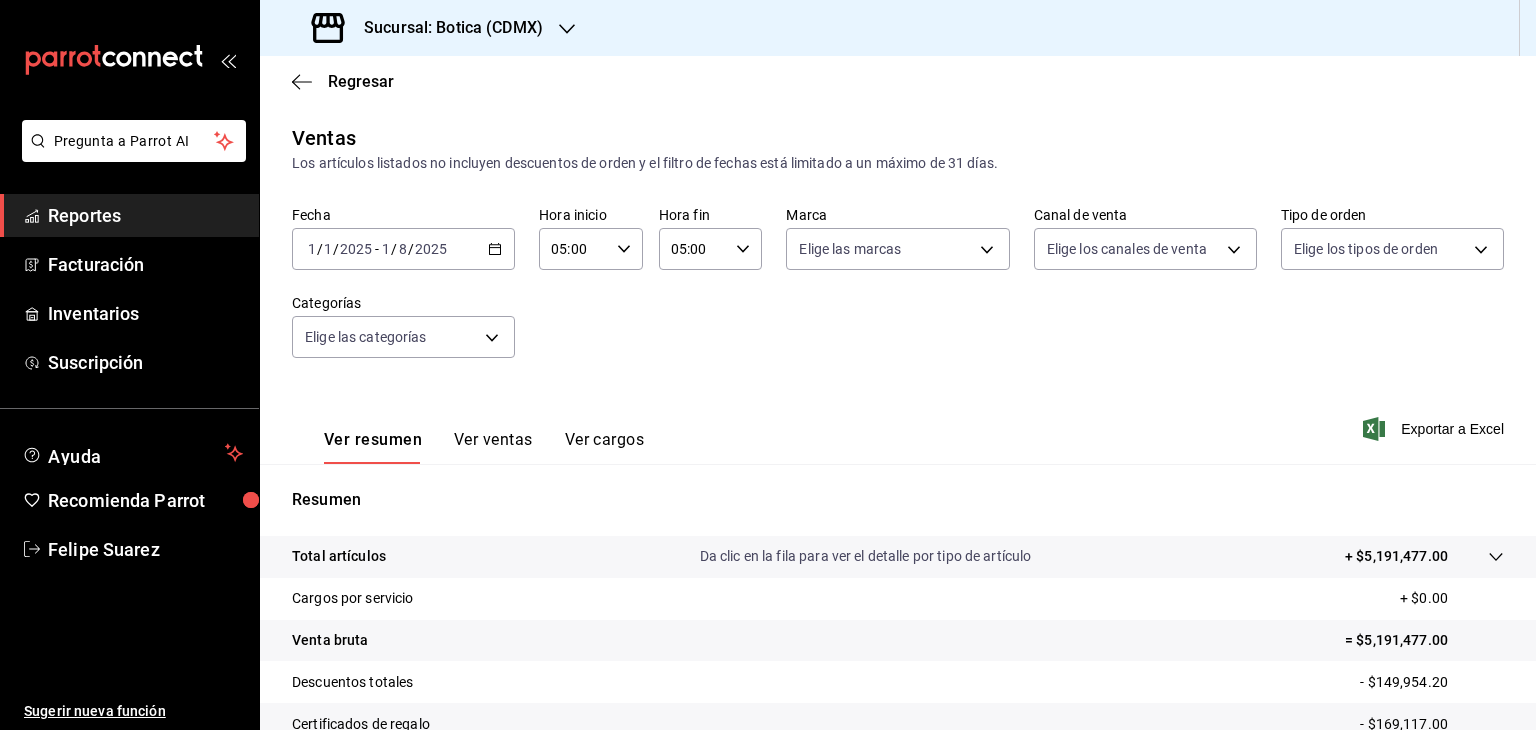 scroll, scrollTop: 228, scrollLeft: 0, axis: vertical 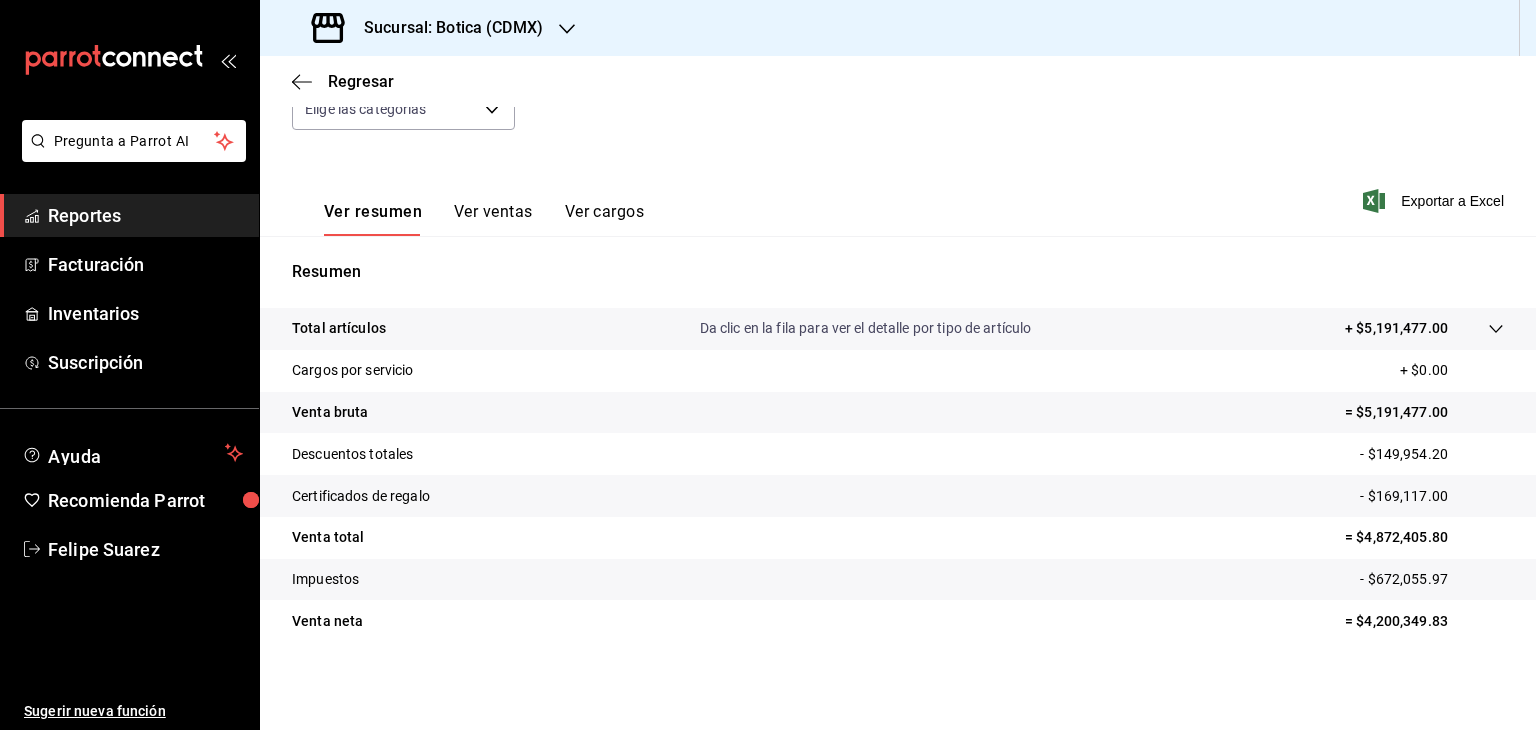 click on "Cargos por servicio + $0.00" at bounding box center [898, 371] 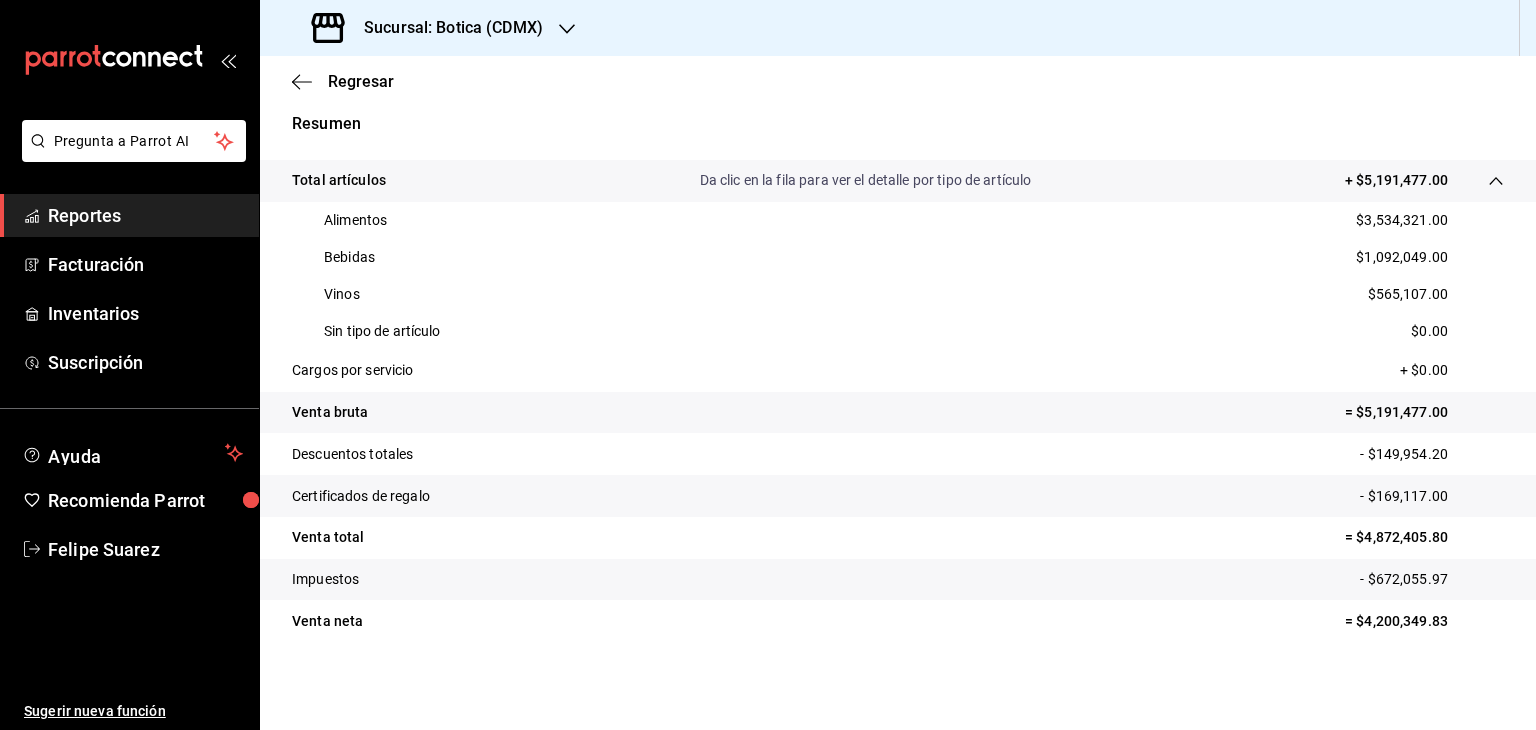 scroll, scrollTop: 376, scrollLeft: 0, axis: vertical 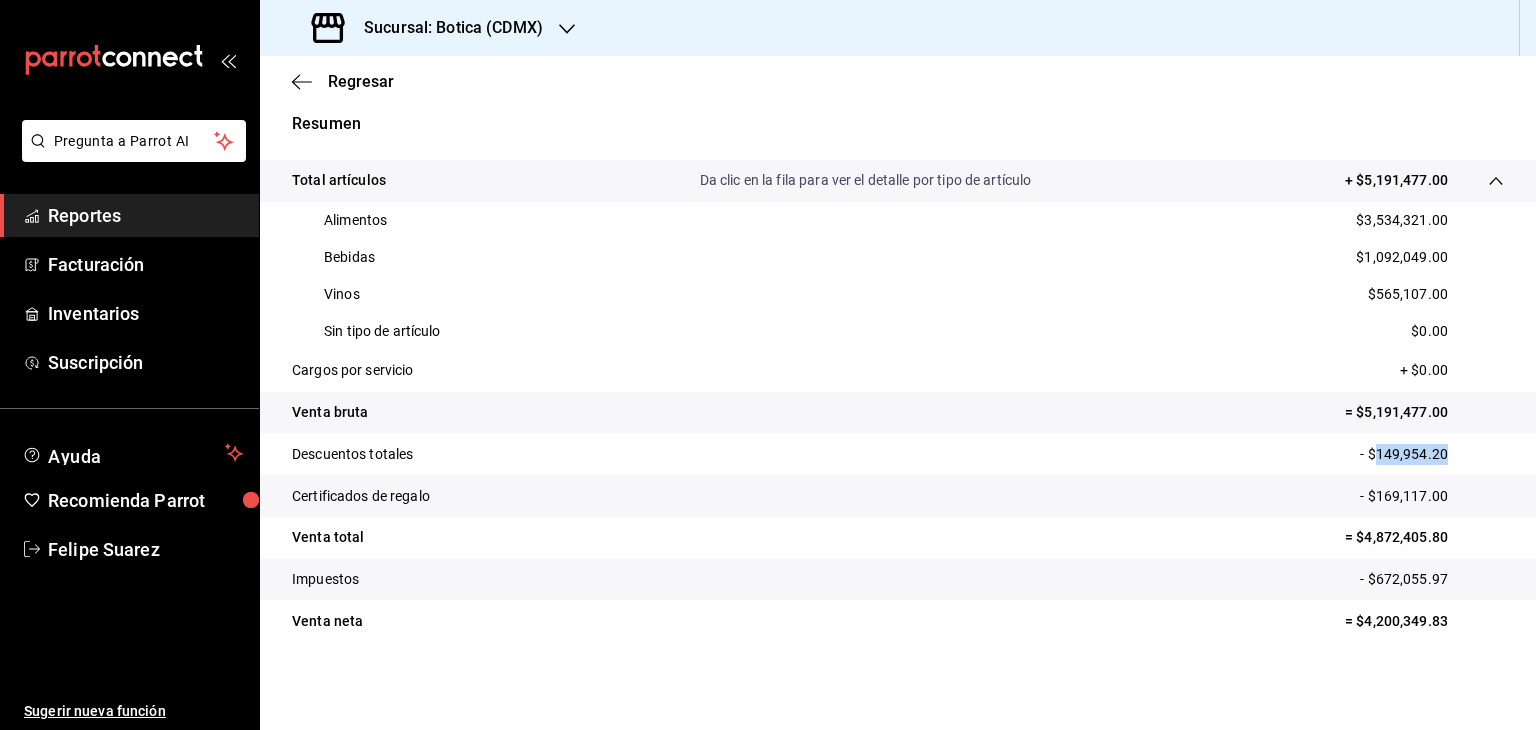 click on "- $149,954.20" at bounding box center (1432, 454) 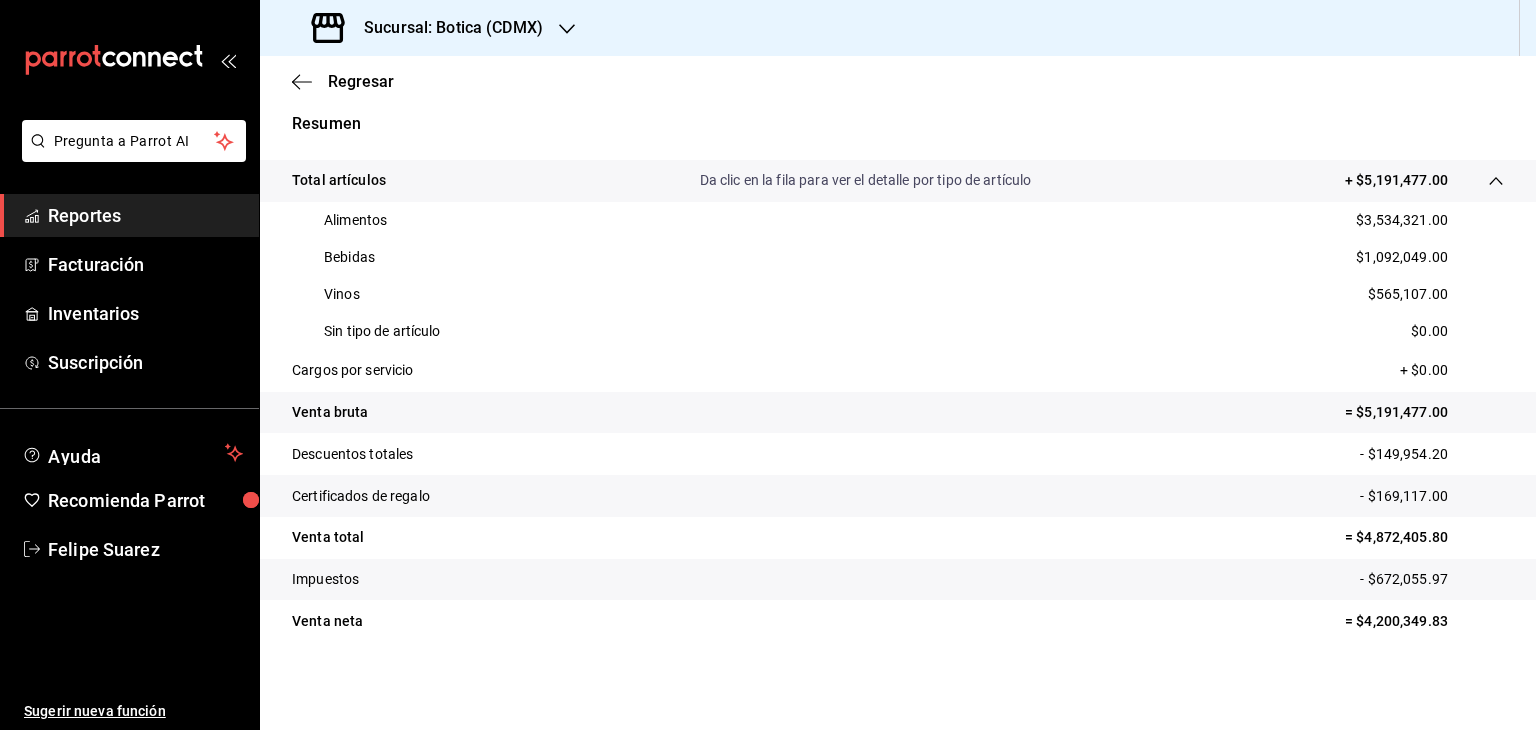 click on "Certificados de regalo - $169,117.00" at bounding box center (898, 496) 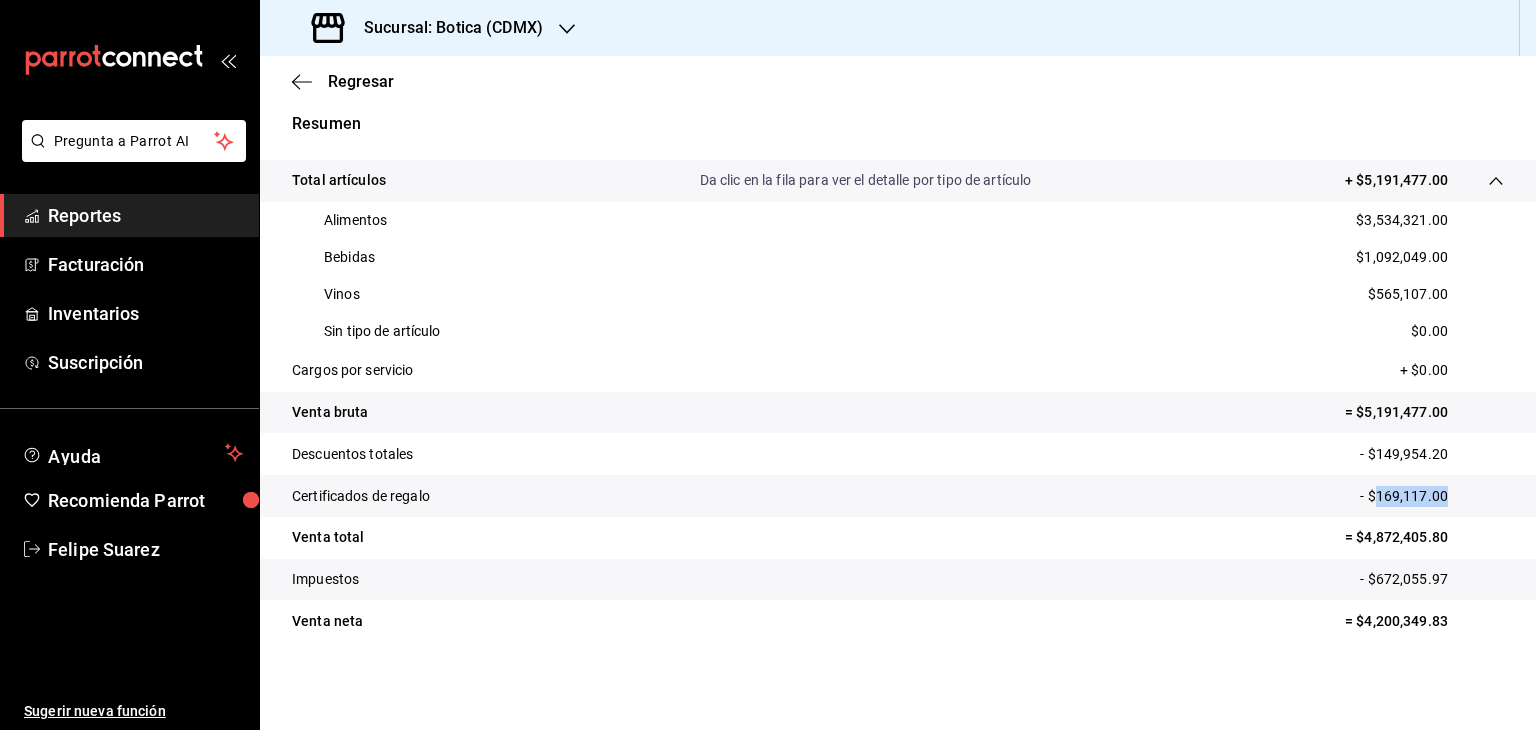 click on "- $169,117.00" at bounding box center (1432, 496) 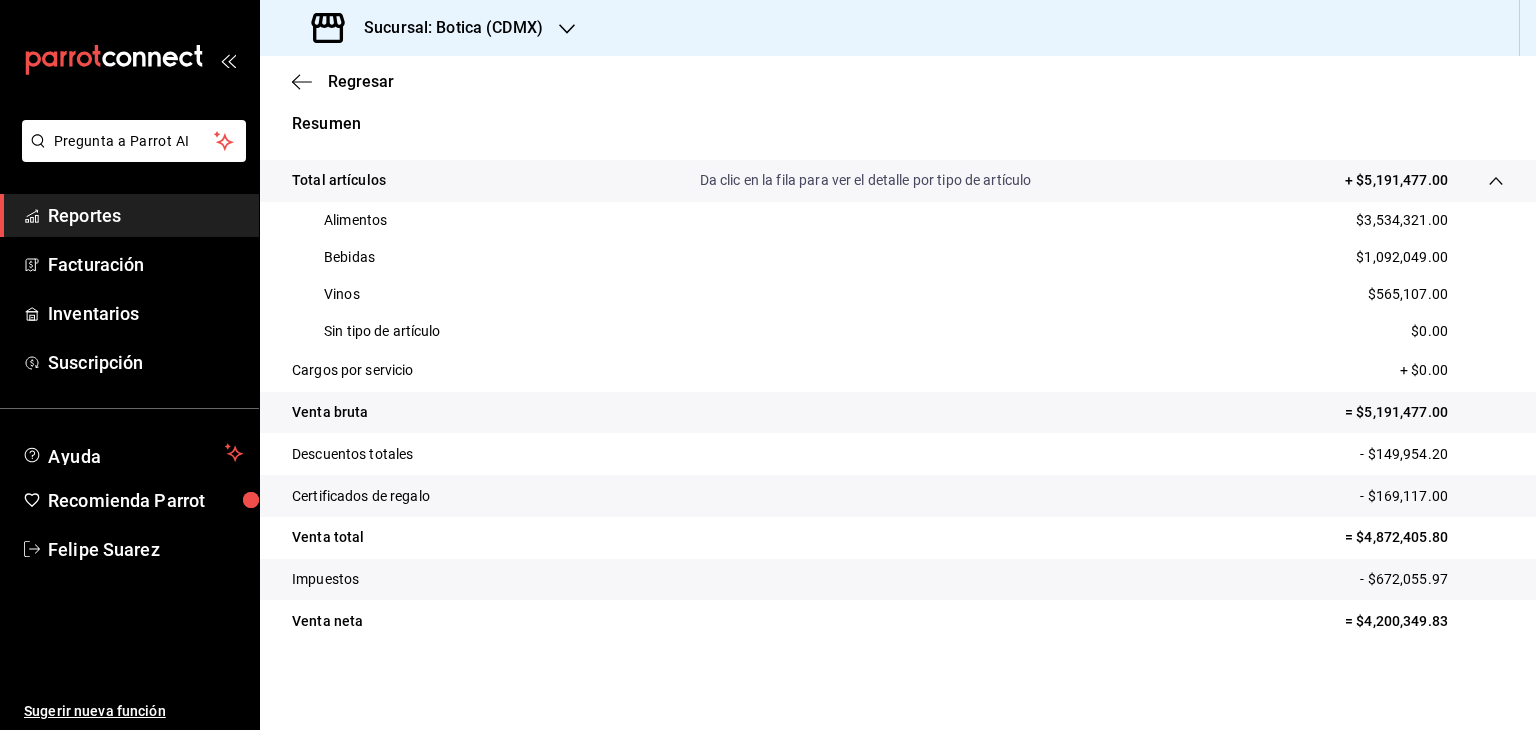 click on "- $672,055.97" at bounding box center (1432, 579) 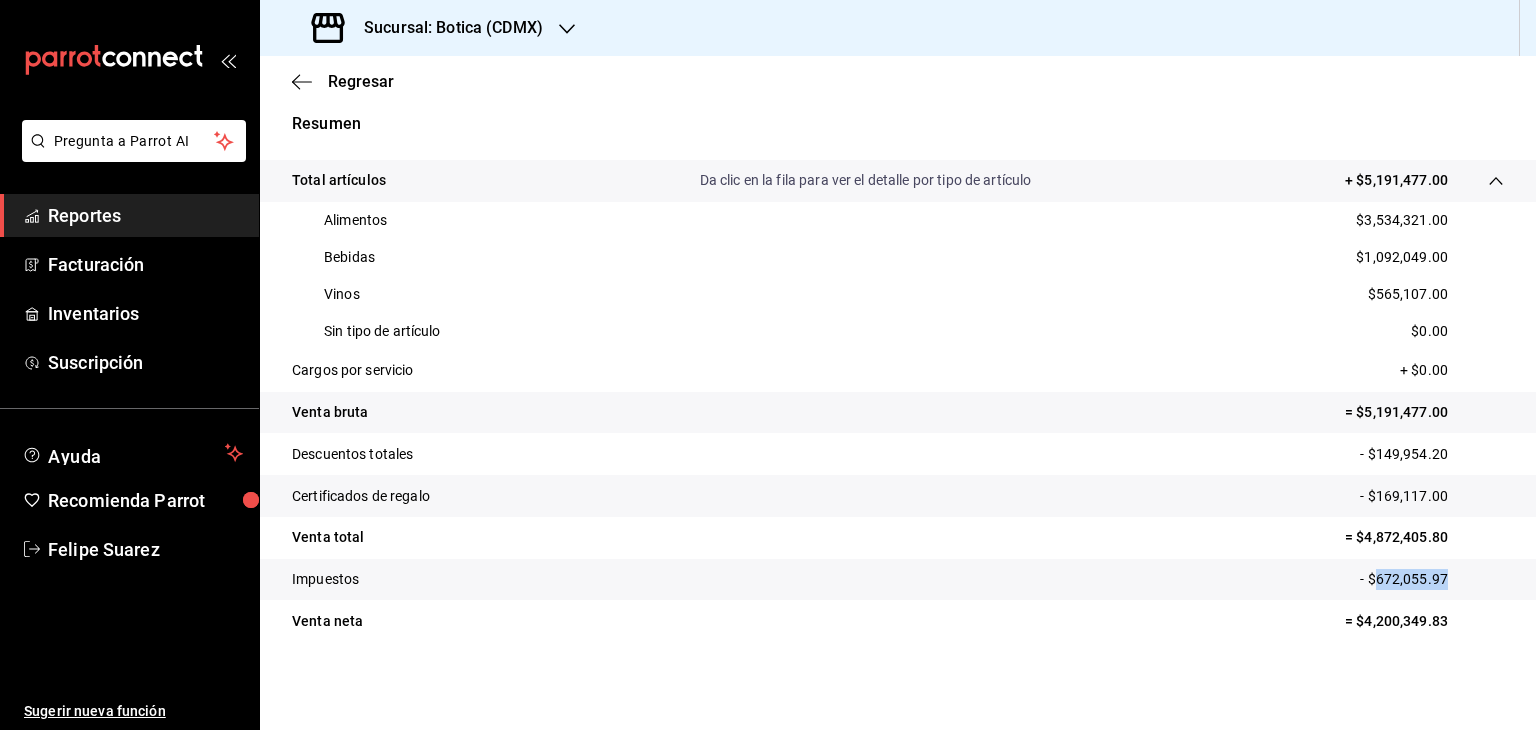 click on "- $672,055.97" at bounding box center [1432, 579] 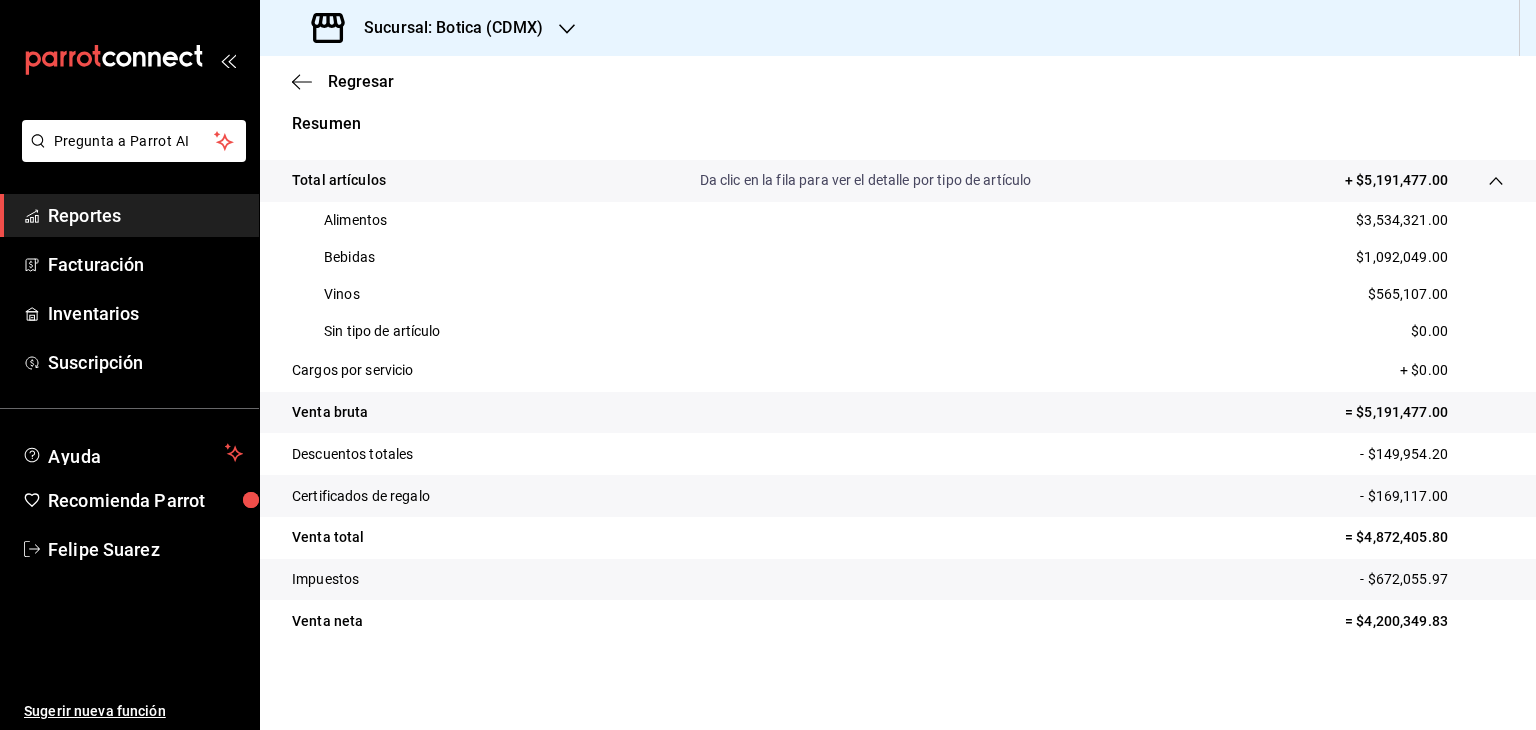 click on "$3,534,321.00" at bounding box center (1402, 220) 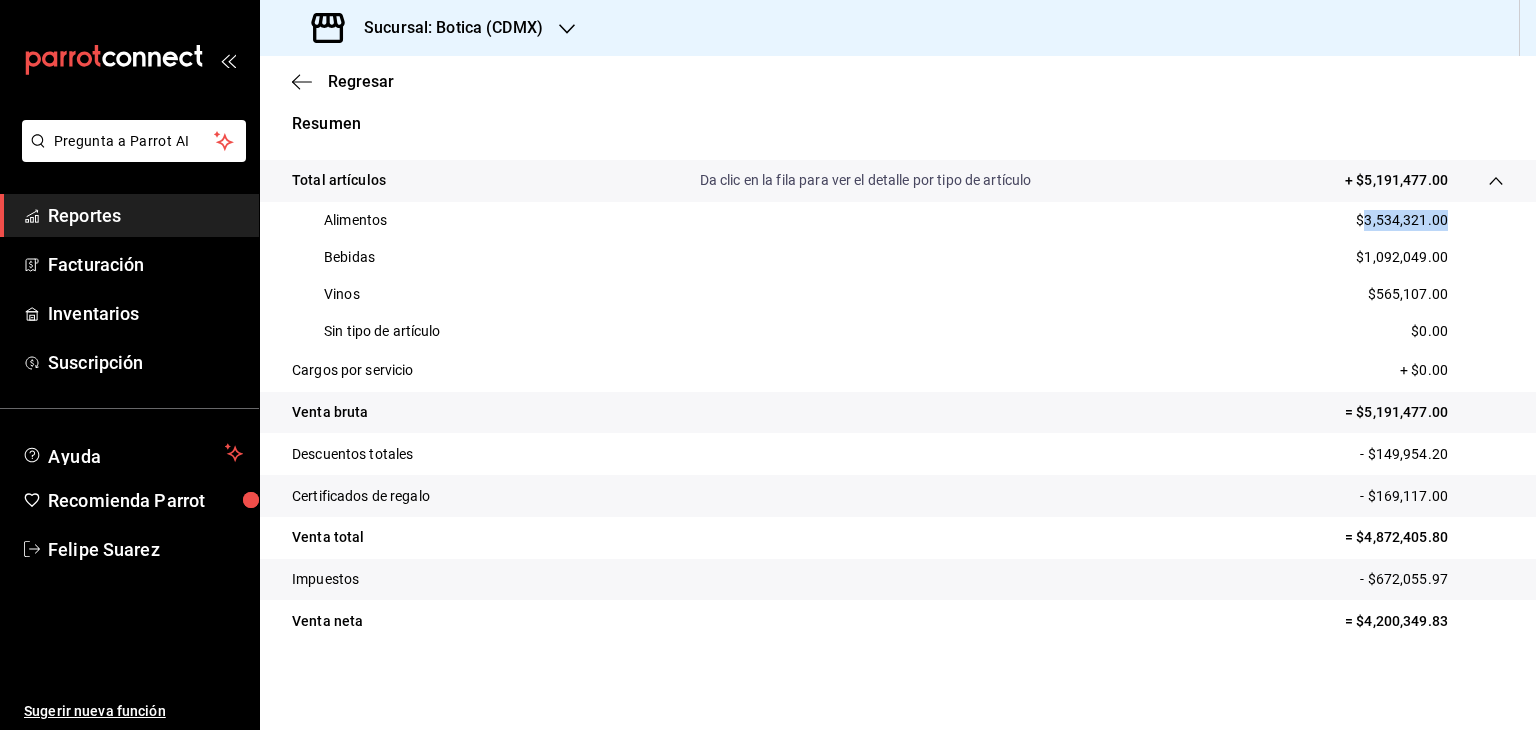 click on "$3,534,321.00" at bounding box center (1402, 220) 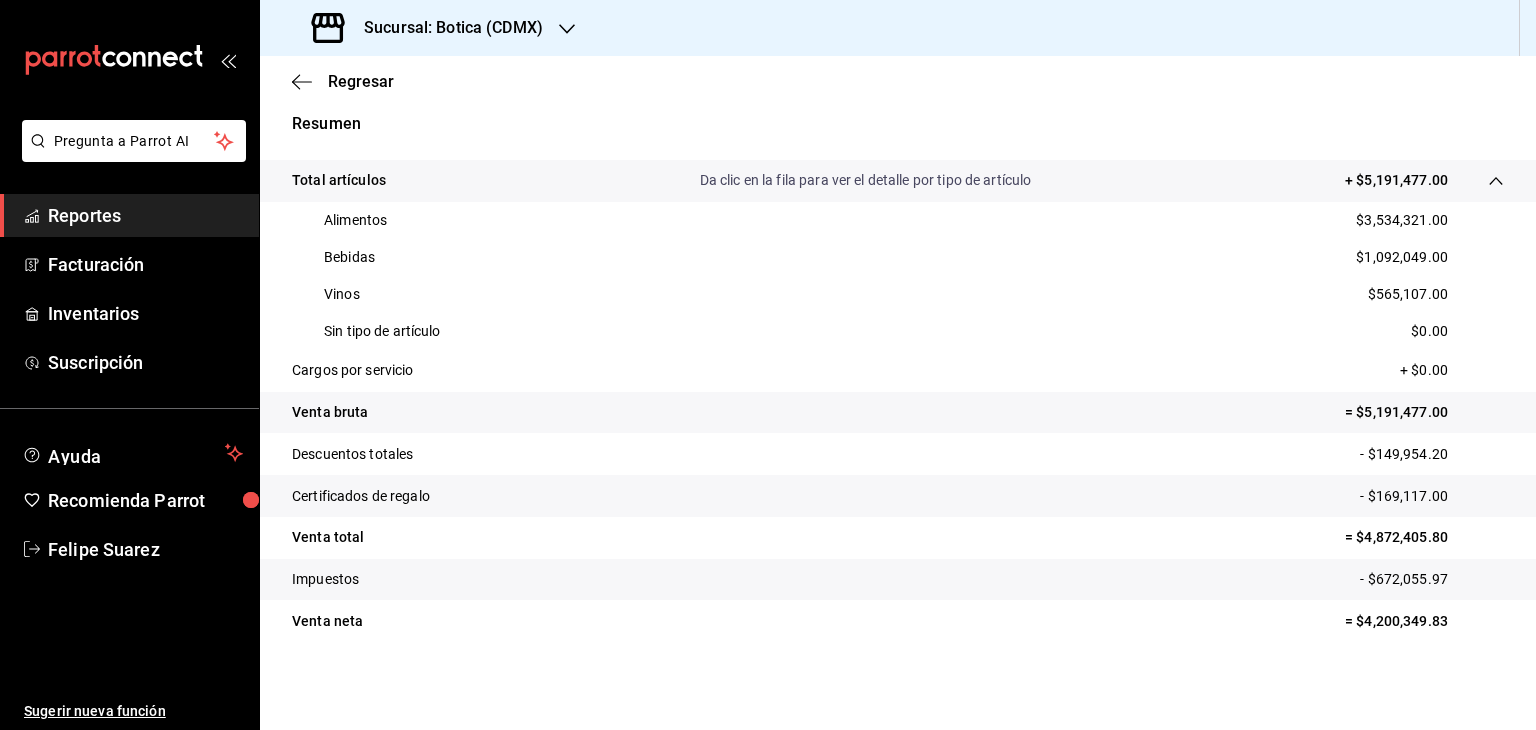 click on "$1,092,049.00" at bounding box center [1402, 257] 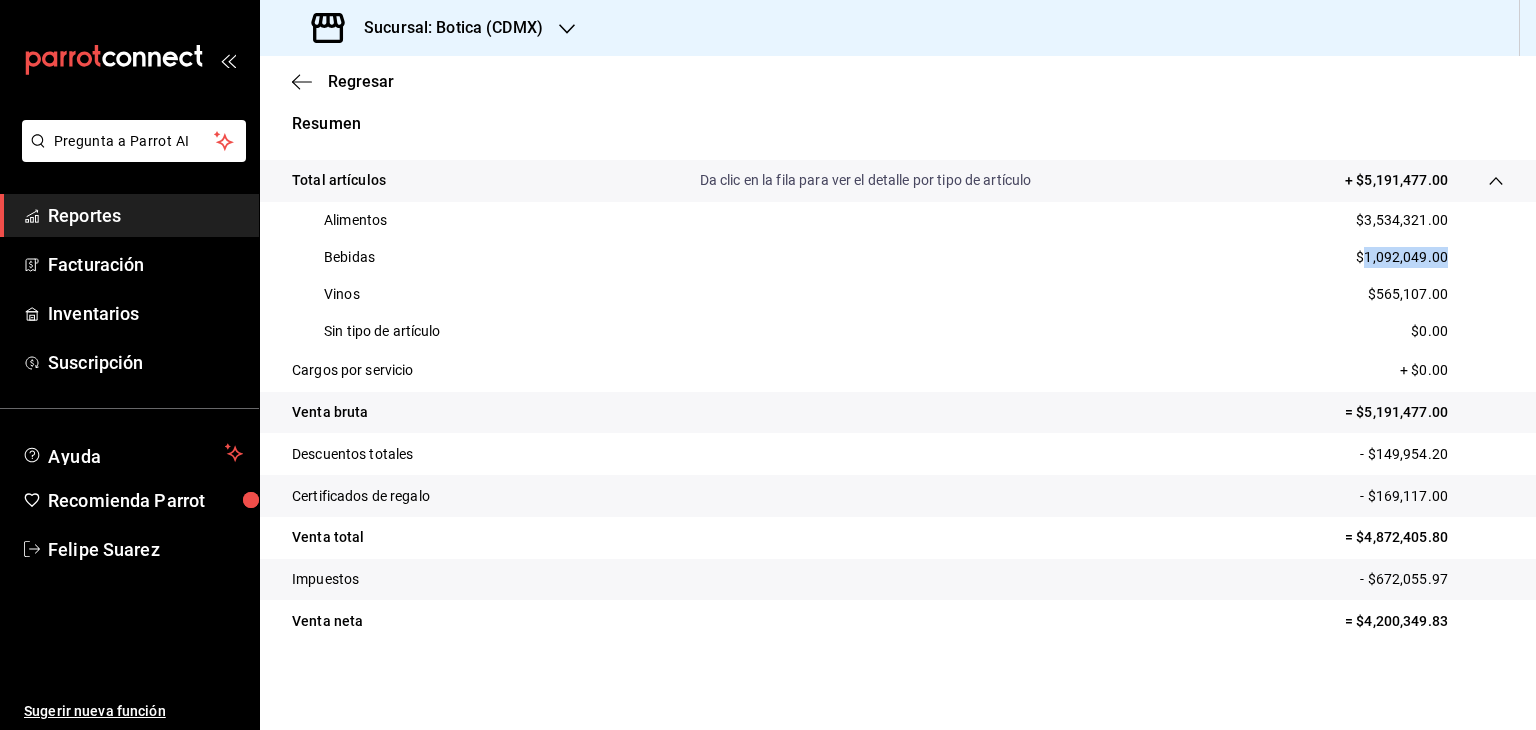 click on "$1,092,049.00" at bounding box center [1402, 257] 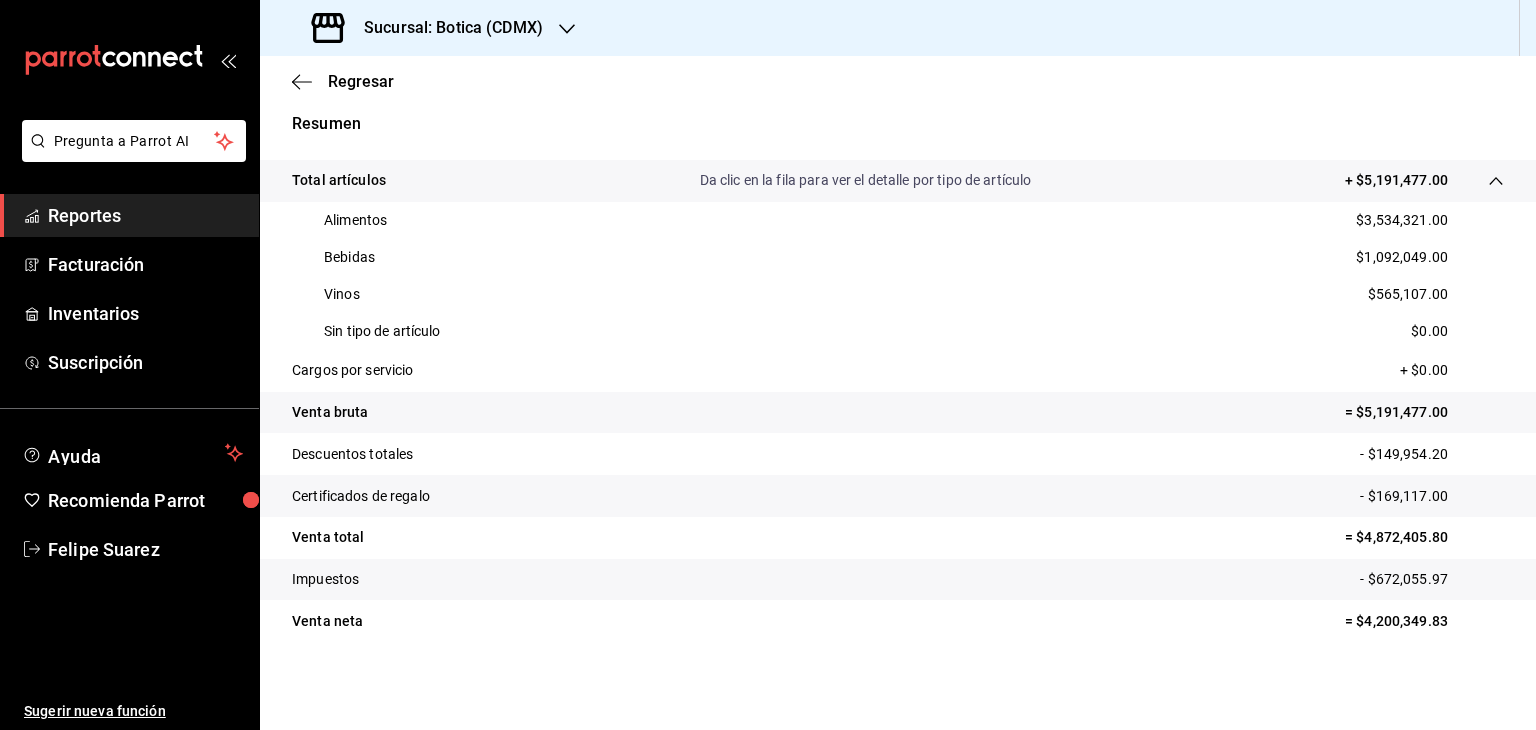 click on "$565,107.00" at bounding box center [1408, 294] 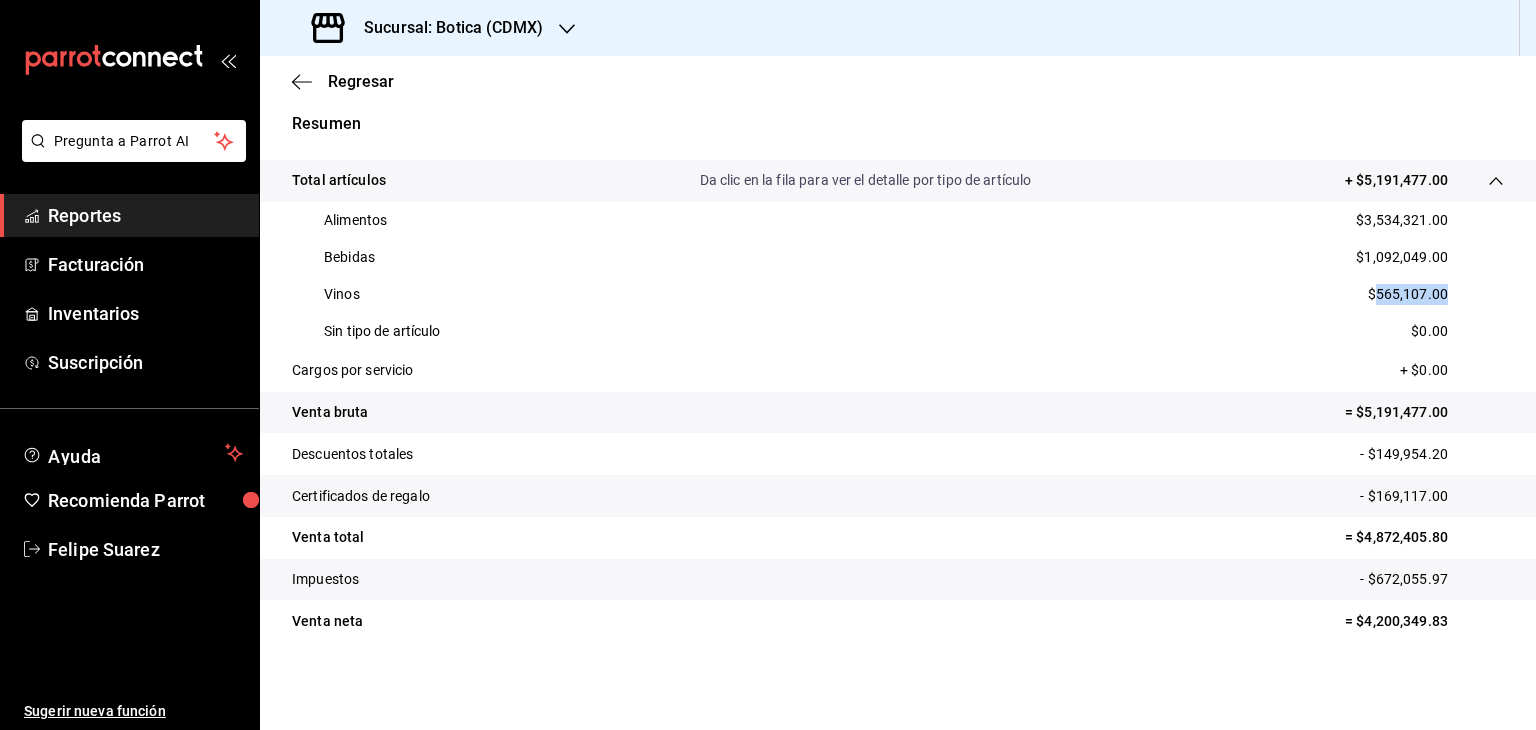 click on "$565,107.00" at bounding box center [1408, 294] 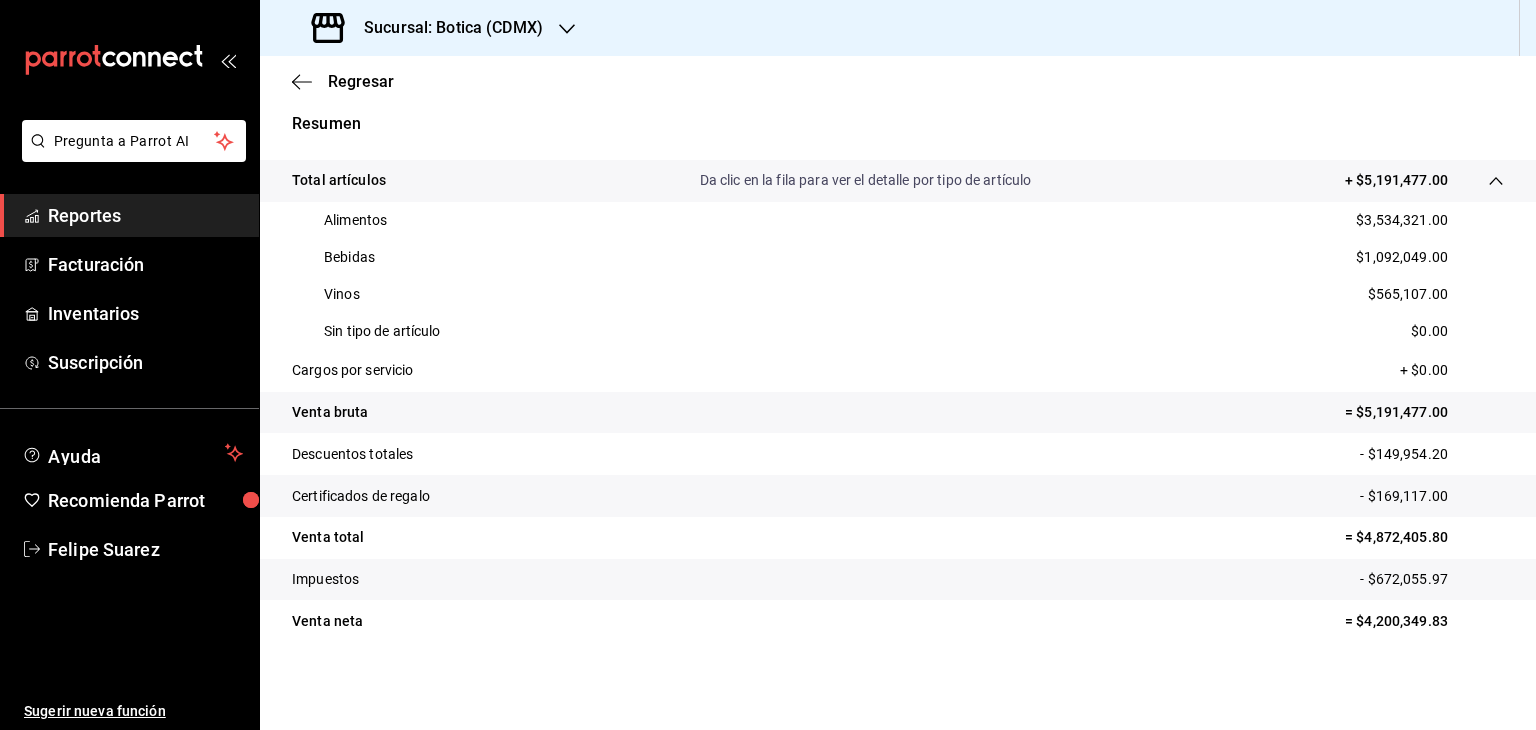 click on "Sucursal: Botica (CDMX)" at bounding box center [429, 28] 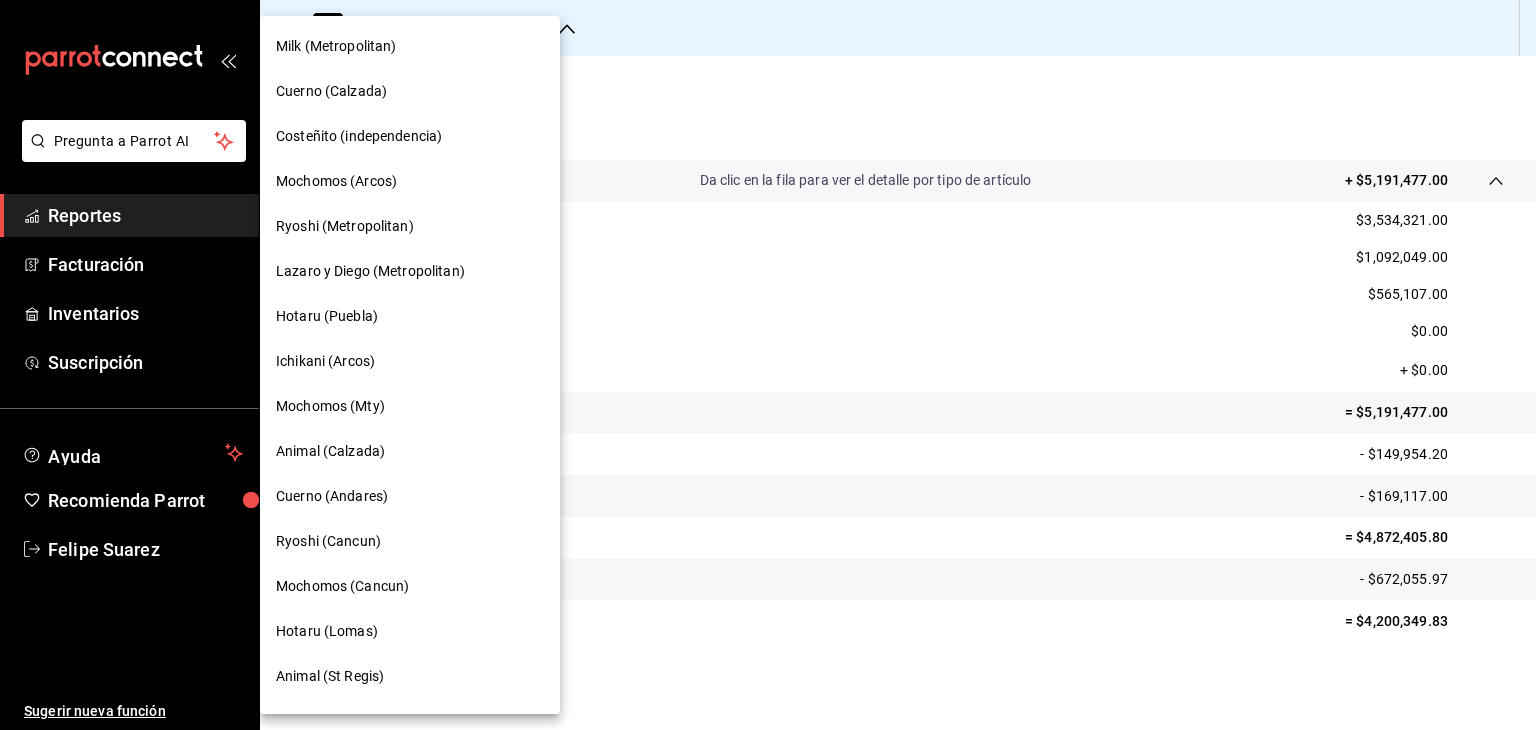 click on "Lazaro y Diego (Metropolitan)" at bounding box center [370, 271] 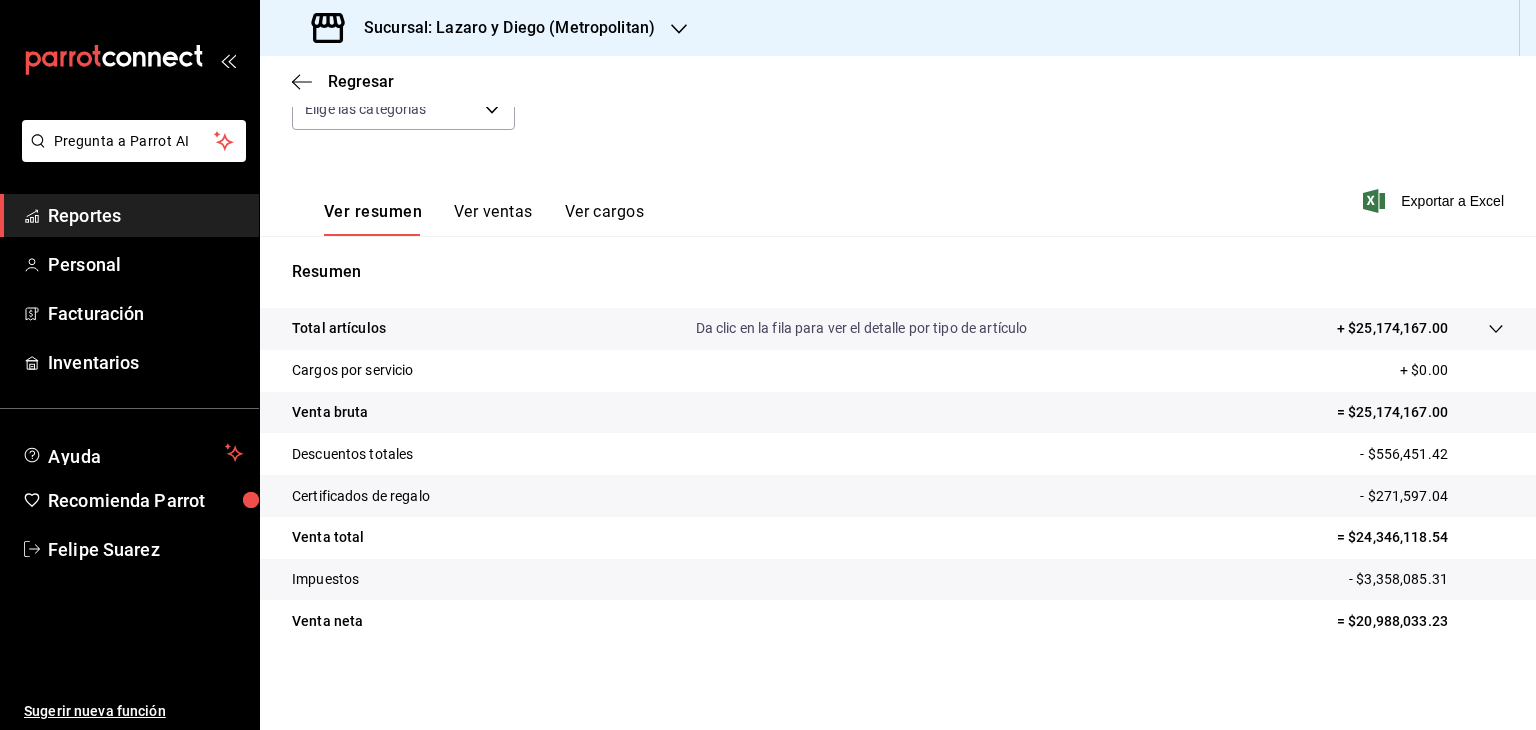 scroll, scrollTop: 228, scrollLeft: 0, axis: vertical 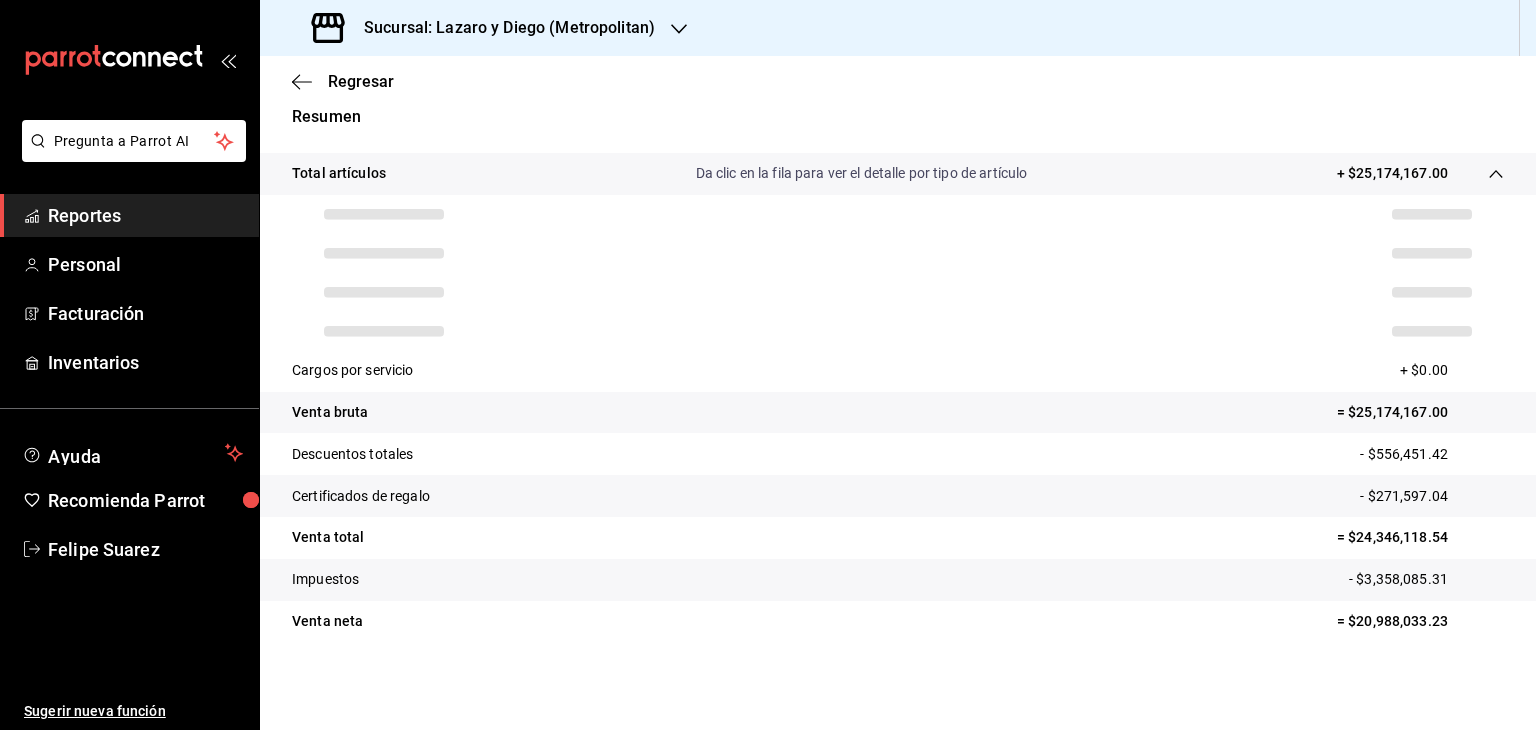 click on "- $556,451.42" at bounding box center (1432, 454) 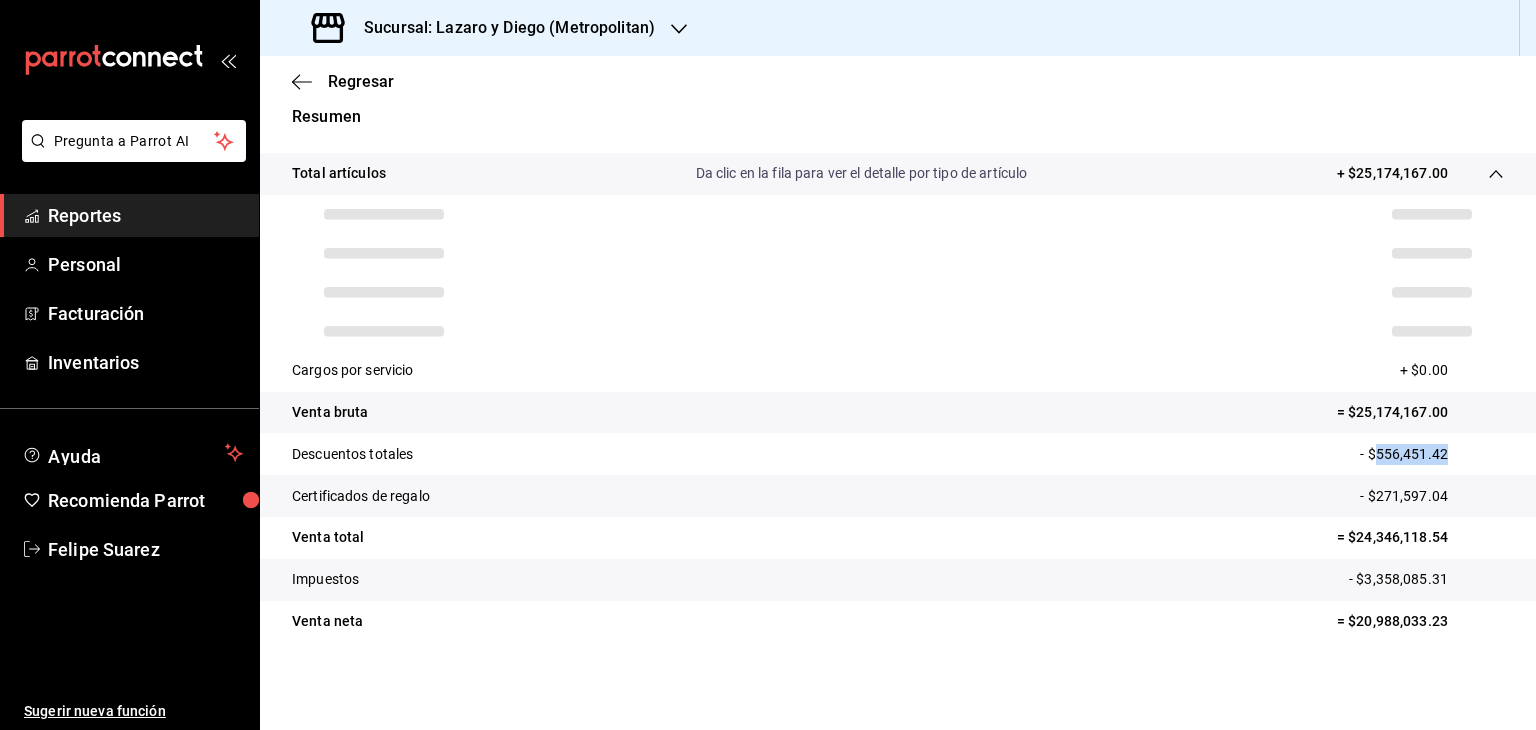 click on "- $556,451.42" at bounding box center (1432, 454) 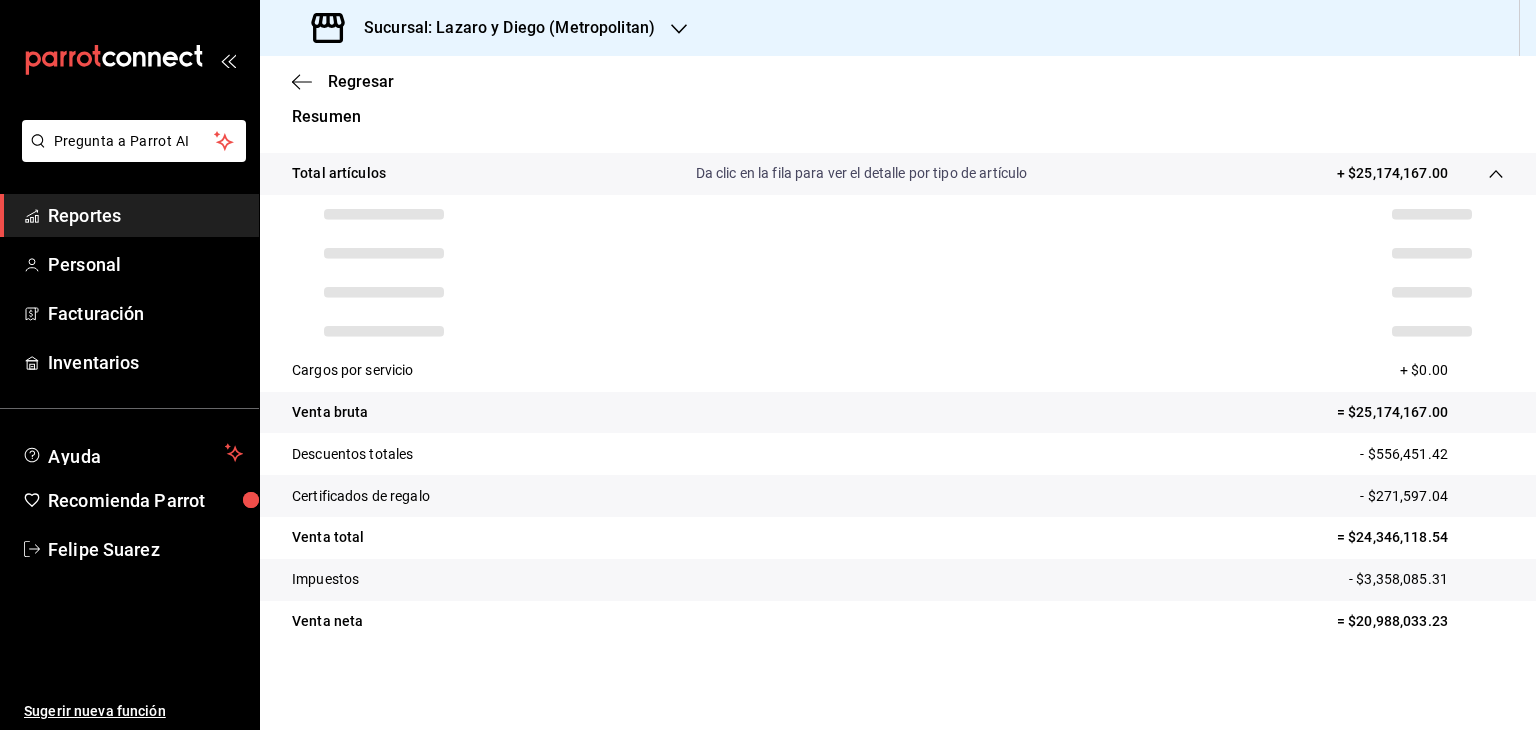 click on "- $271,597.04" at bounding box center [1432, 496] 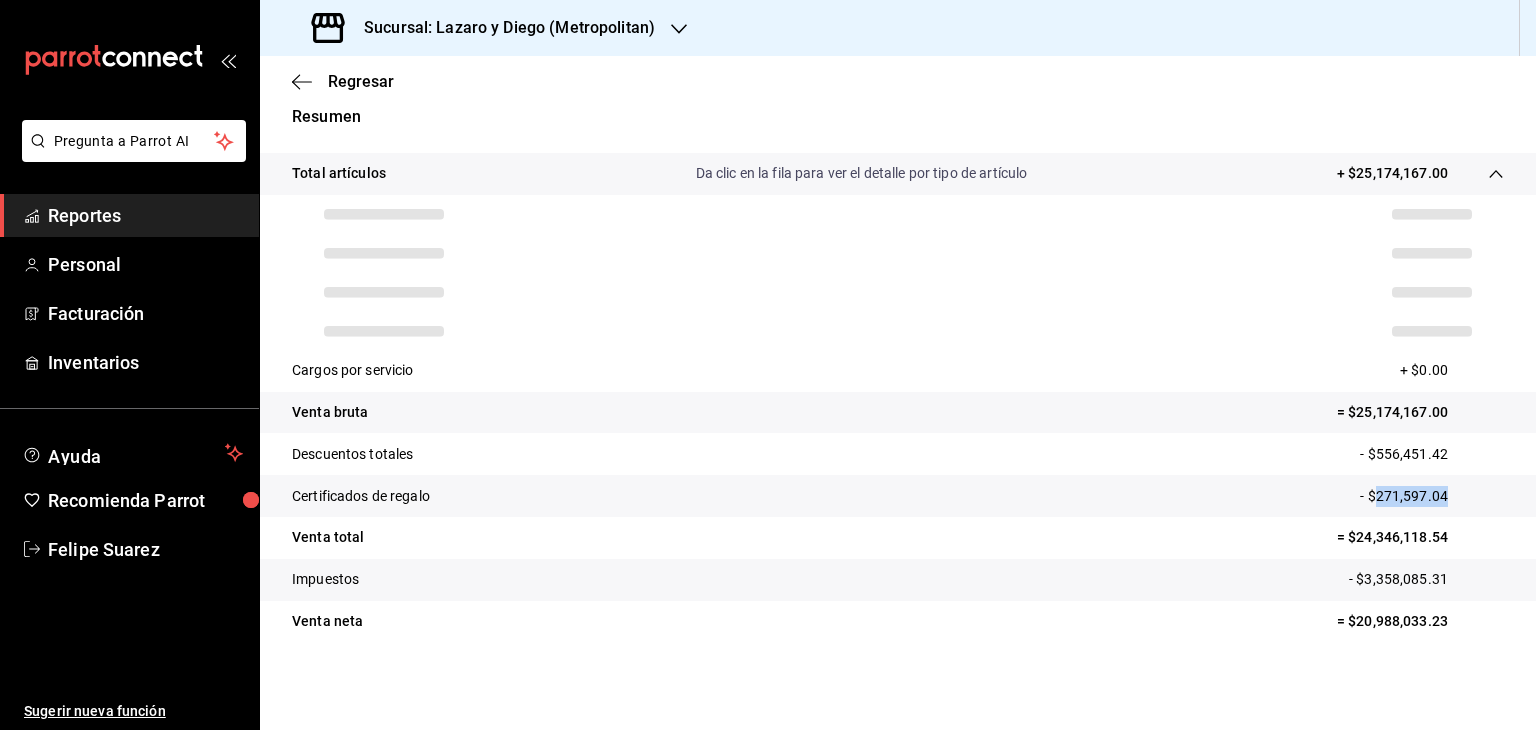 click on "- $271,597.04" at bounding box center (1432, 496) 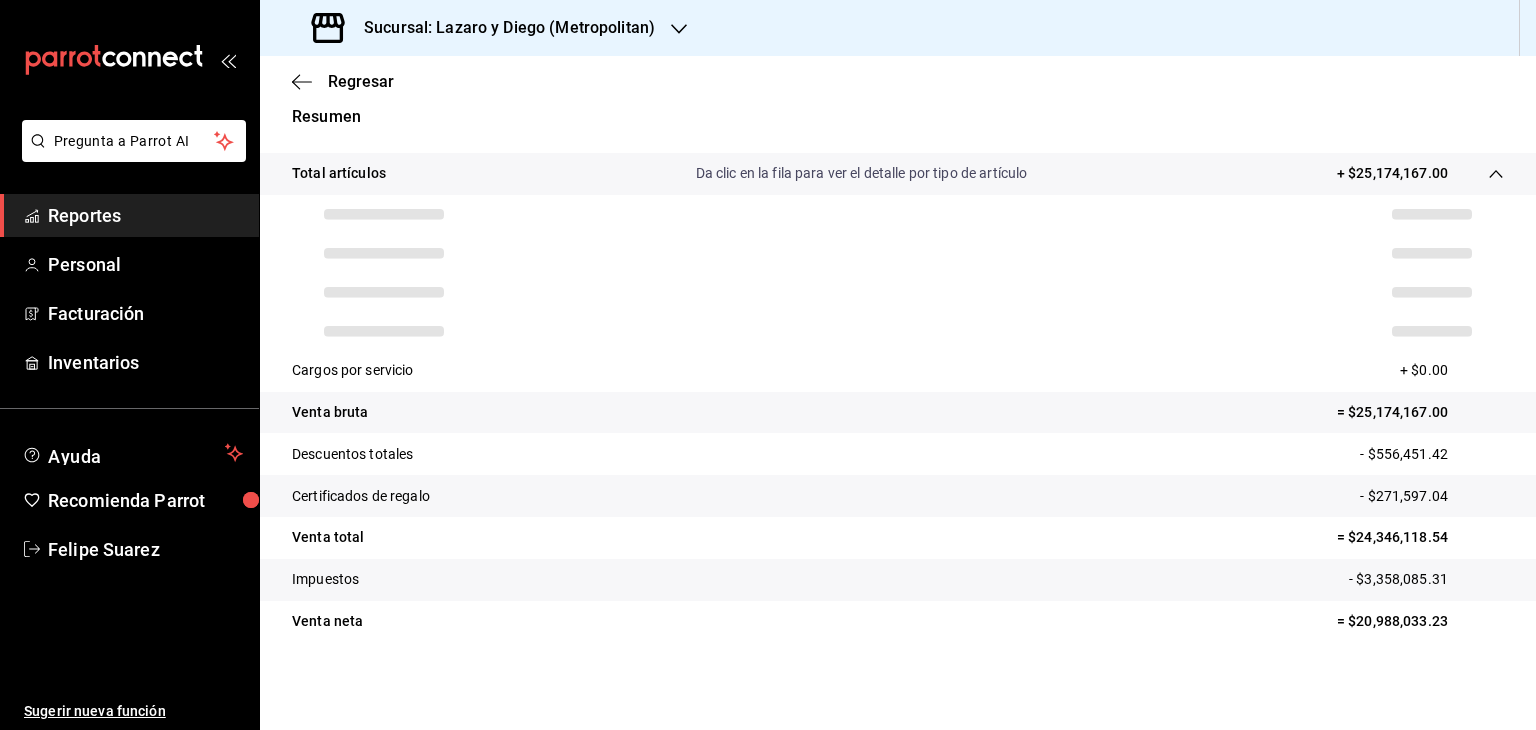 click on "Venta total = $24,346,118.54" at bounding box center [898, 538] 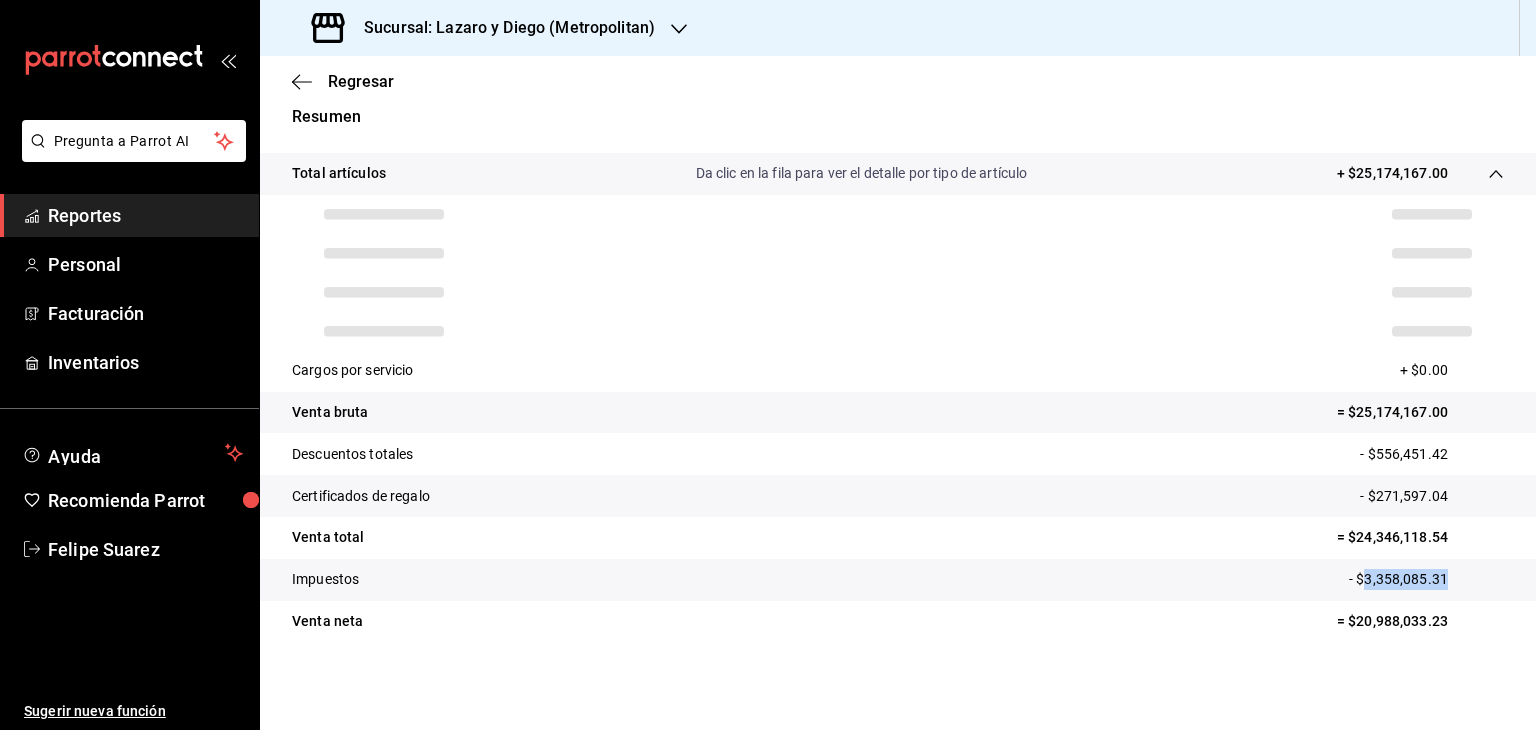 click on "Impuestos - $3,358,085.31" at bounding box center (898, 580) 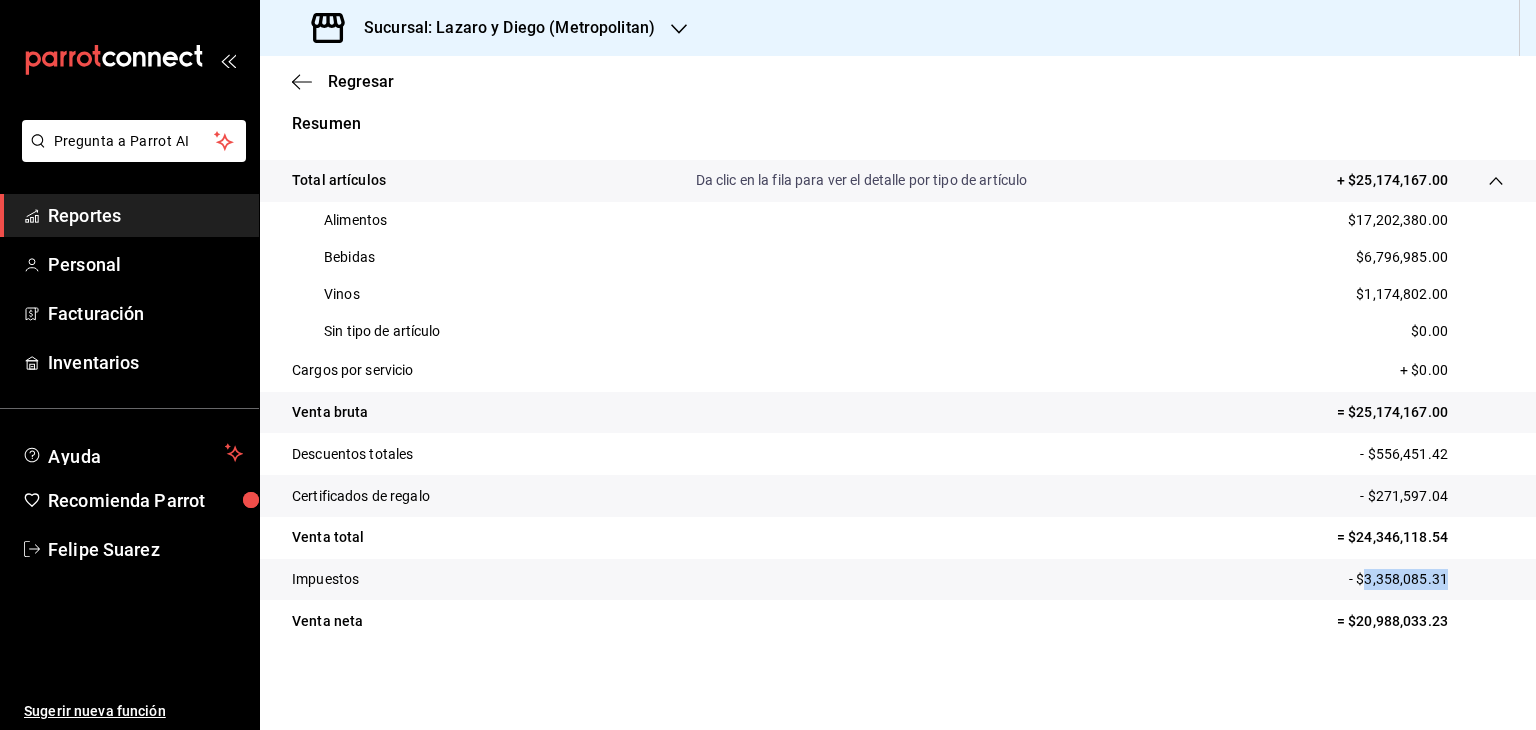 scroll, scrollTop: 376, scrollLeft: 0, axis: vertical 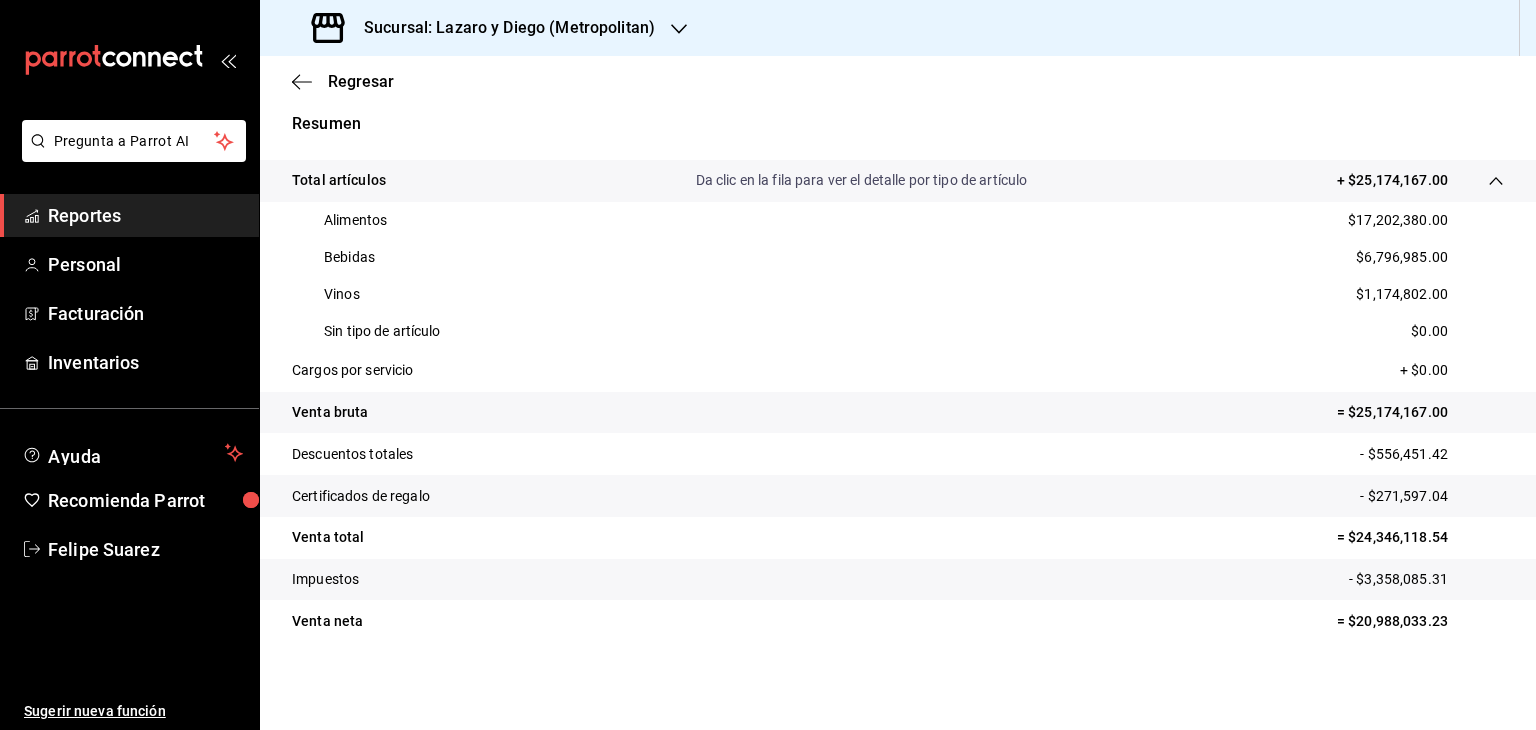 click on "Alimentos $17,202,380.00" at bounding box center [898, 220] 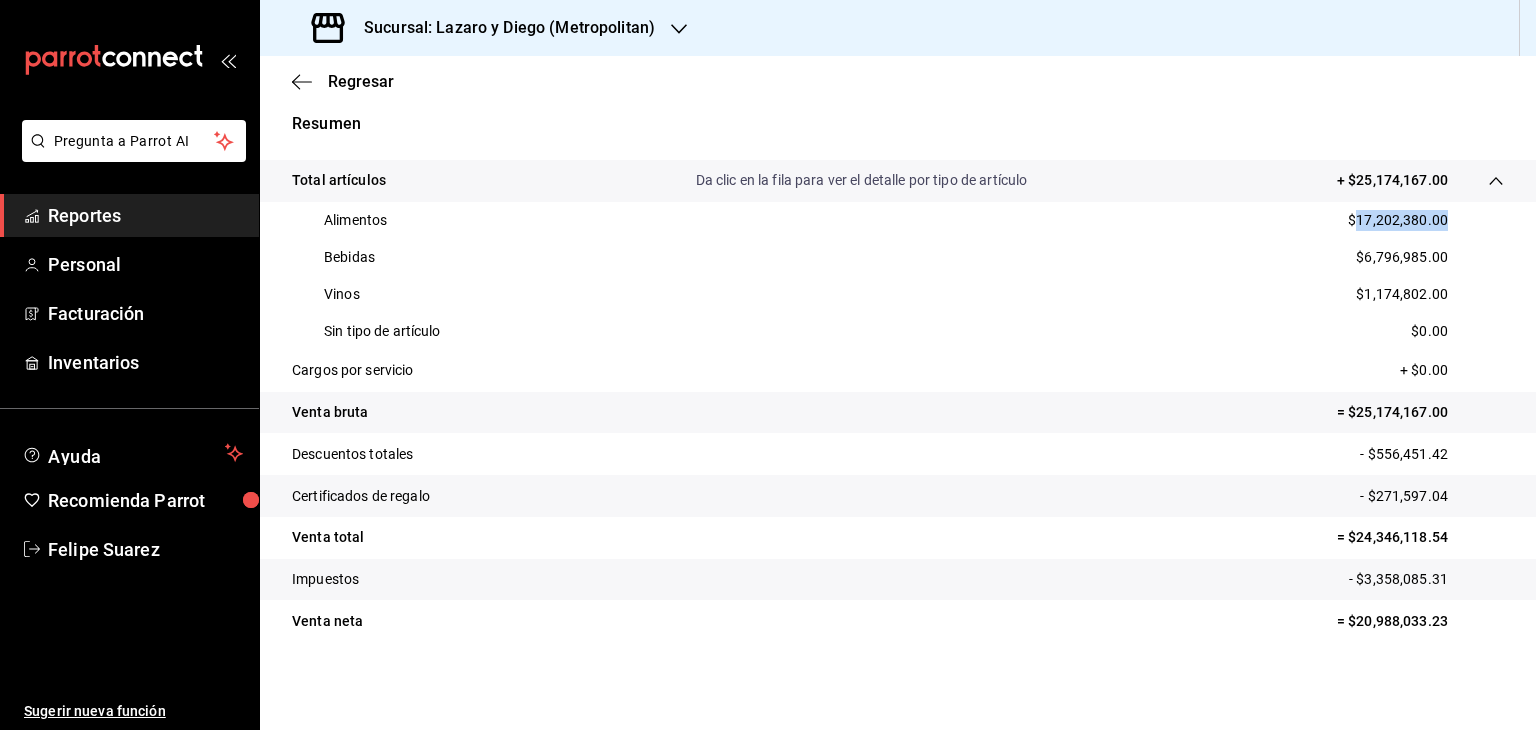 click on "Alimentos $17,202,380.00" at bounding box center (898, 220) 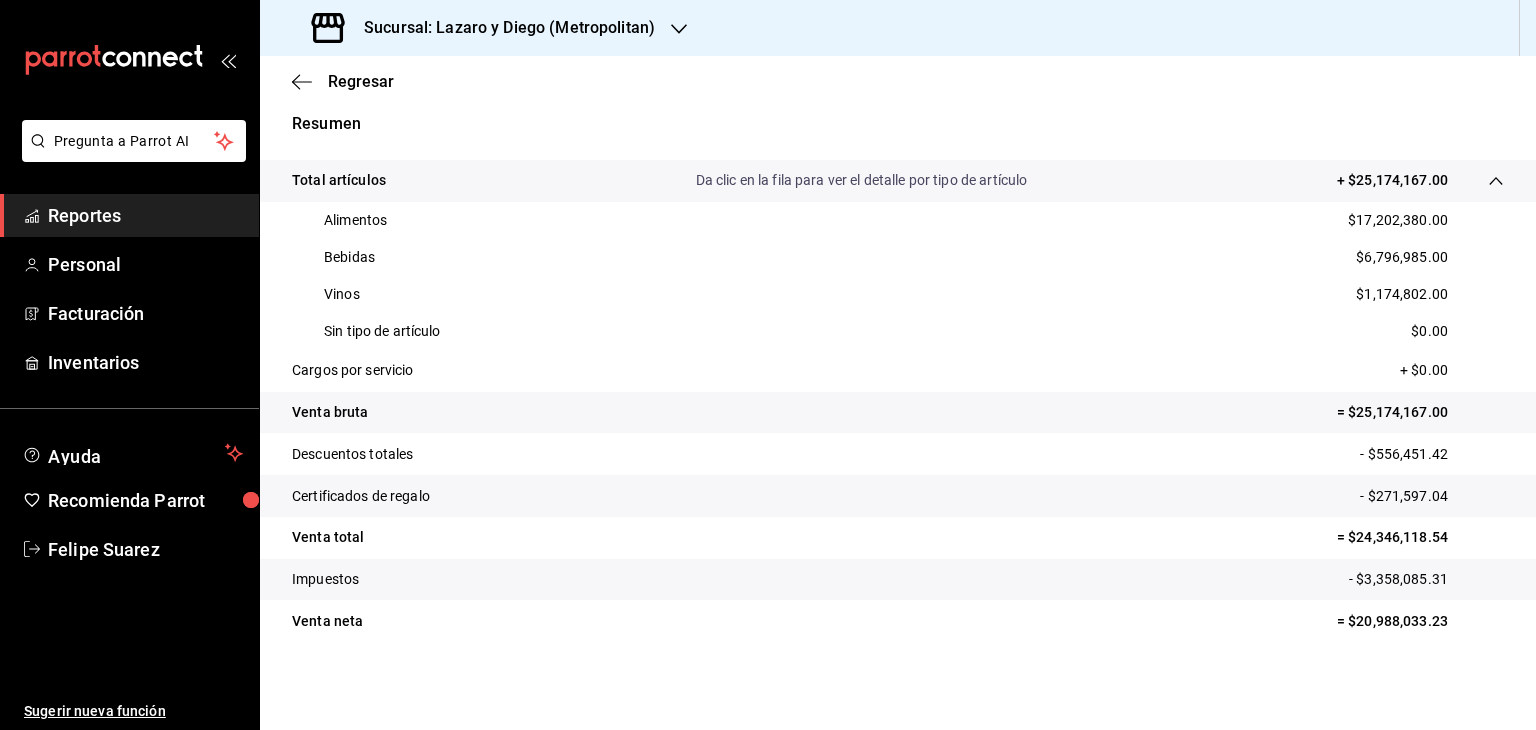 click on "$6,796,985.00" at bounding box center (1402, 257) 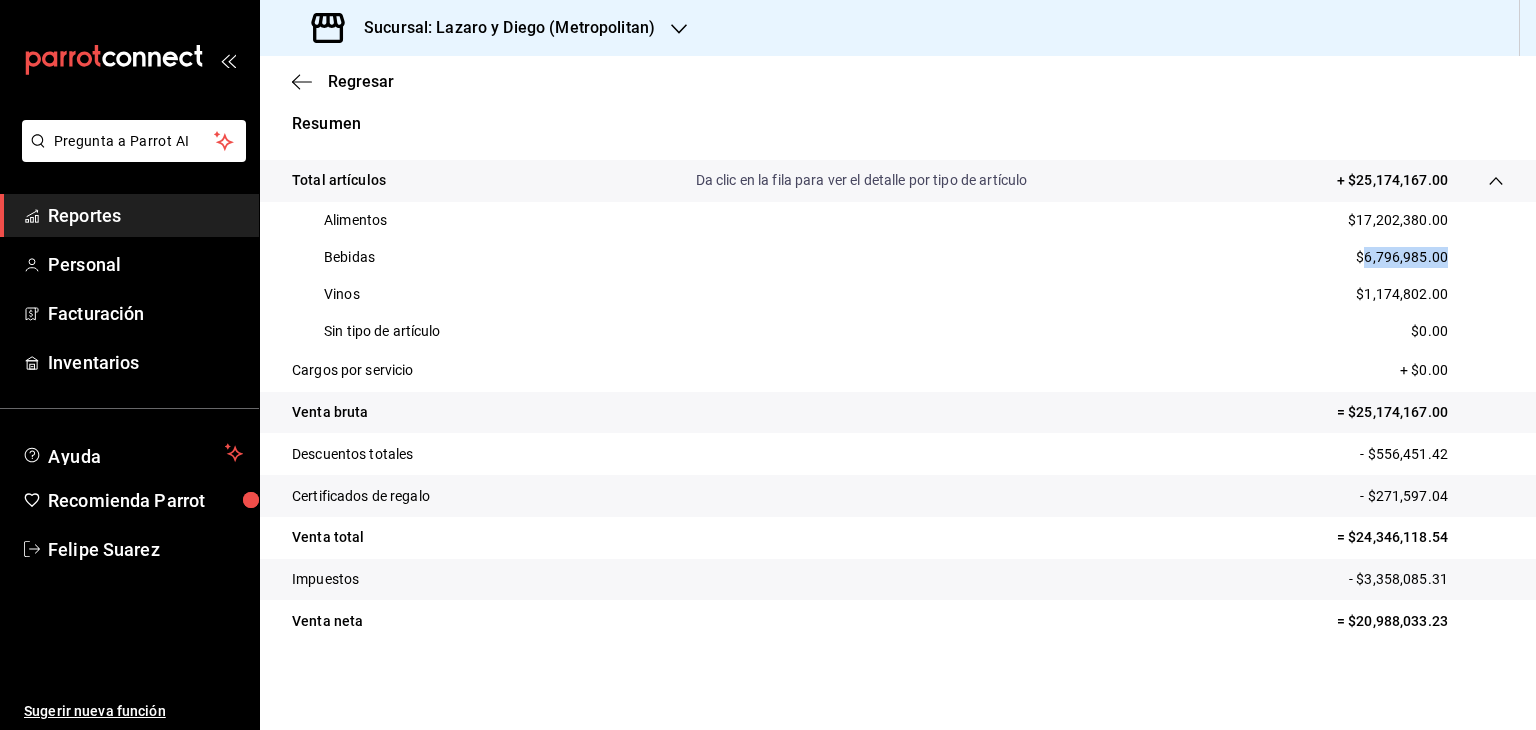 click on "$6,796,985.00" at bounding box center [1402, 257] 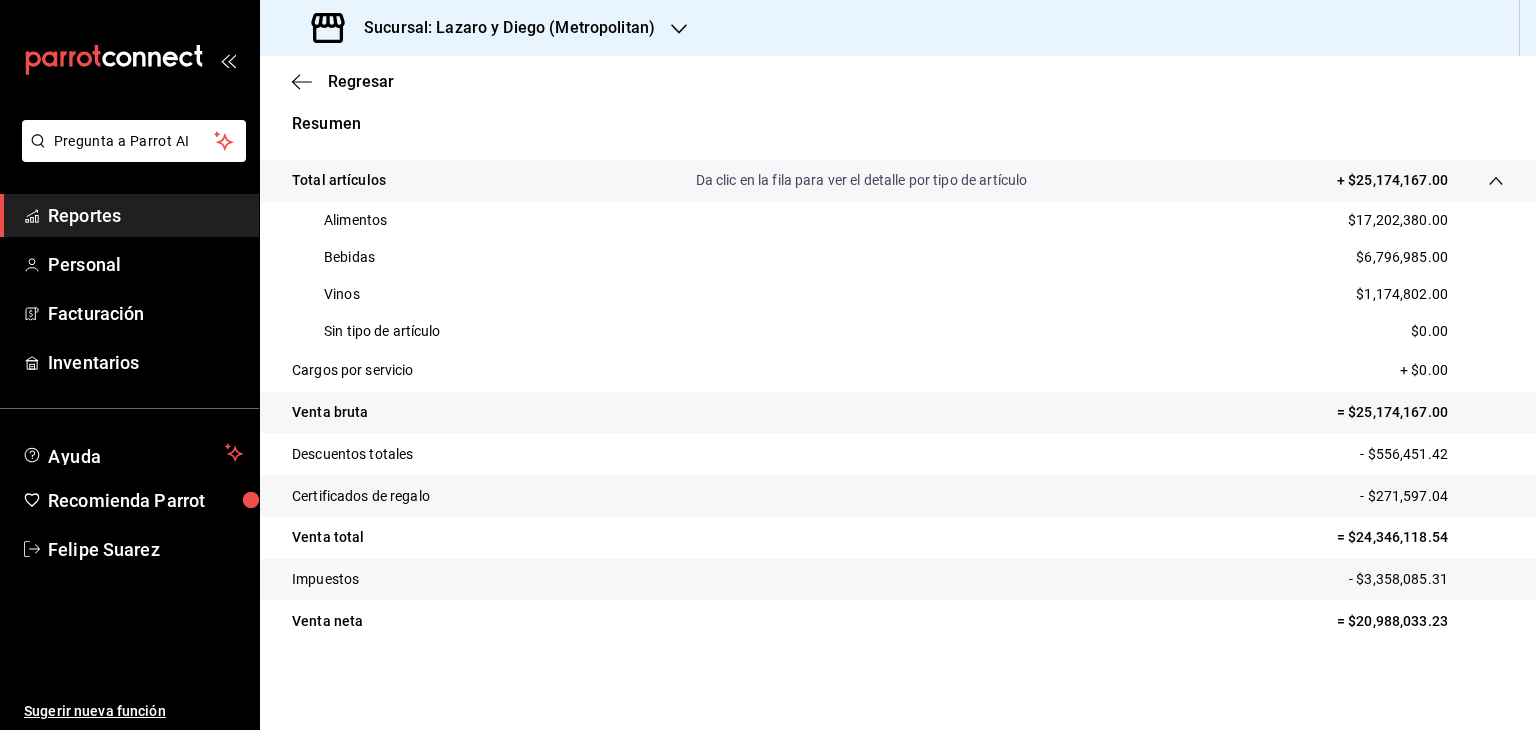 click on "$1,174,802.00" at bounding box center (1402, 294) 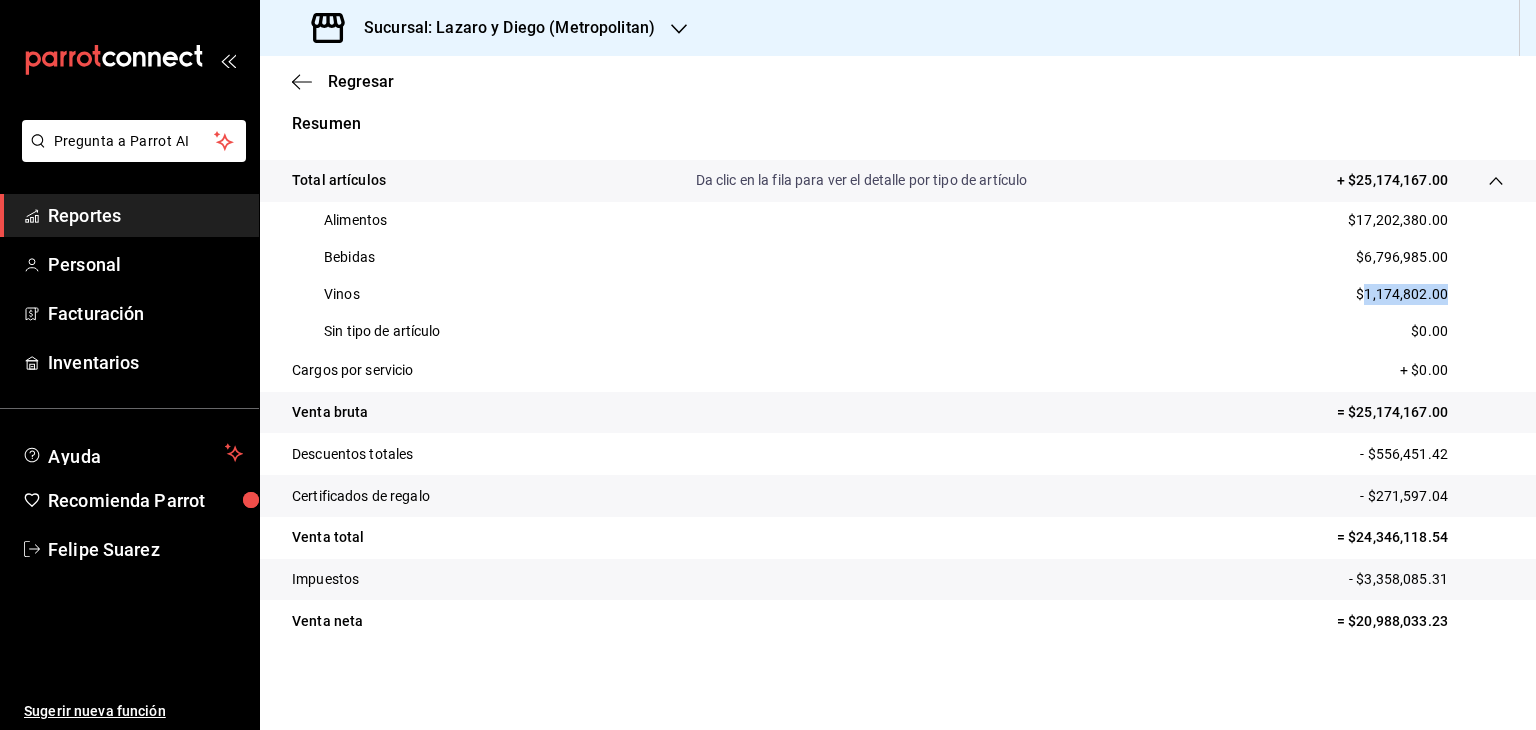 click on "$1,174,802.00" at bounding box center (1402, 294) 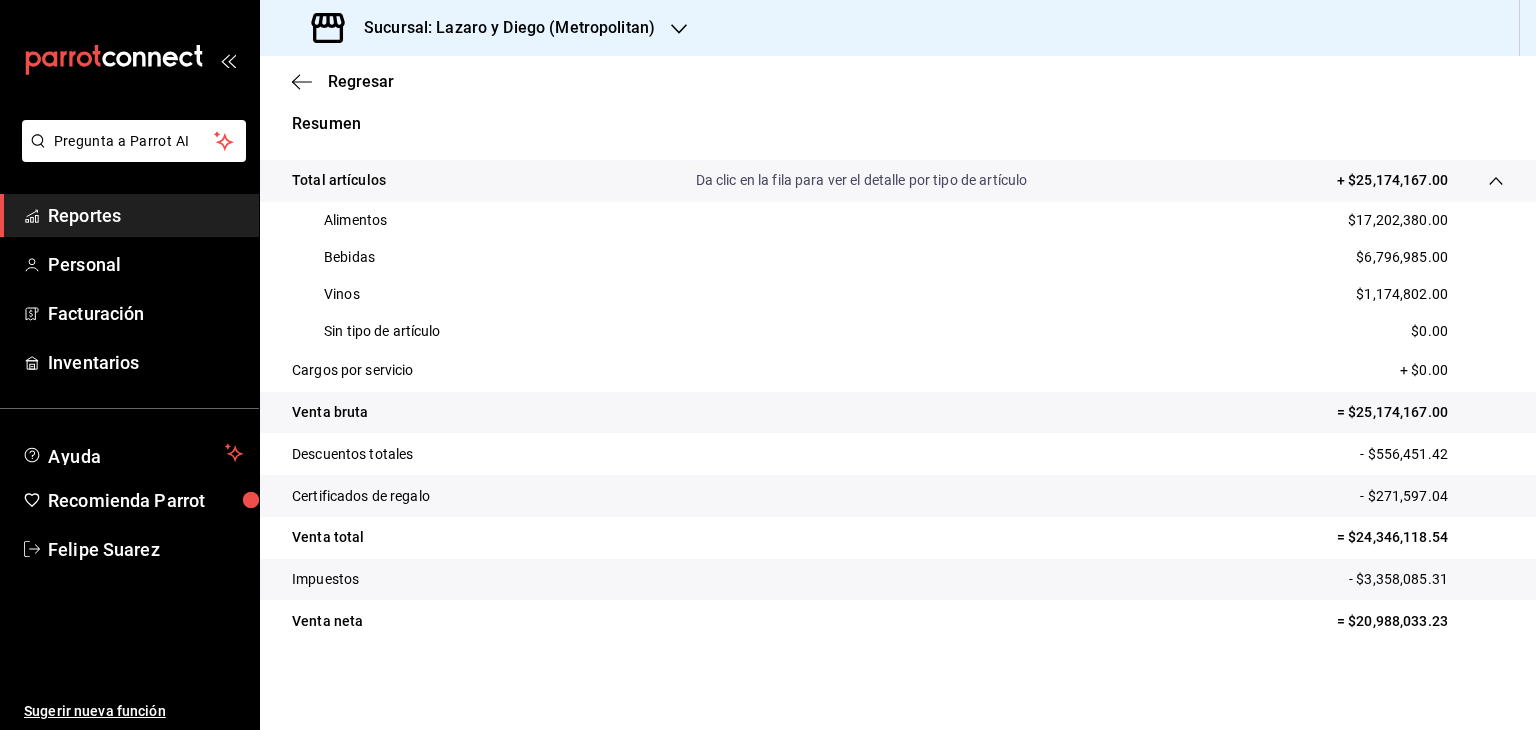 click on "Sucursal: Lazaro y Diego (Metropolitan)" at bounding box center [501, 28] 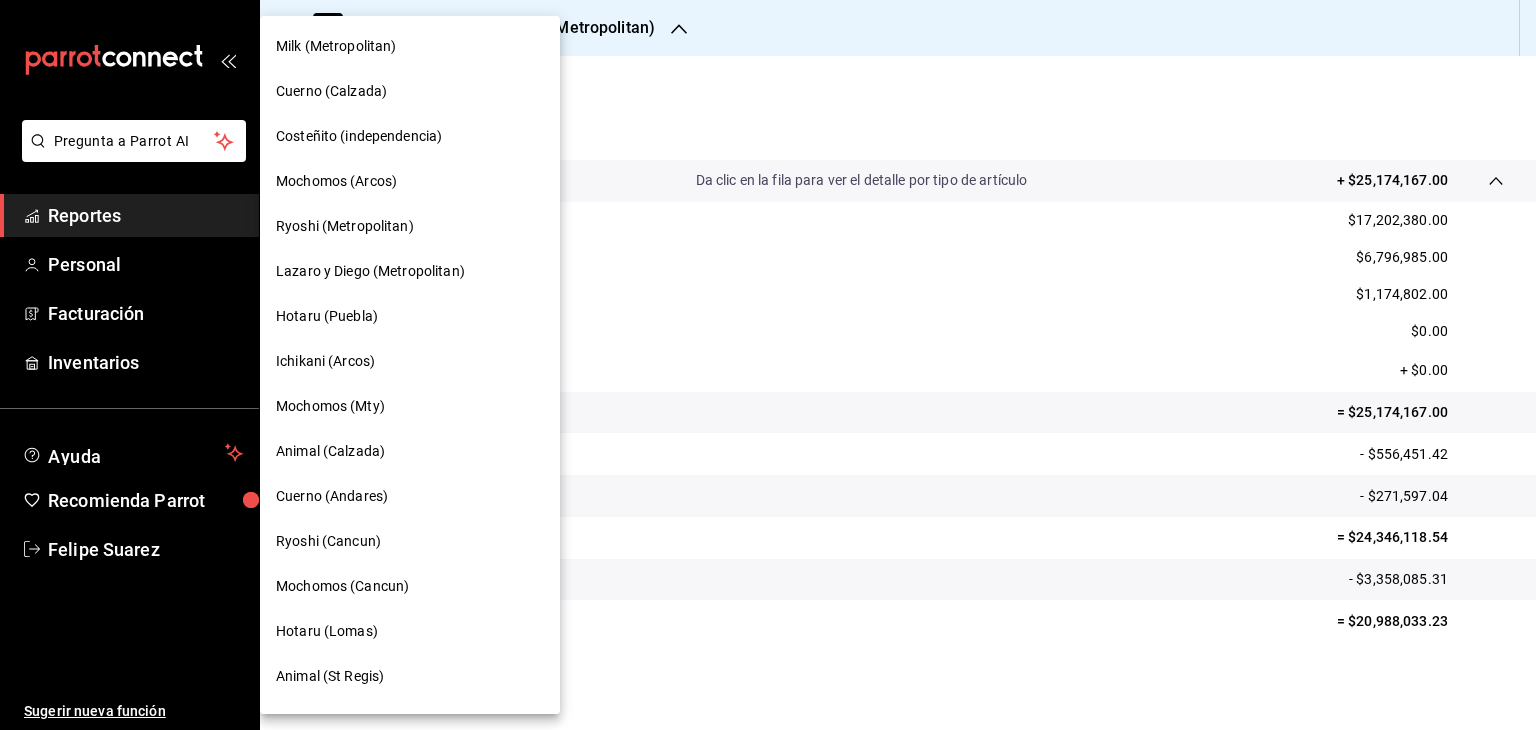 click on "Milk (Metropolitan)" at bounding box center [336, 46] 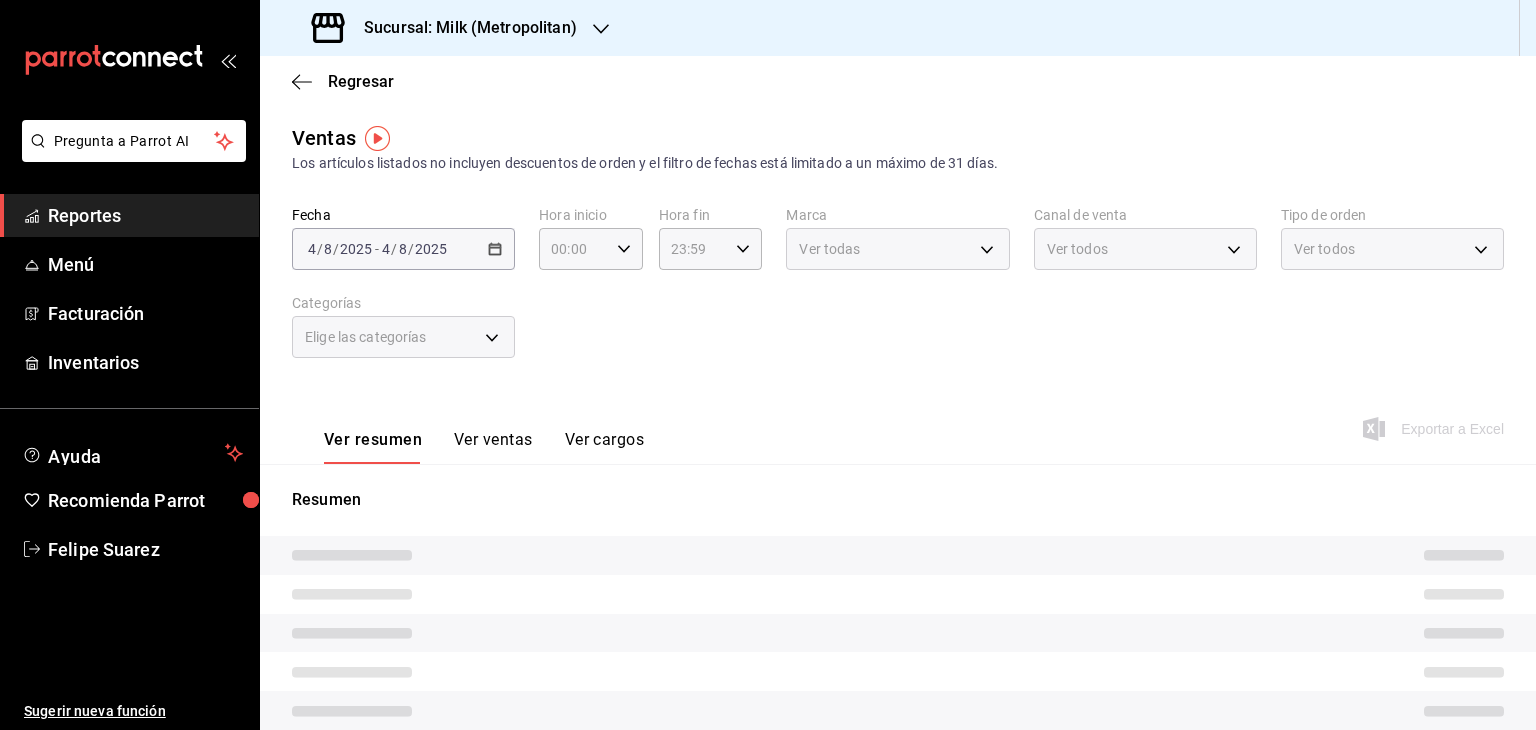 type on "05:00" 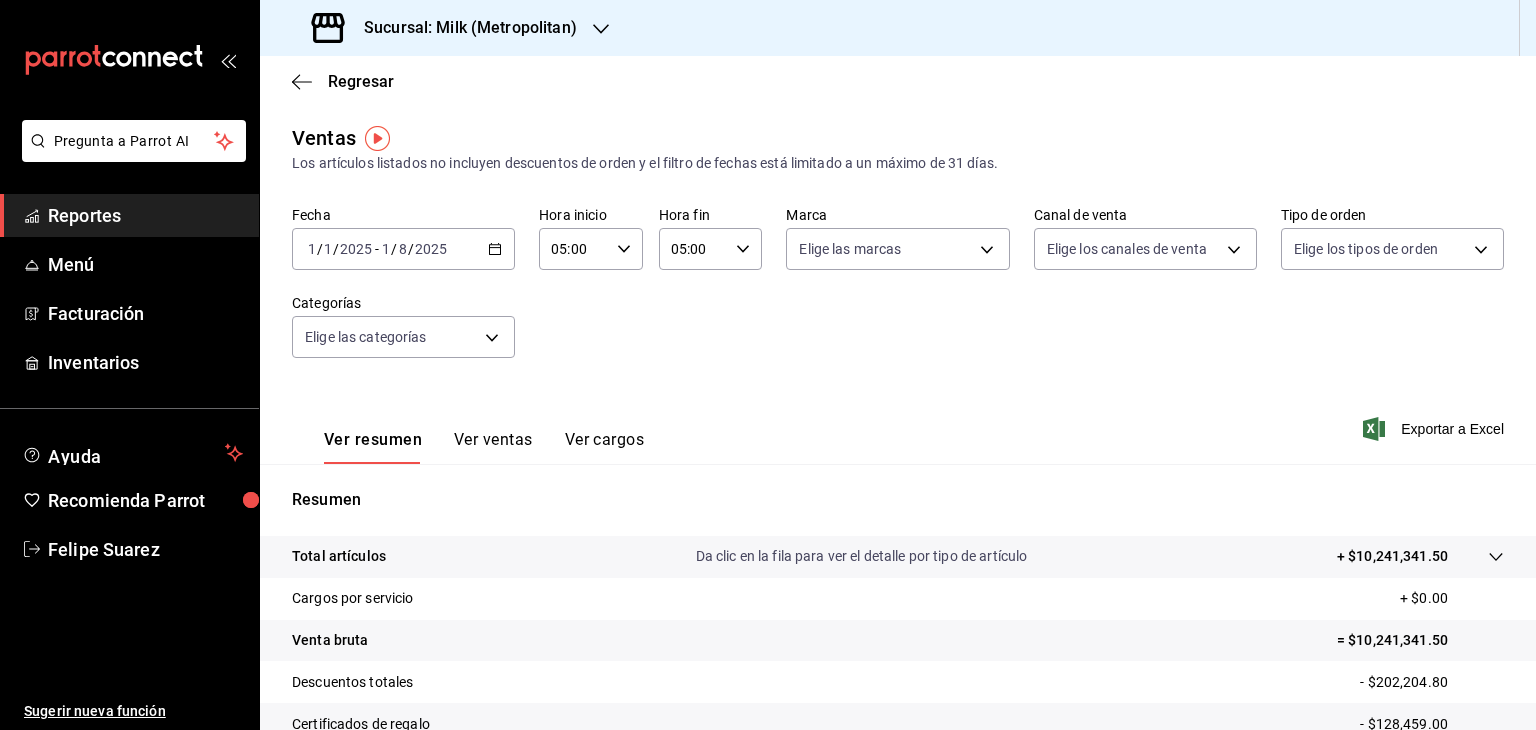 click on "Total artículos Da clic en la fila para ver el detalle por tipo de artículo + $10,241,341.50" at bounding box center (898, 557) 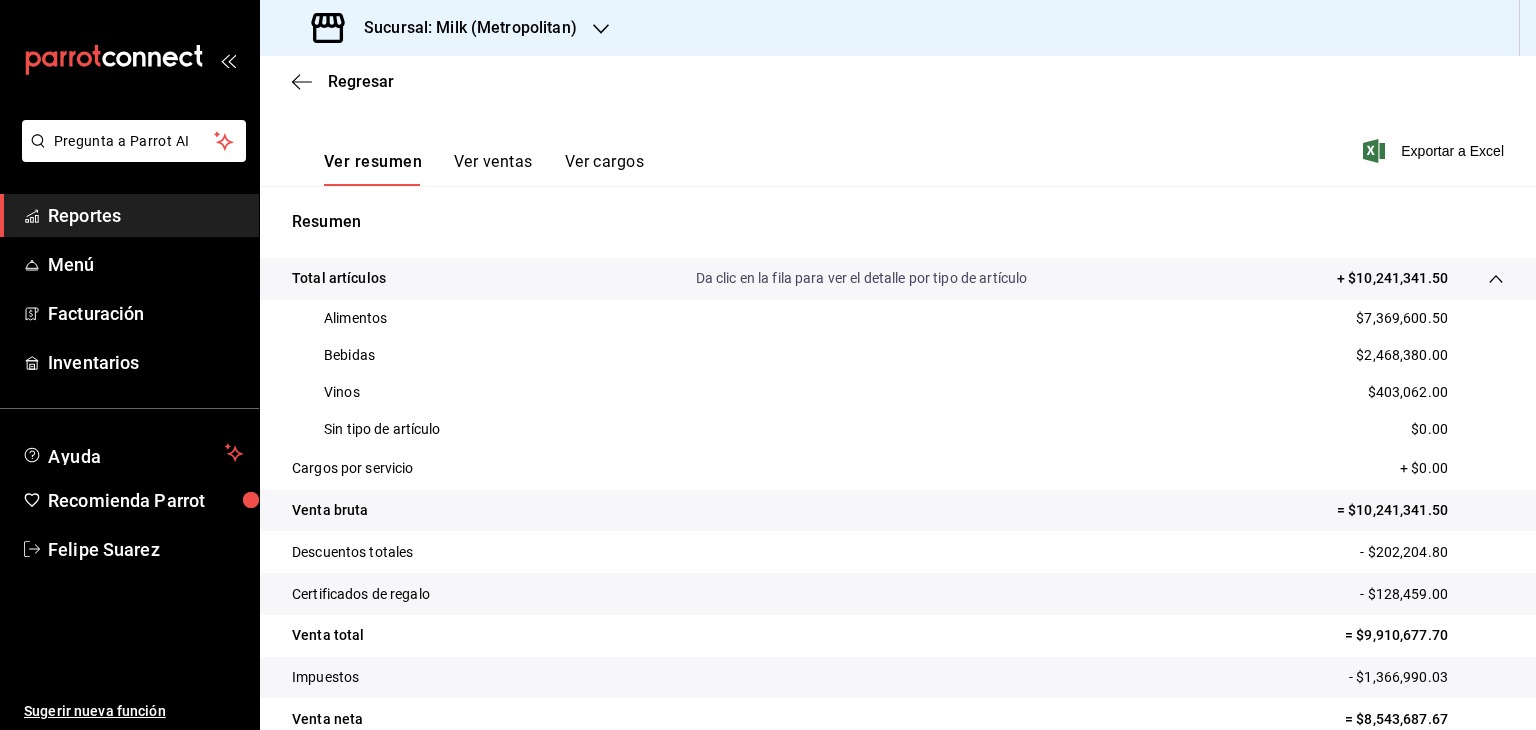 scroll, scrollTop: 279, scrollLeft: 0, axis: vertical 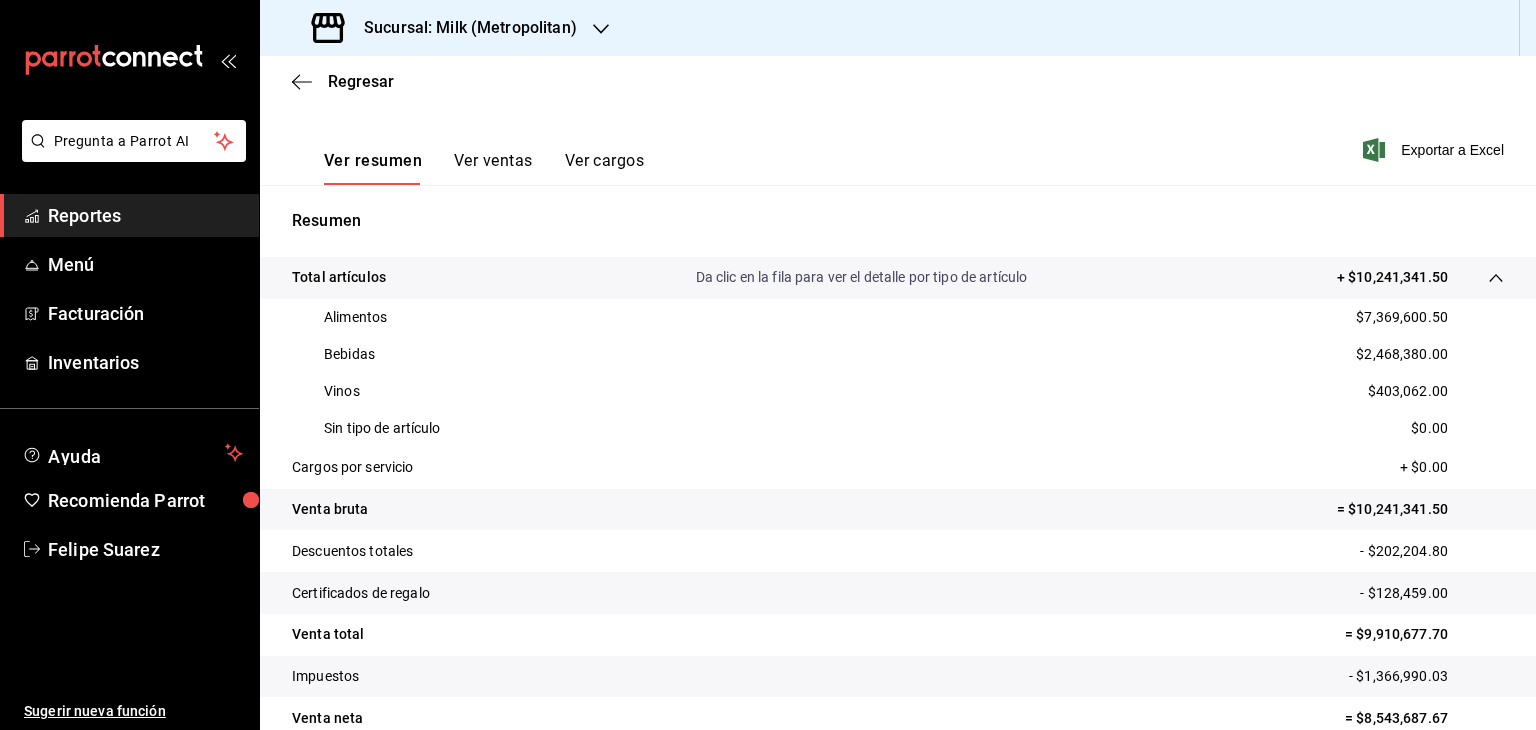 click on "$7,369,600.50" at bounding box center (1402, 317) 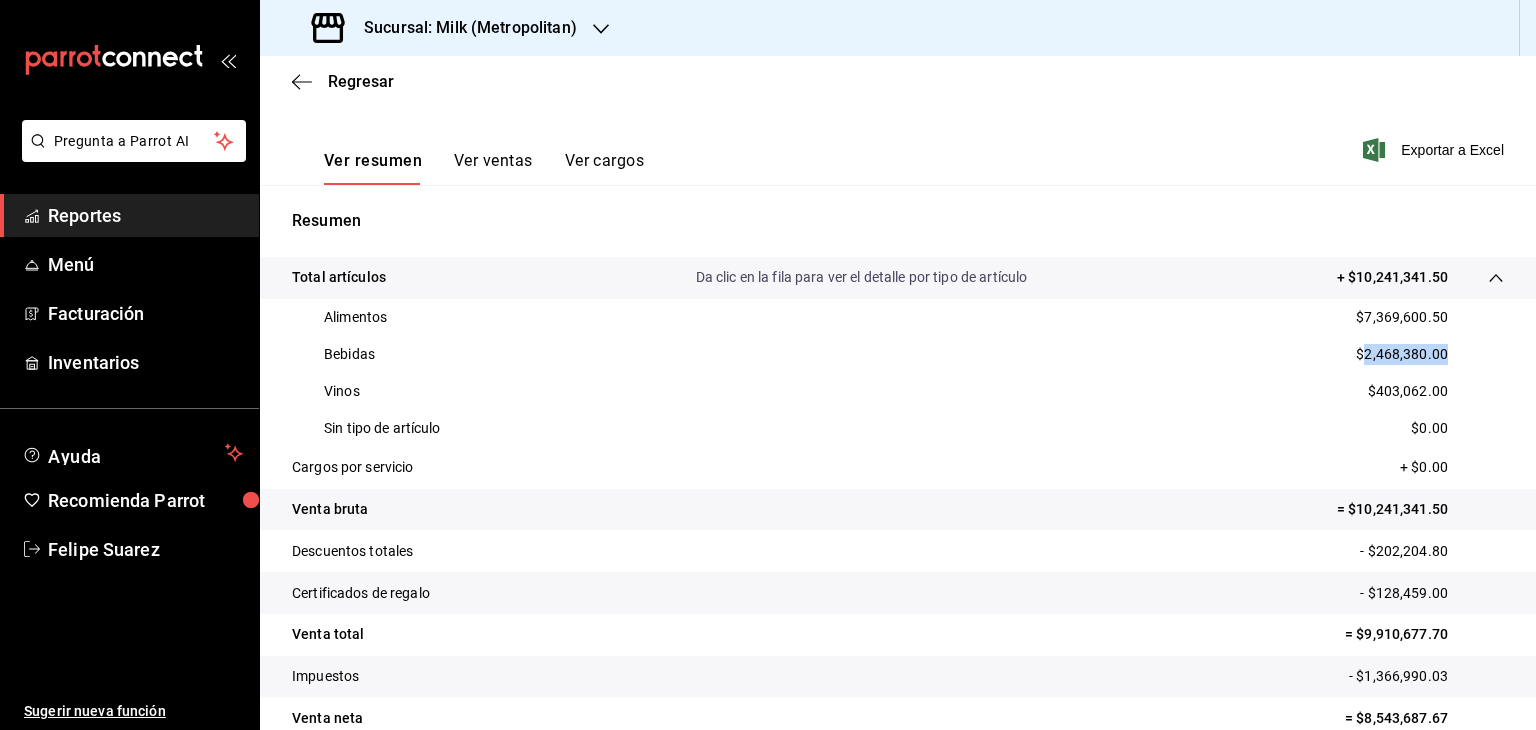 click on "$2,468,380.00" at bounding box center [1402, 354] 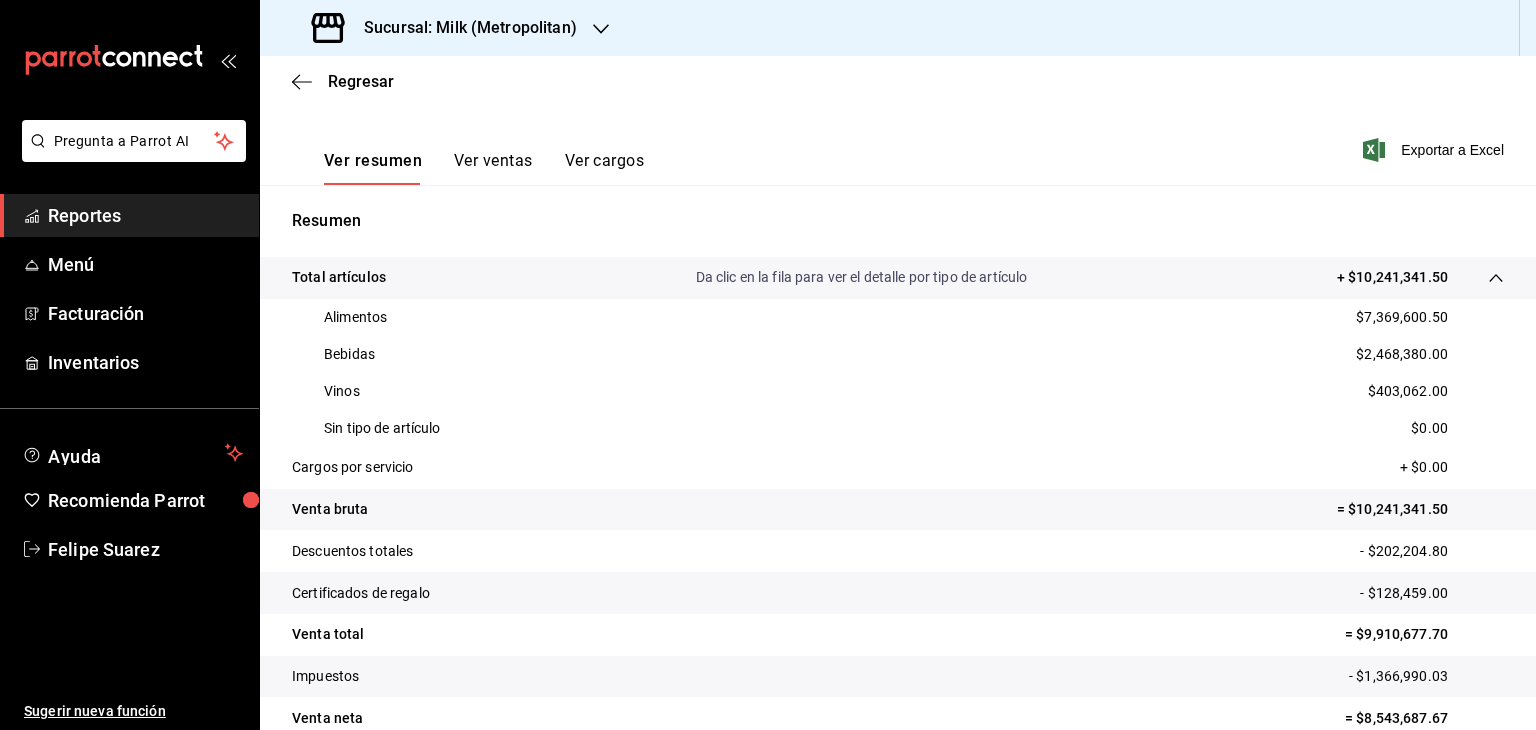 click on "$403,062.00" at bounding box center (1408, 391) 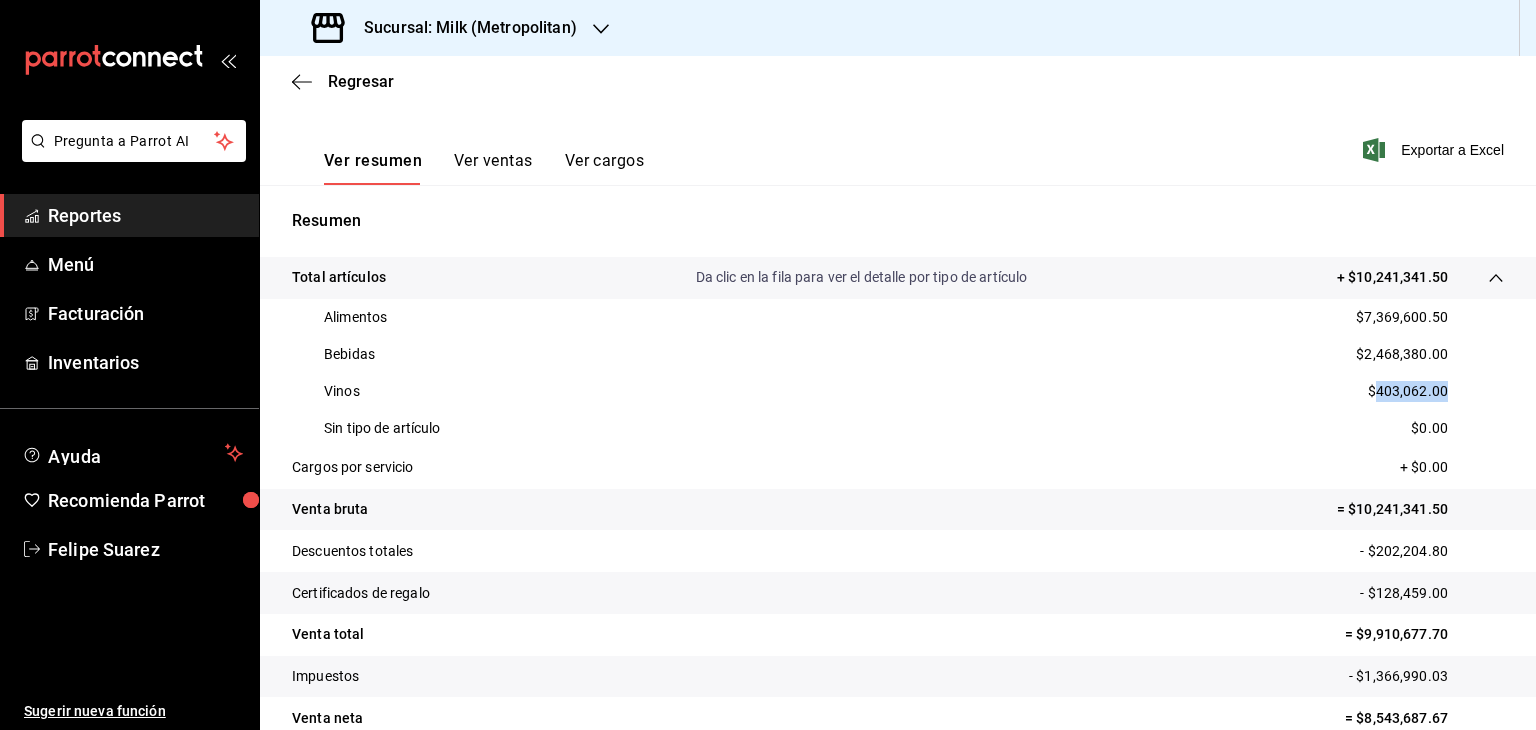 click on "$403,062.00" at bounding box center (1408, 391) 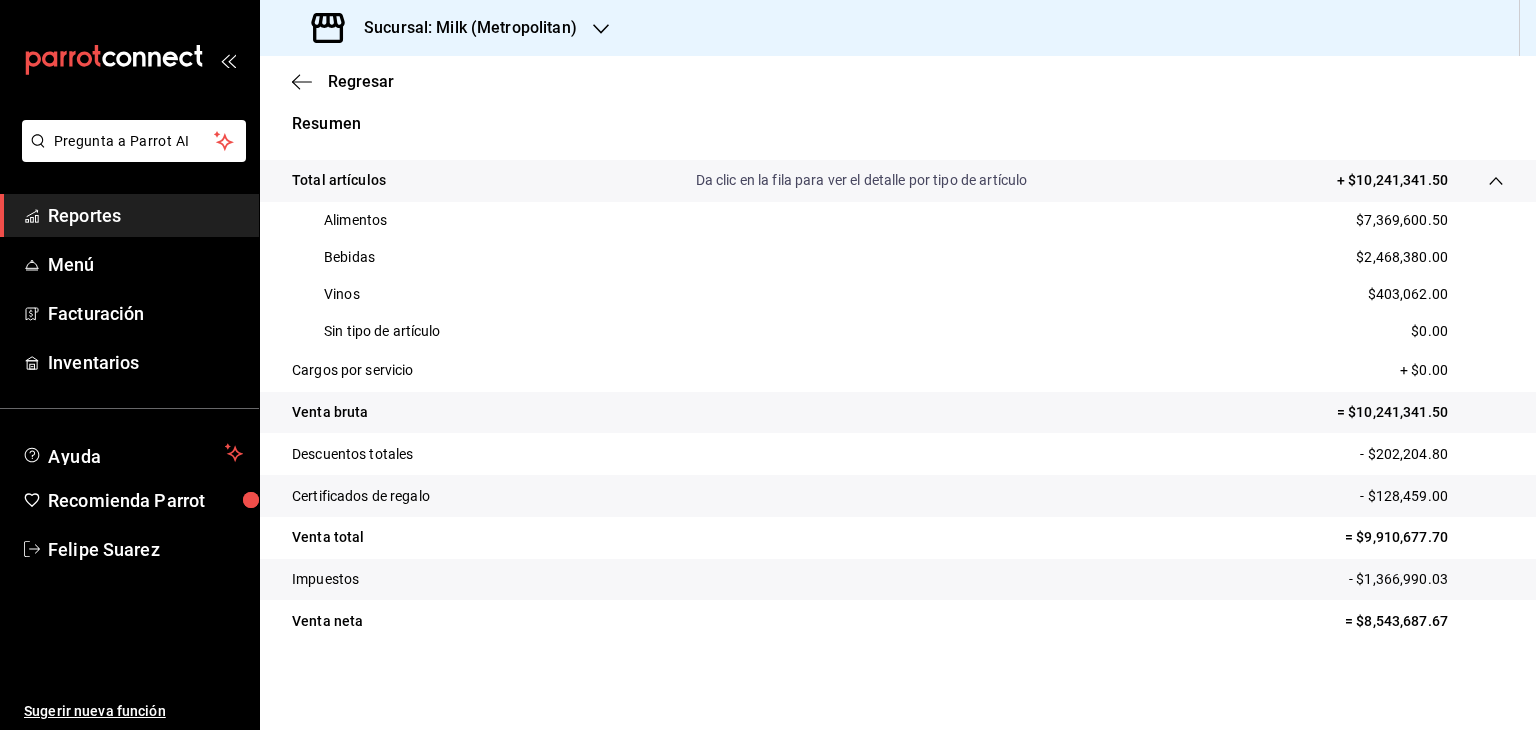 click on "Descuentos totales - $202,204.80" at bounding box center [898, 454] 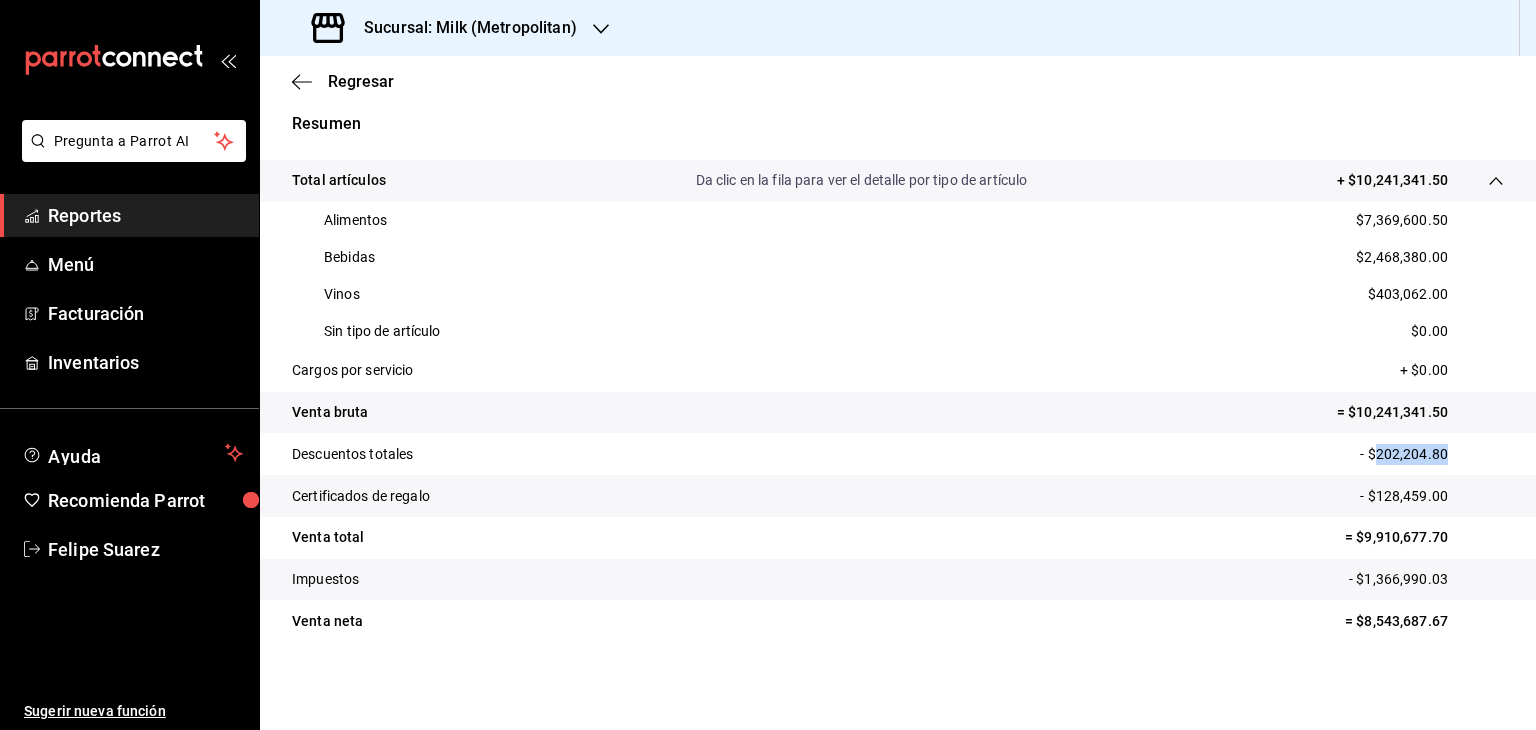 click on "Descuentos totales - $202,204.80" at bounding box center (898, 454) 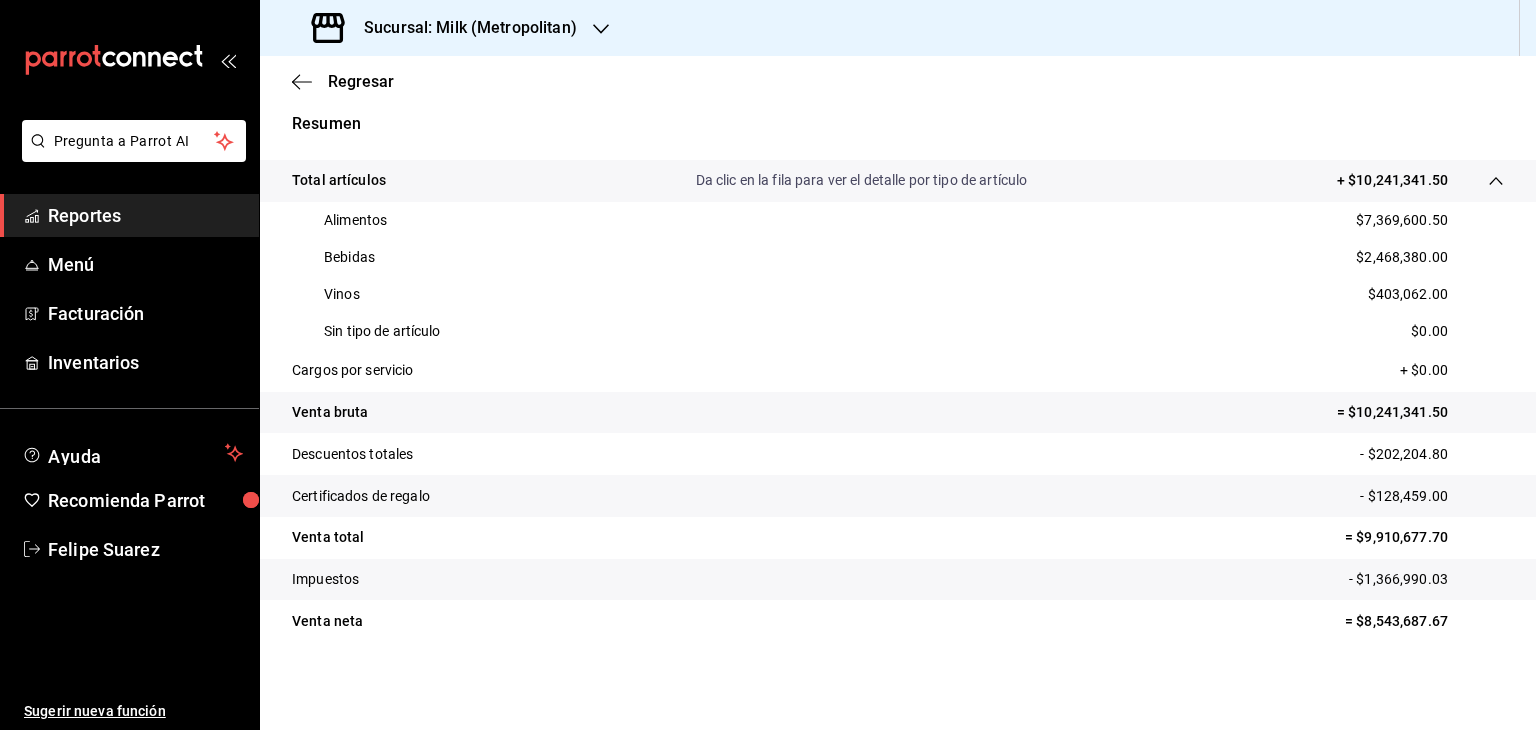 click on "- $128,459.00" at bounding box center (1432, 496) 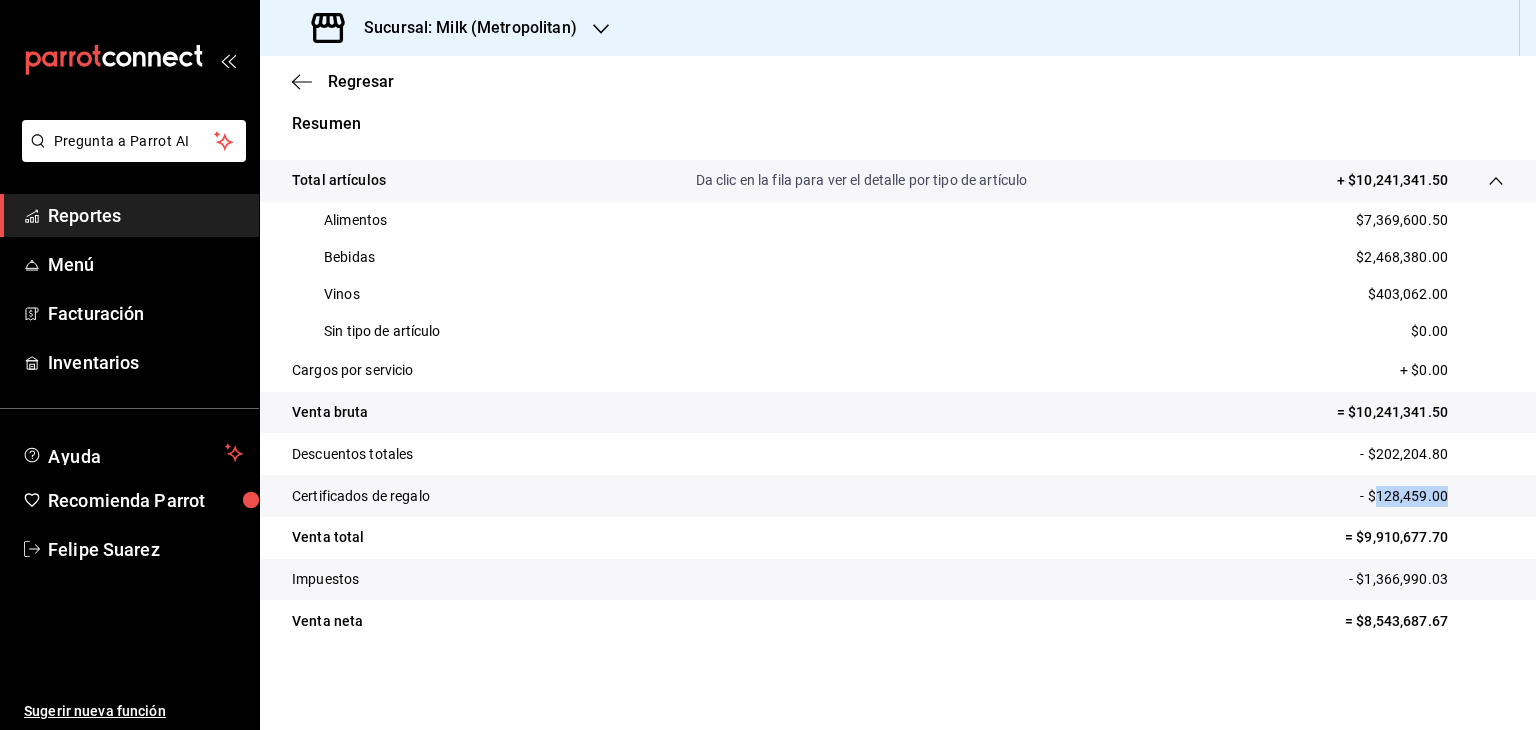 click on "- $128,459.00" at bounding box center [1432, 496] 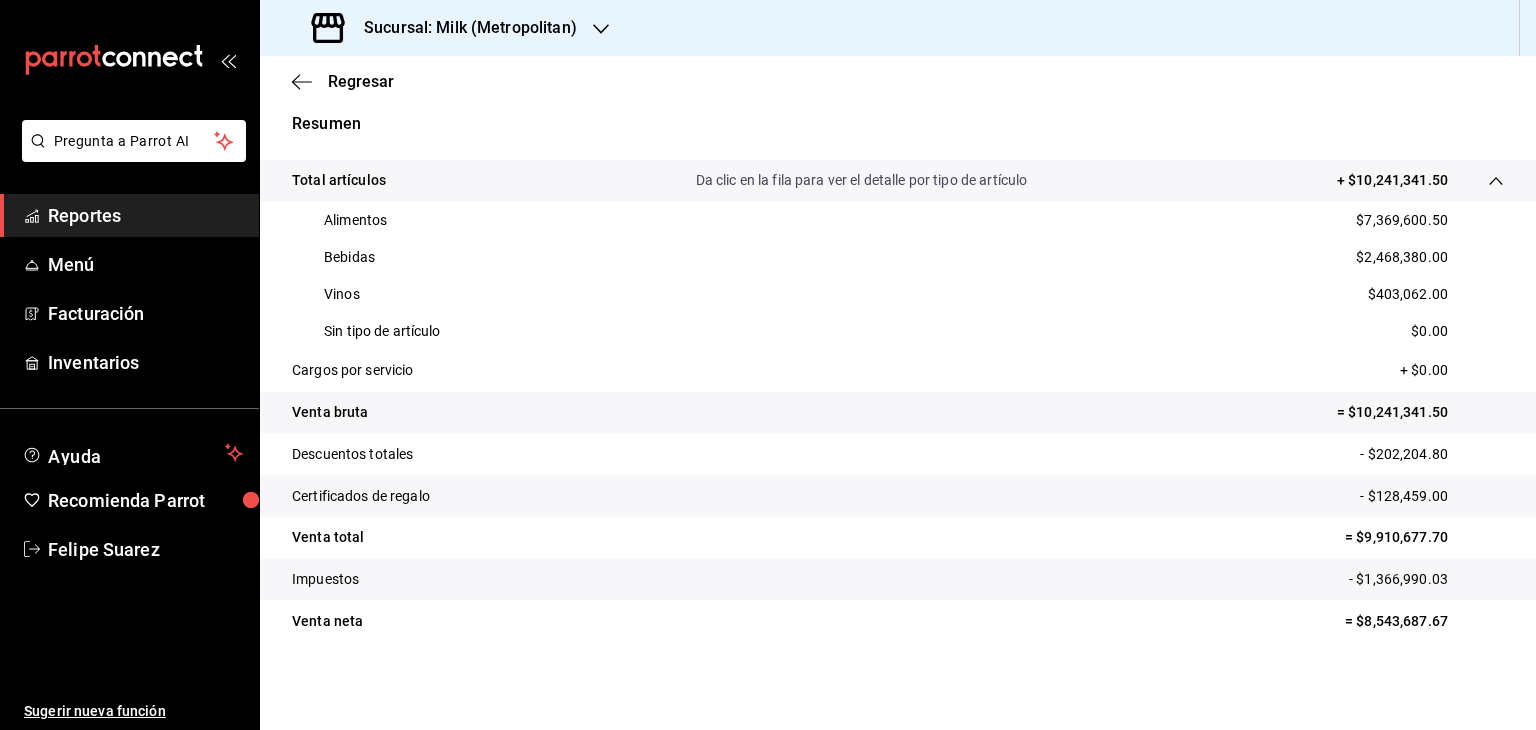 click on "- $1,366,990.03" at bounding box center [1426, 579] 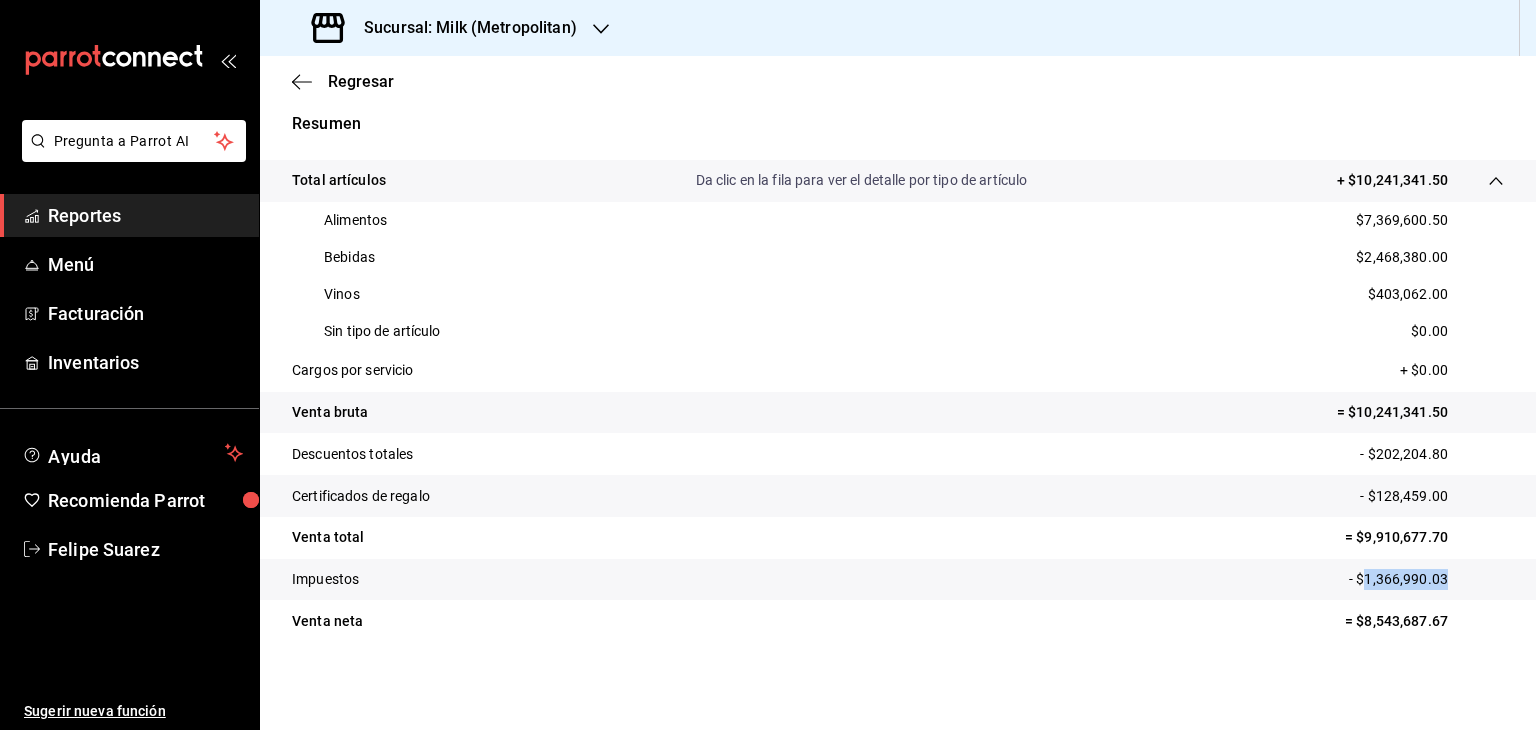 click on "- $1,366,990.03" at bounding box center [1426, 579] 